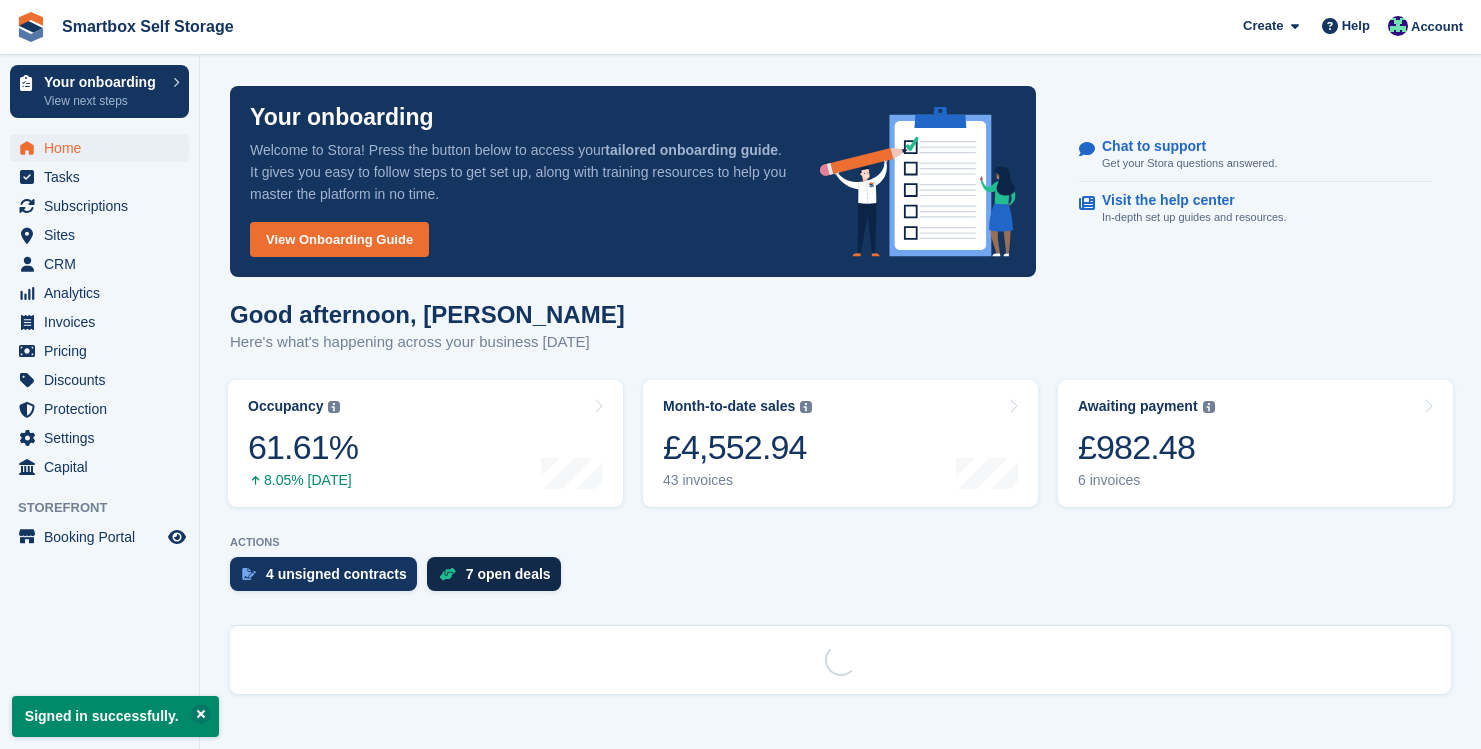 scroll, scrollTop: 0, scrollLeft: 0, axis: both 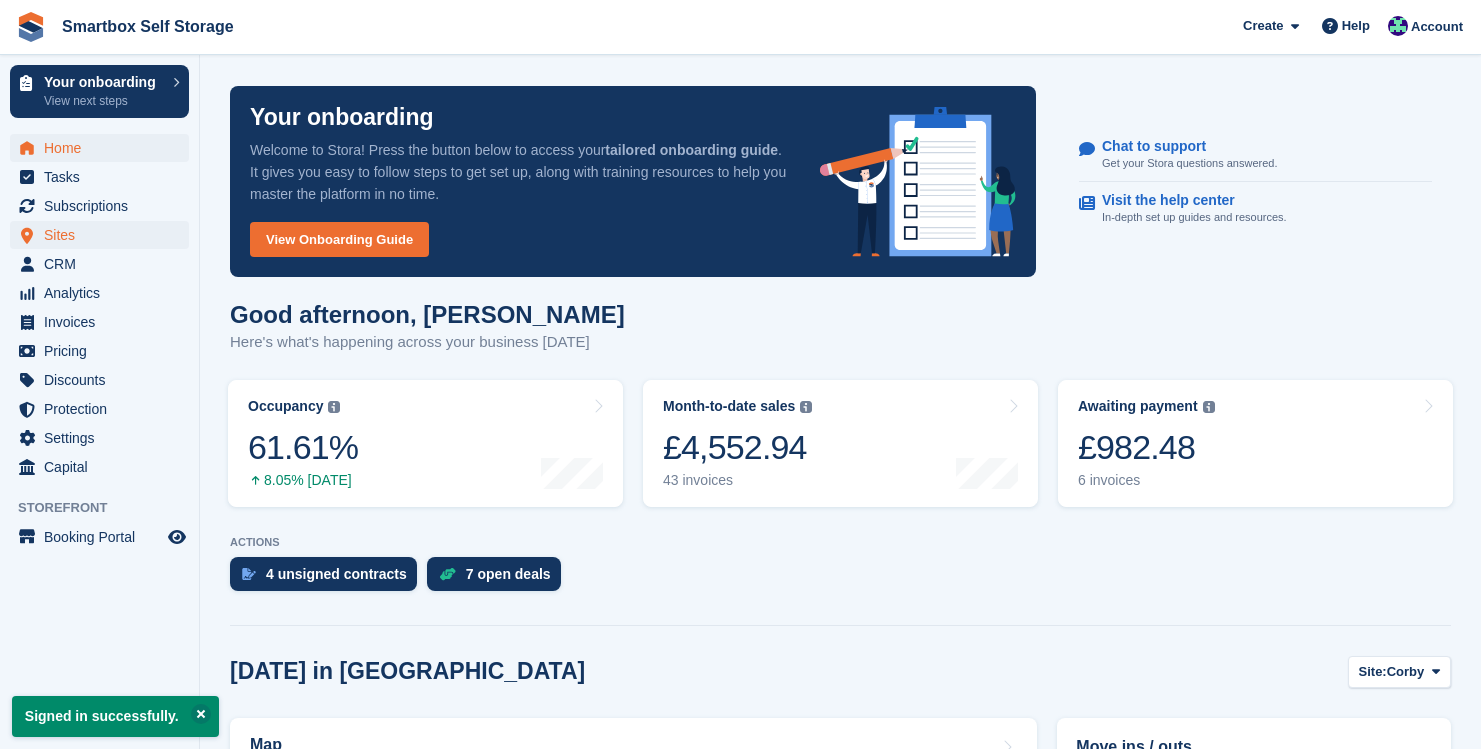 click on "Sites" at bounding box center (104, 235) 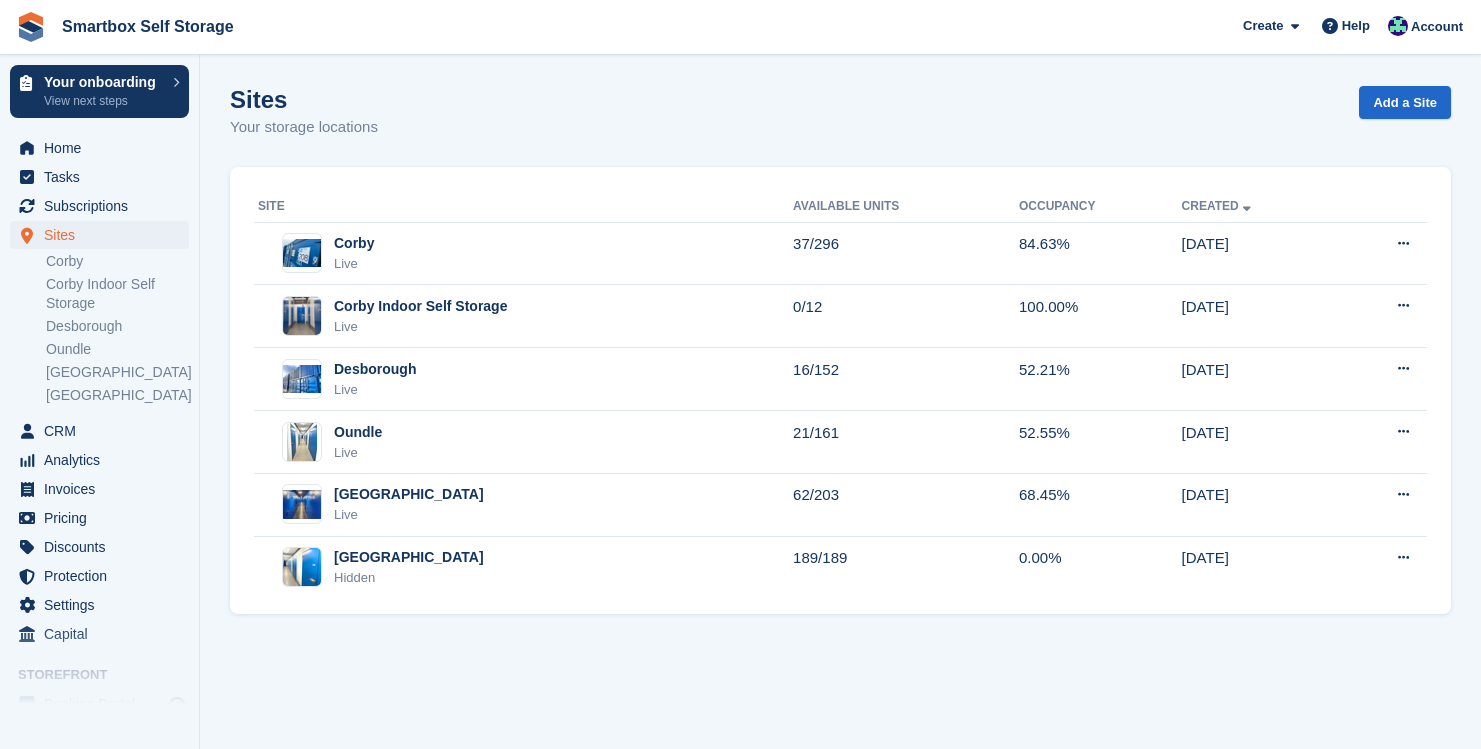 scroll, scrollTop: 0, scrollLeft: 0, axis: both 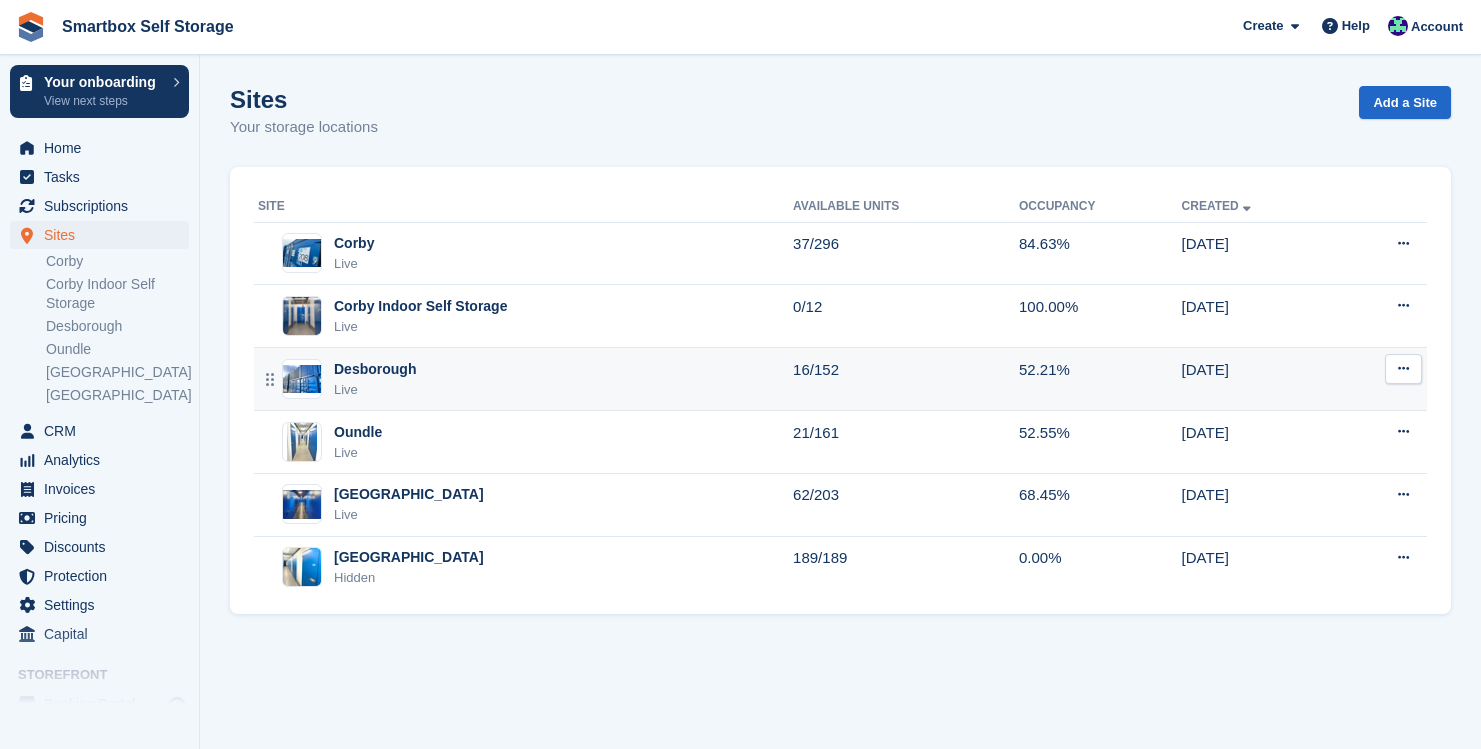 click on "Desborough
Live" at bounding box center [525, 379] 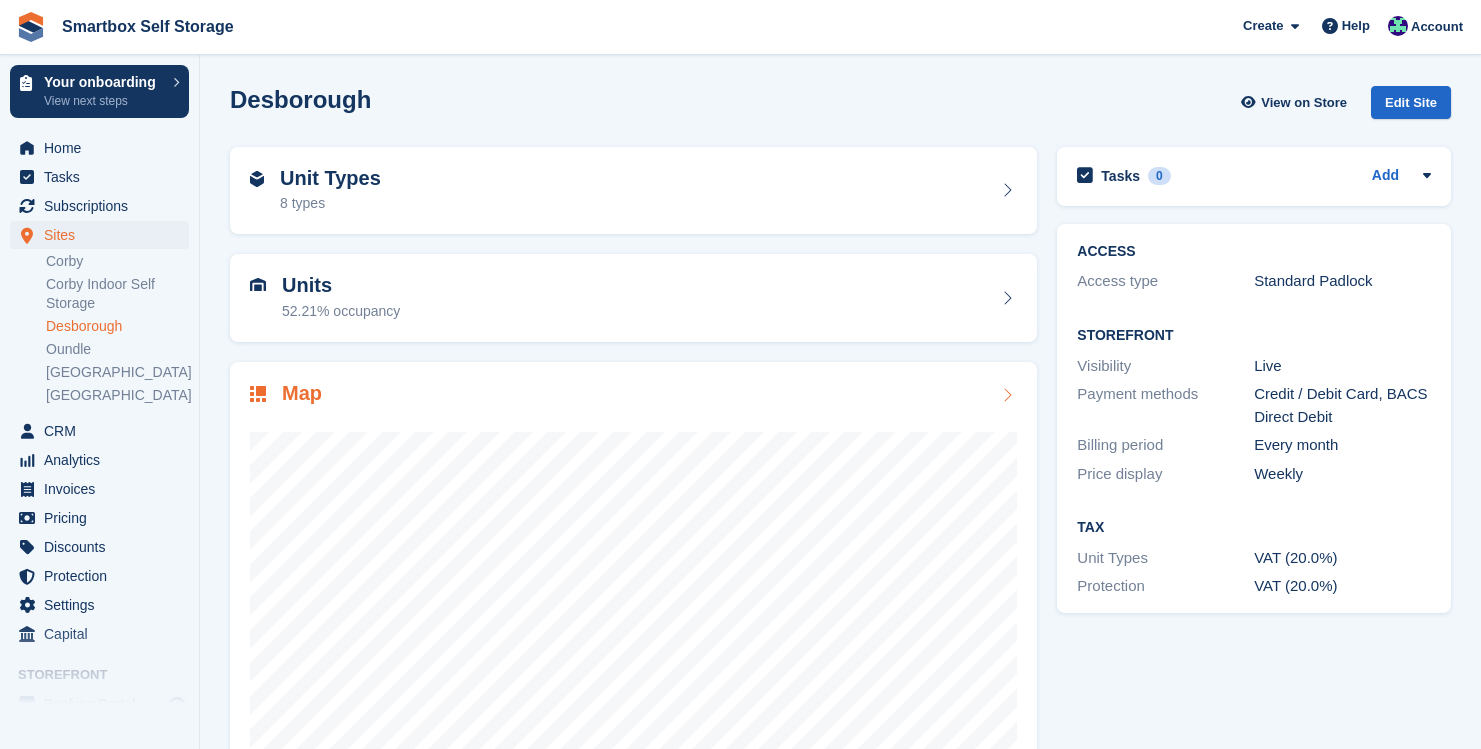 scroll, scrollTop: 0, scrollLeft: 0, axis: both 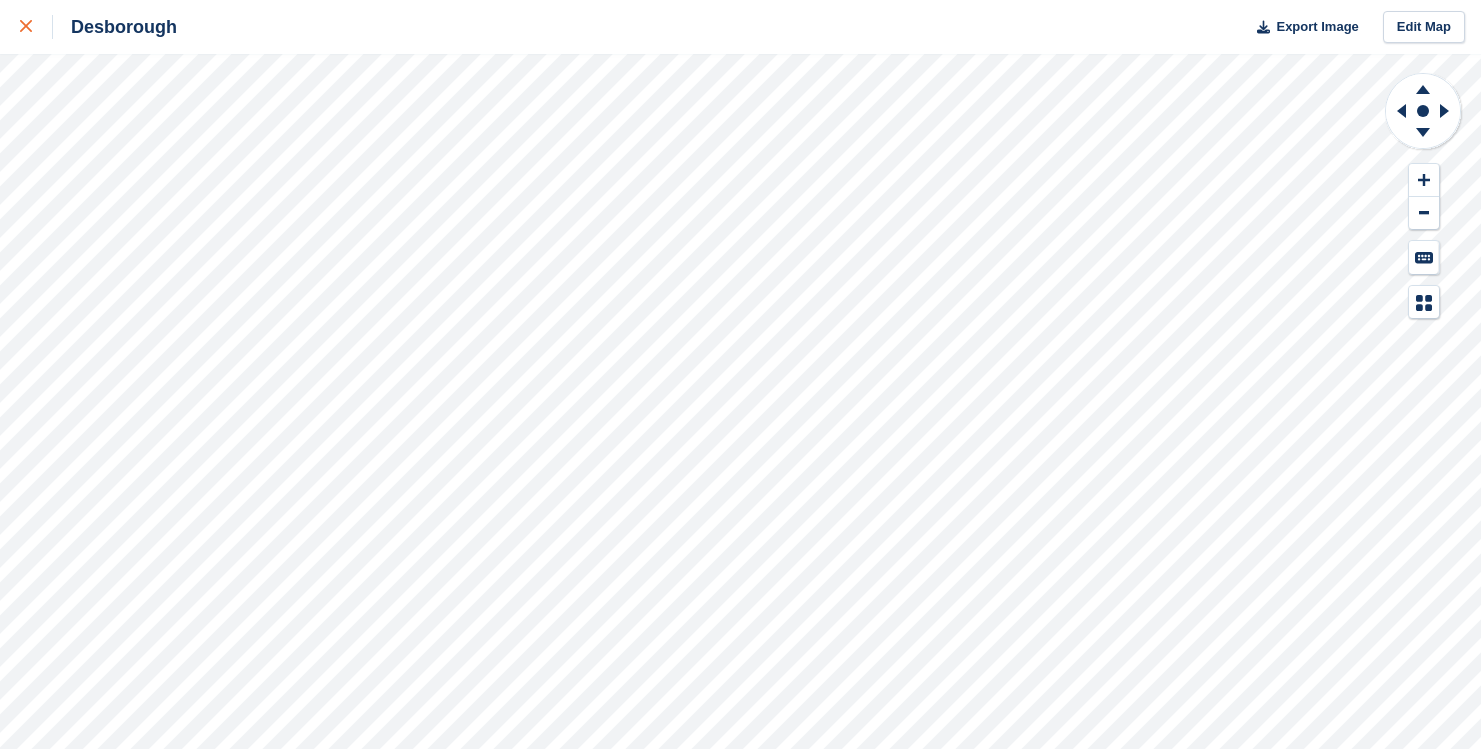 click 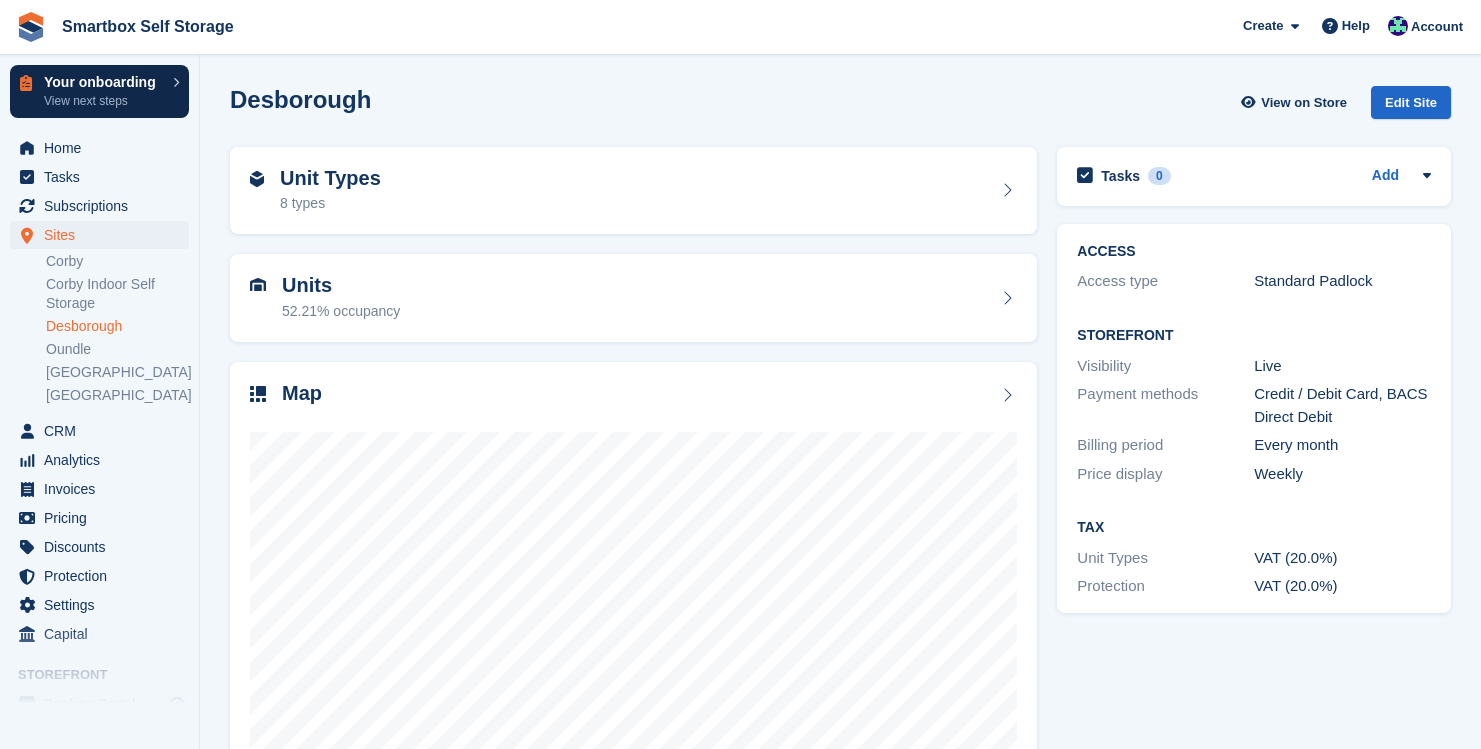scroll, scrollTop: 0, scrollLeft: 0, axis: both 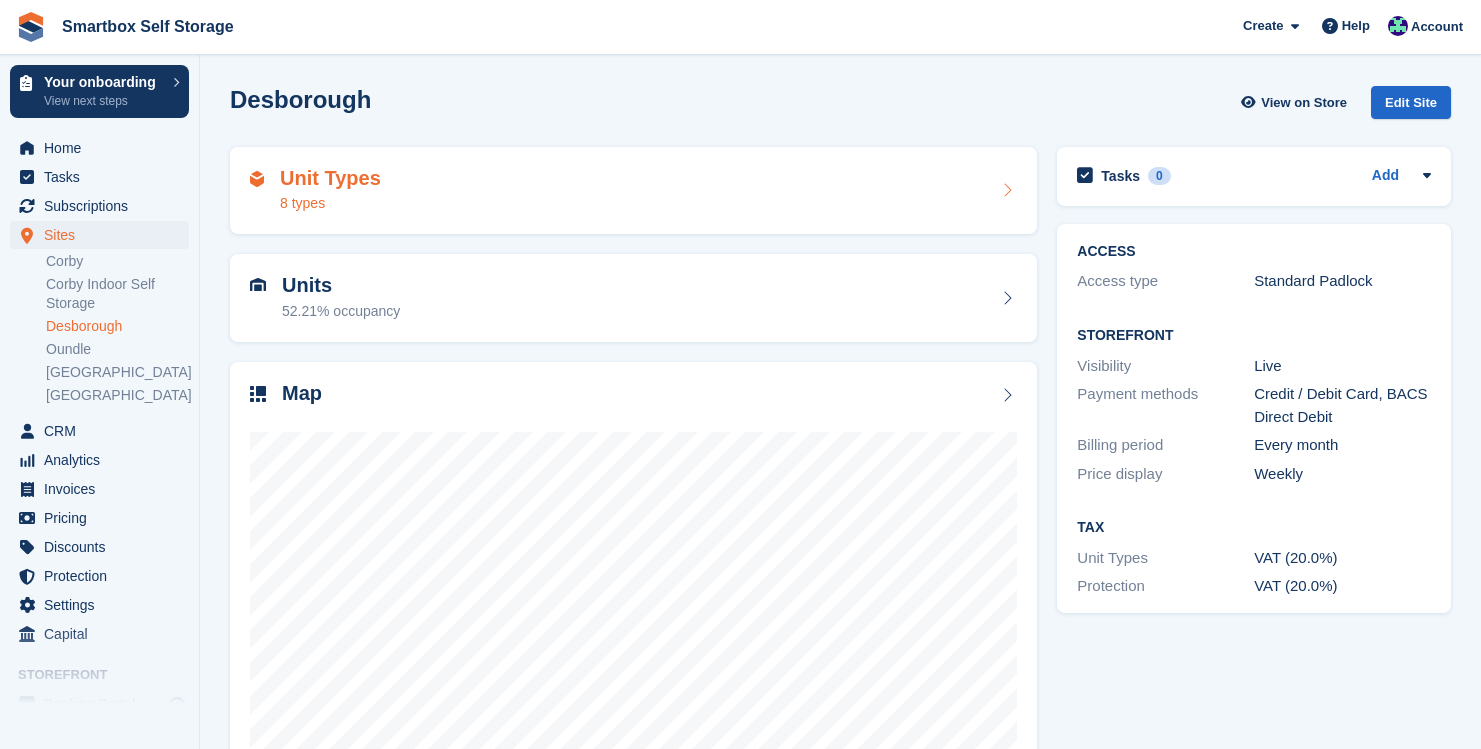 click on "Unit Types" at bounding box center [330, 178] 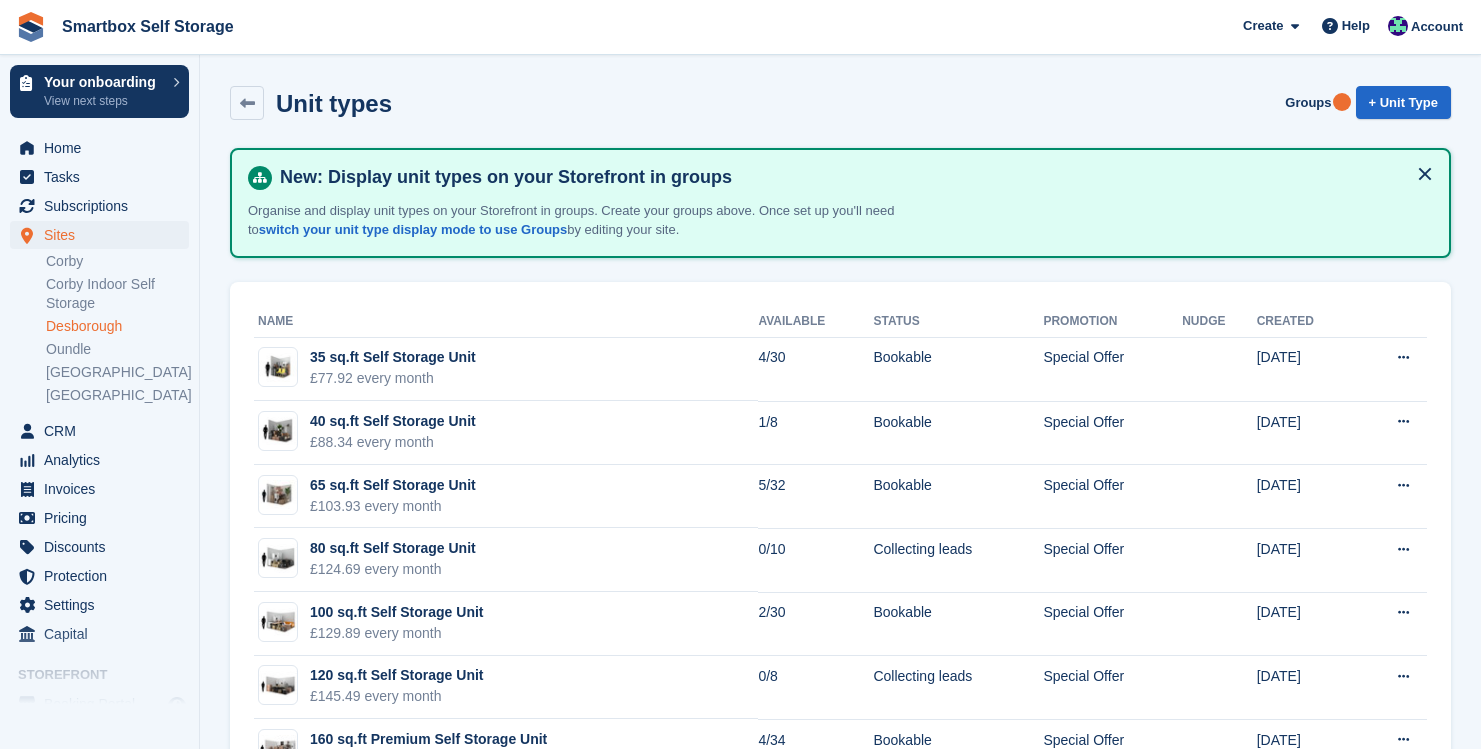 scroll, scrollTop: 0, scrollLeft: 0, axis: both 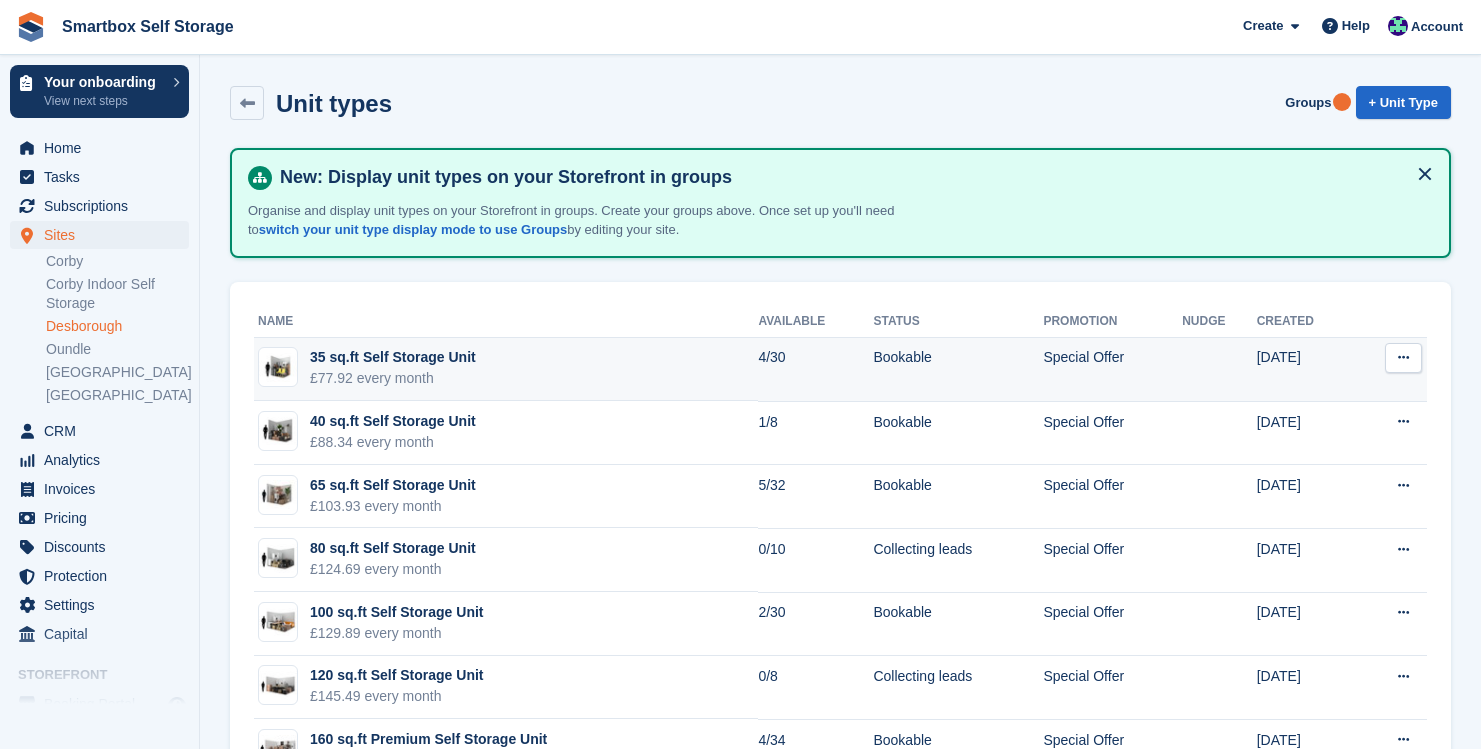 click on "35 sq.ft Self Storage Unit
£77.92 every month" at bounding box center [506, 370] 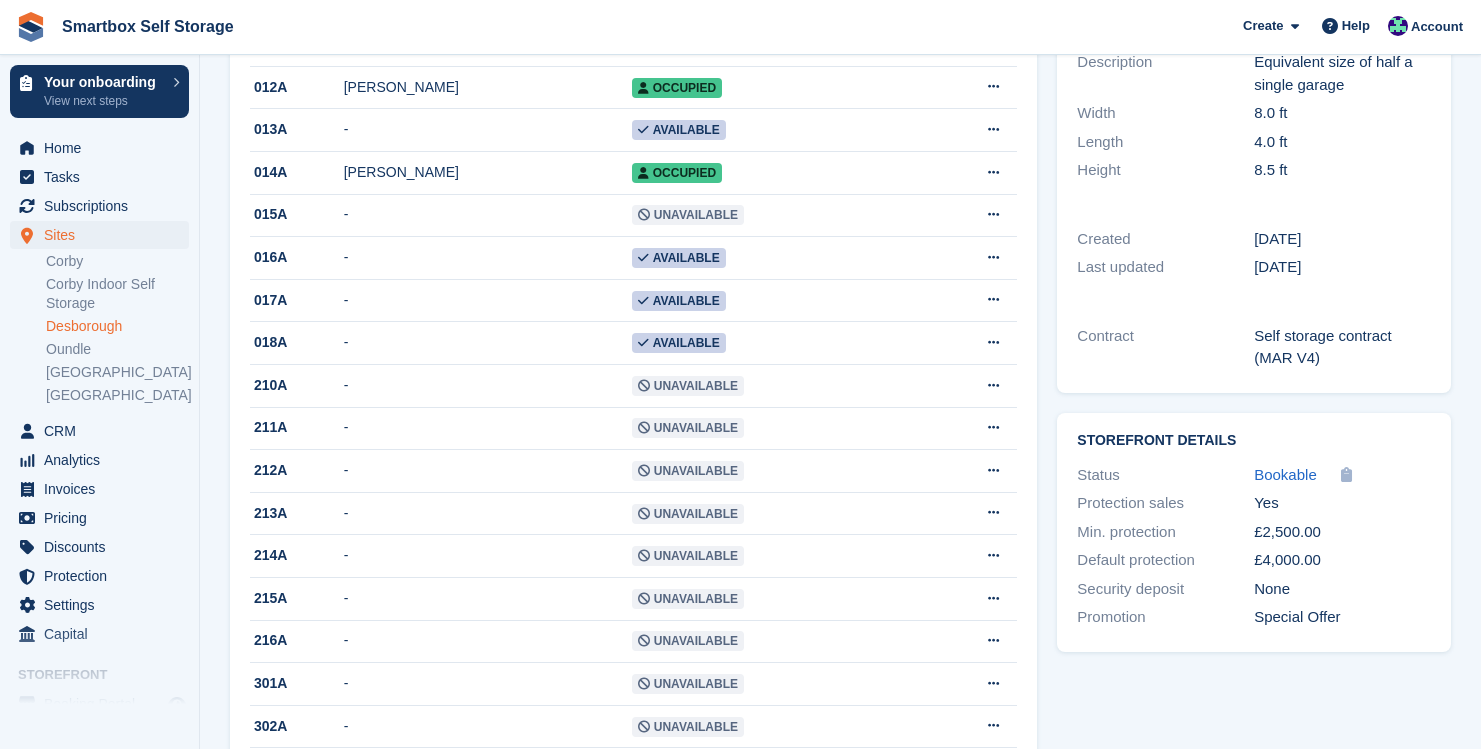 scroll, scrollTop: 419, scrollLeft: 0, axis: vertical 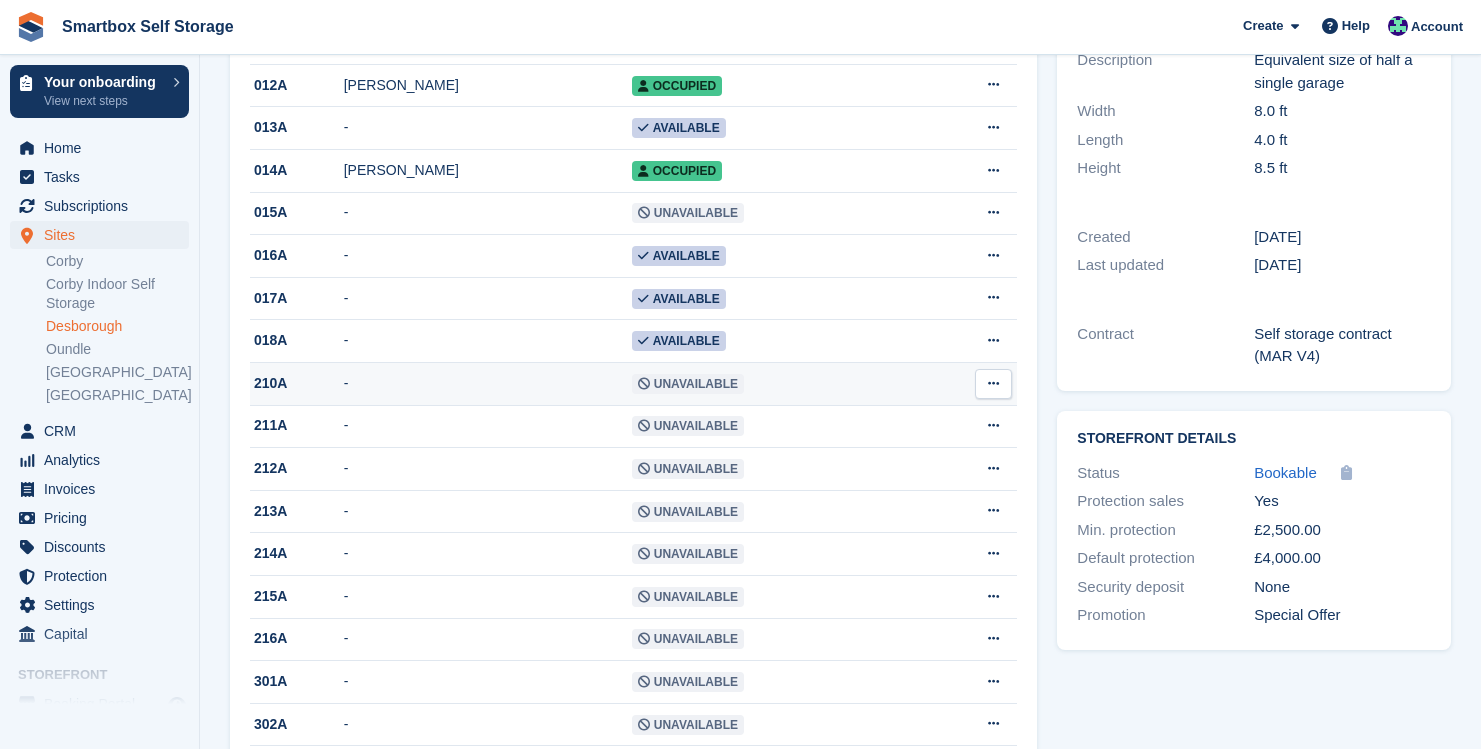 click at bounding box center [993, 383] 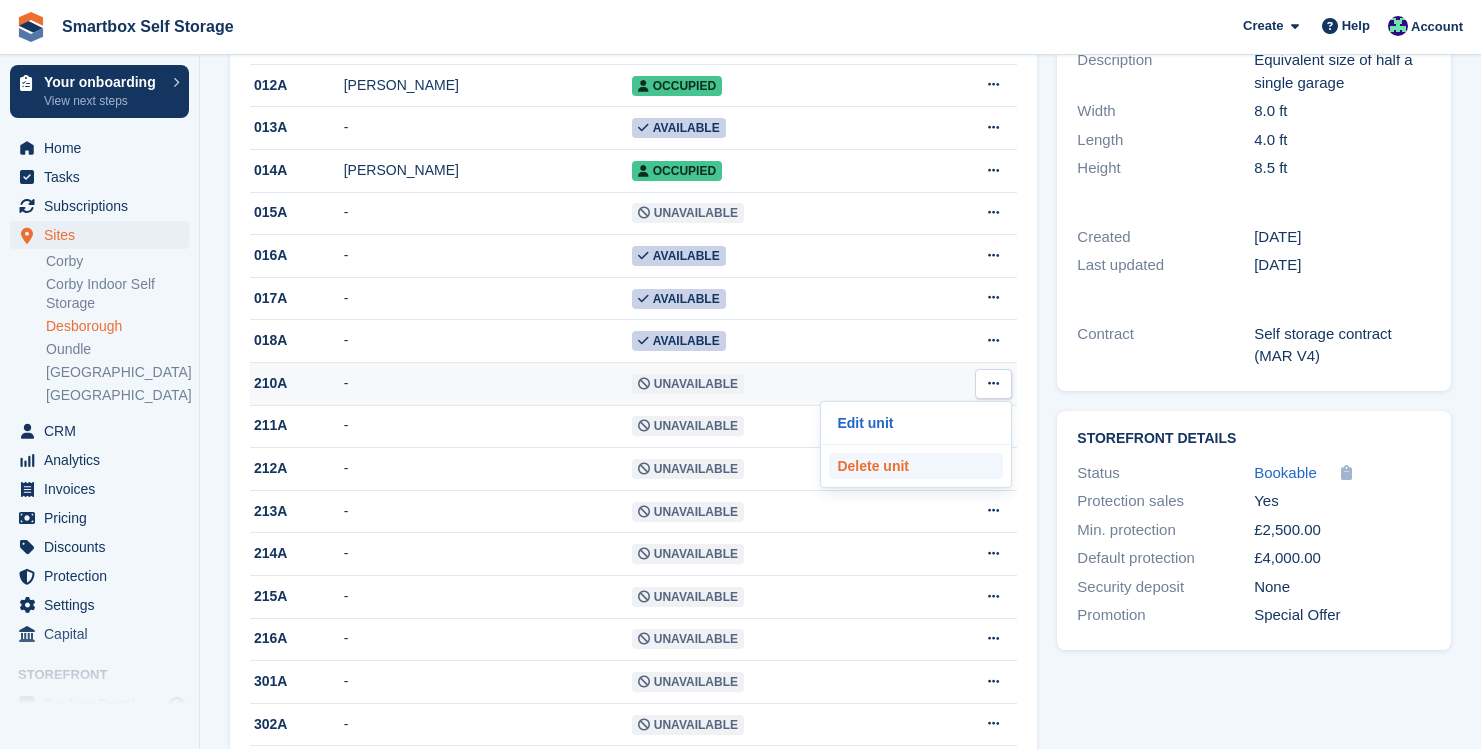 click on "Delete unit" at bounding box center (916, 466) 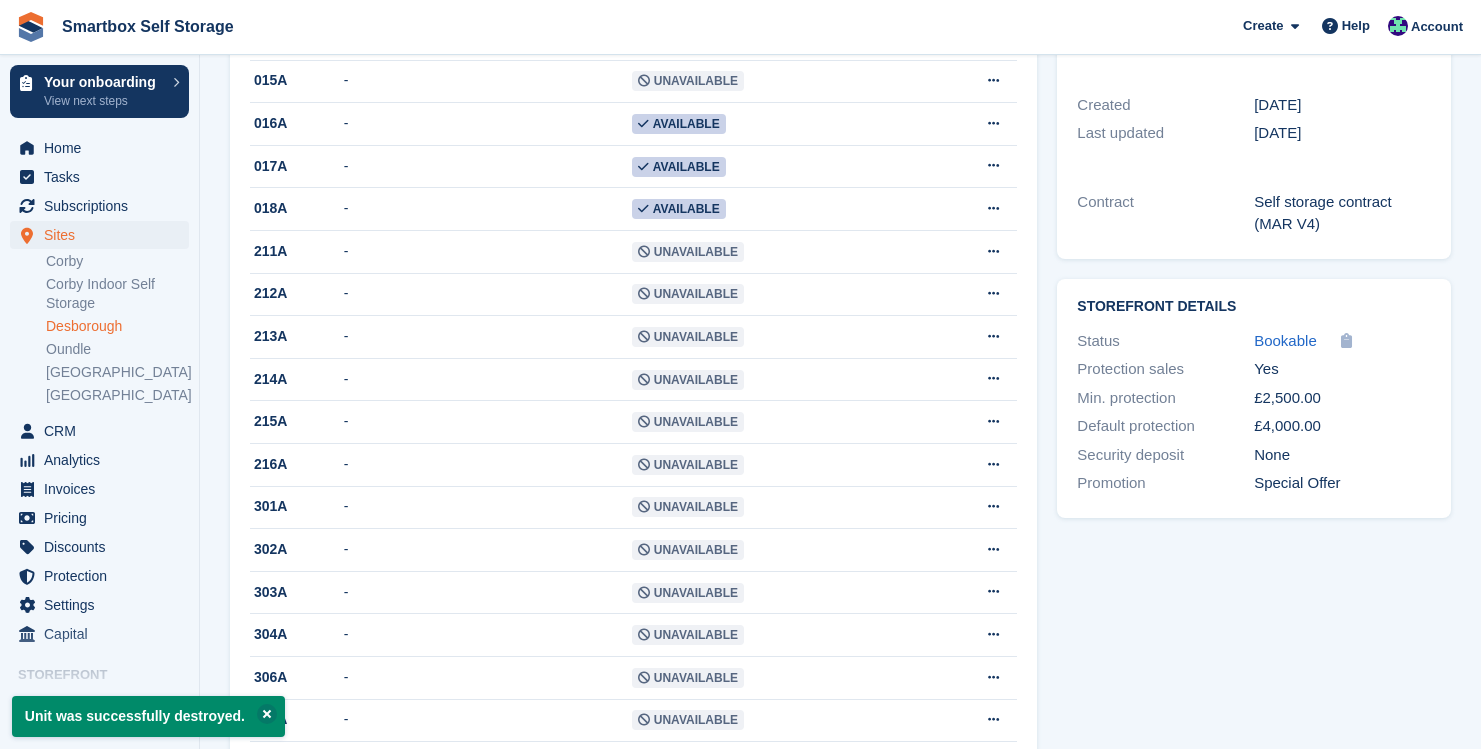scroll, scrollTop: 552, scrollLeft: 0, axis: vertical 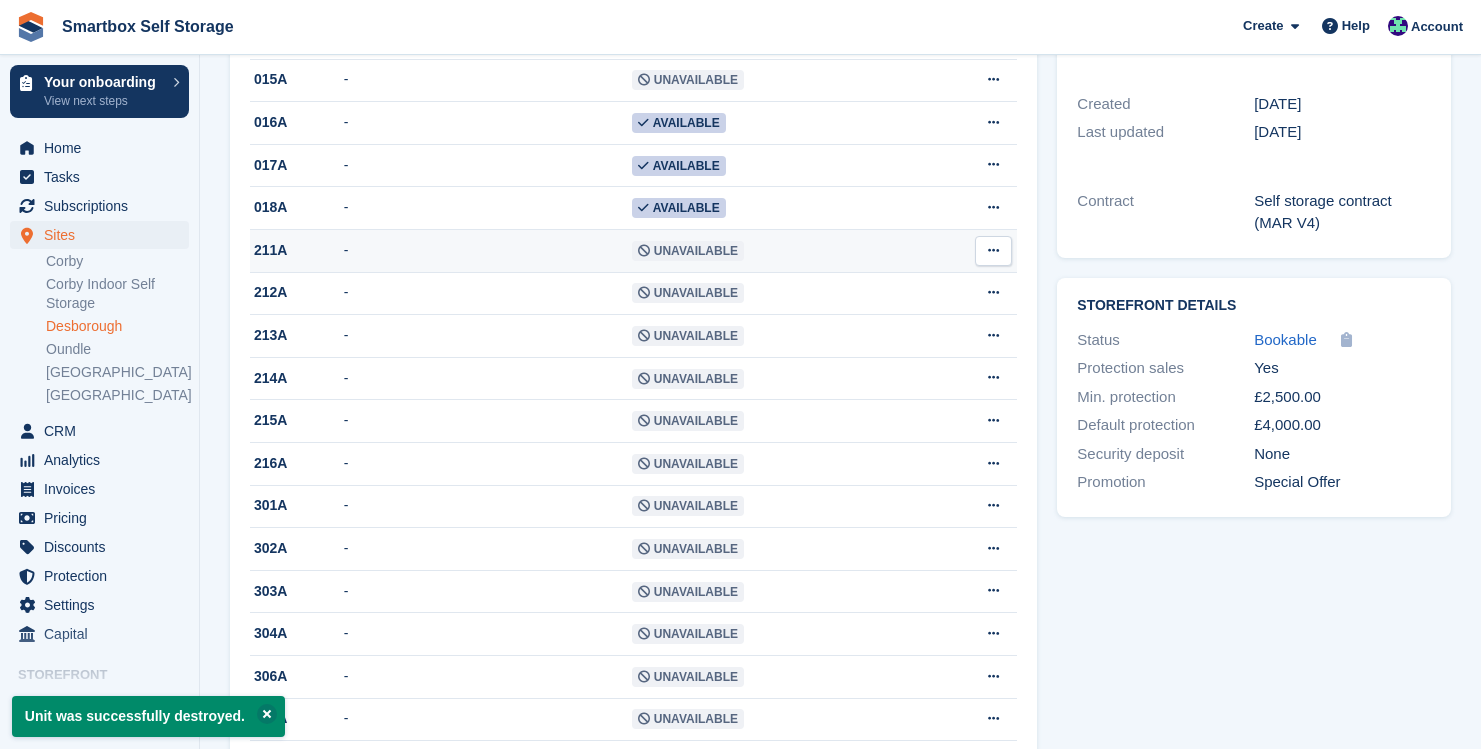 click at bounding box center (993, 250) 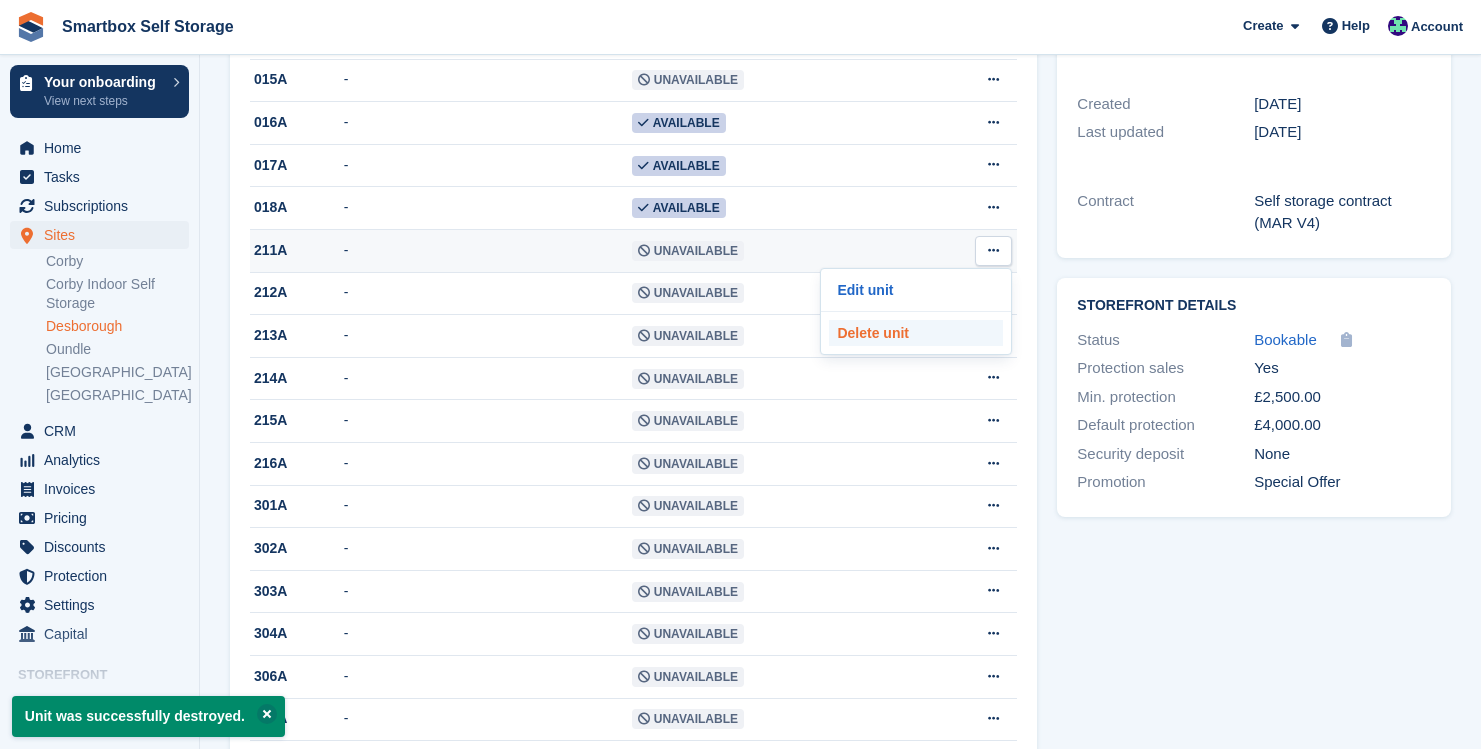 click on "Delete unit" at bounding box center [916, 333] 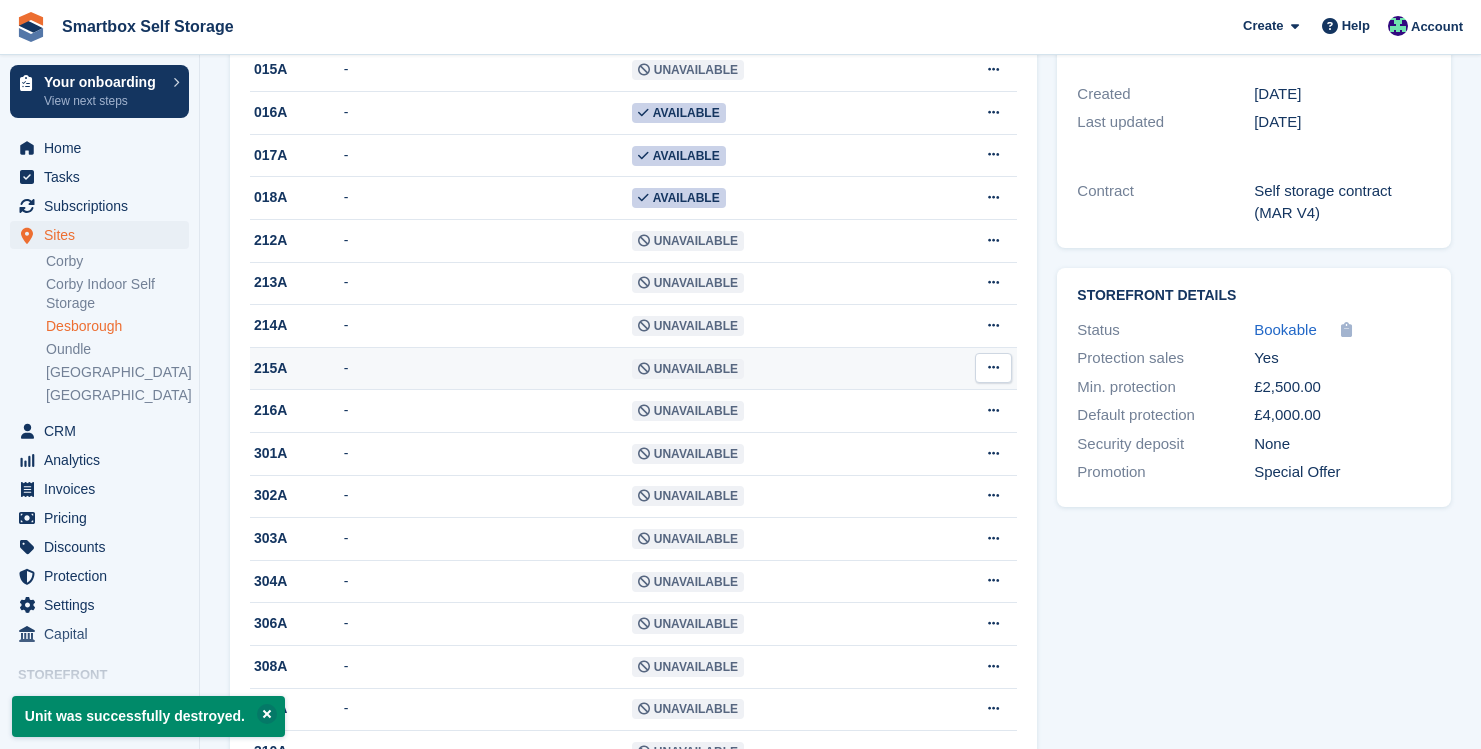 scroll, scrollTop: 564, scrollLeft: 0, axis: vertical 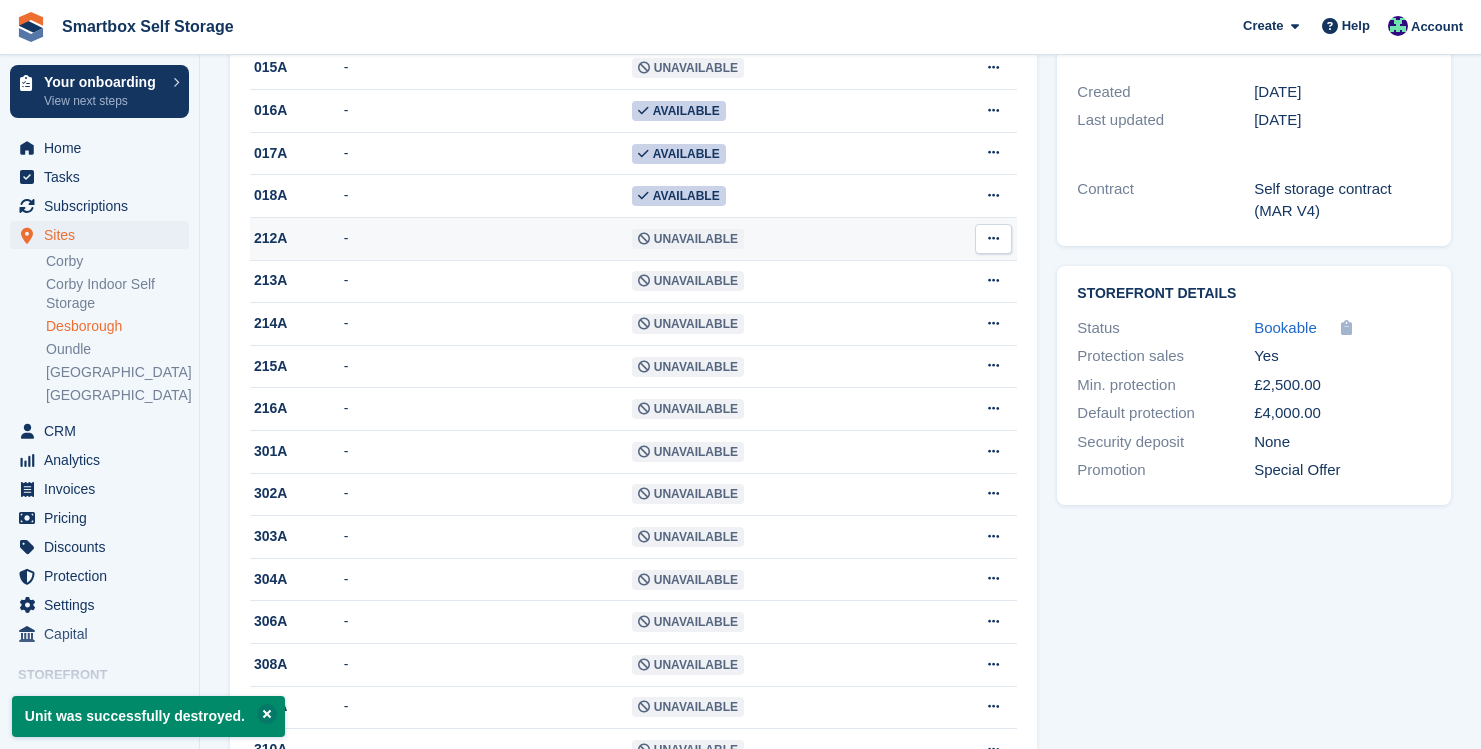 click at bounding box center (993, 238) 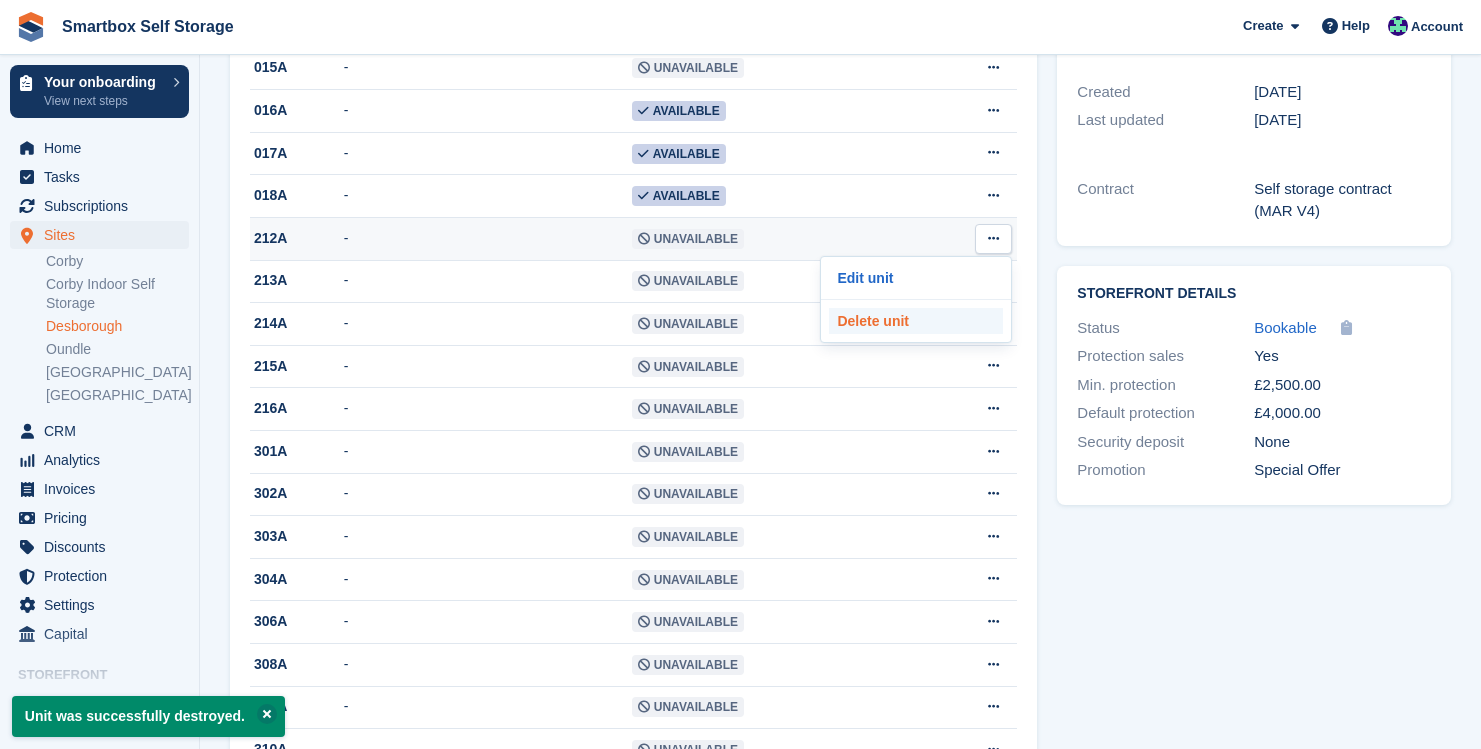 click on "Delete unit" at bounding box center [916, 321] 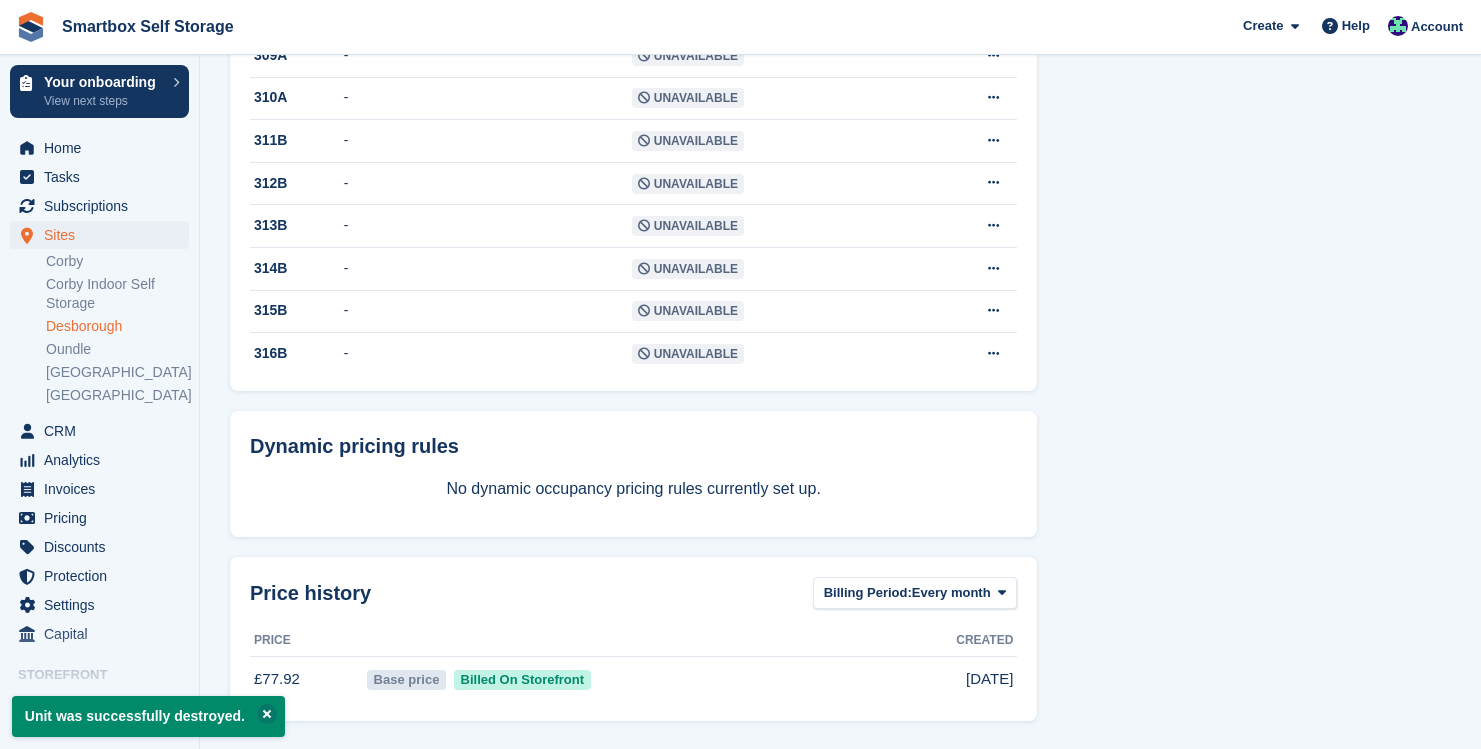 scroll, scrollTop: 1201, scrollLeft: 0, axis: vertical 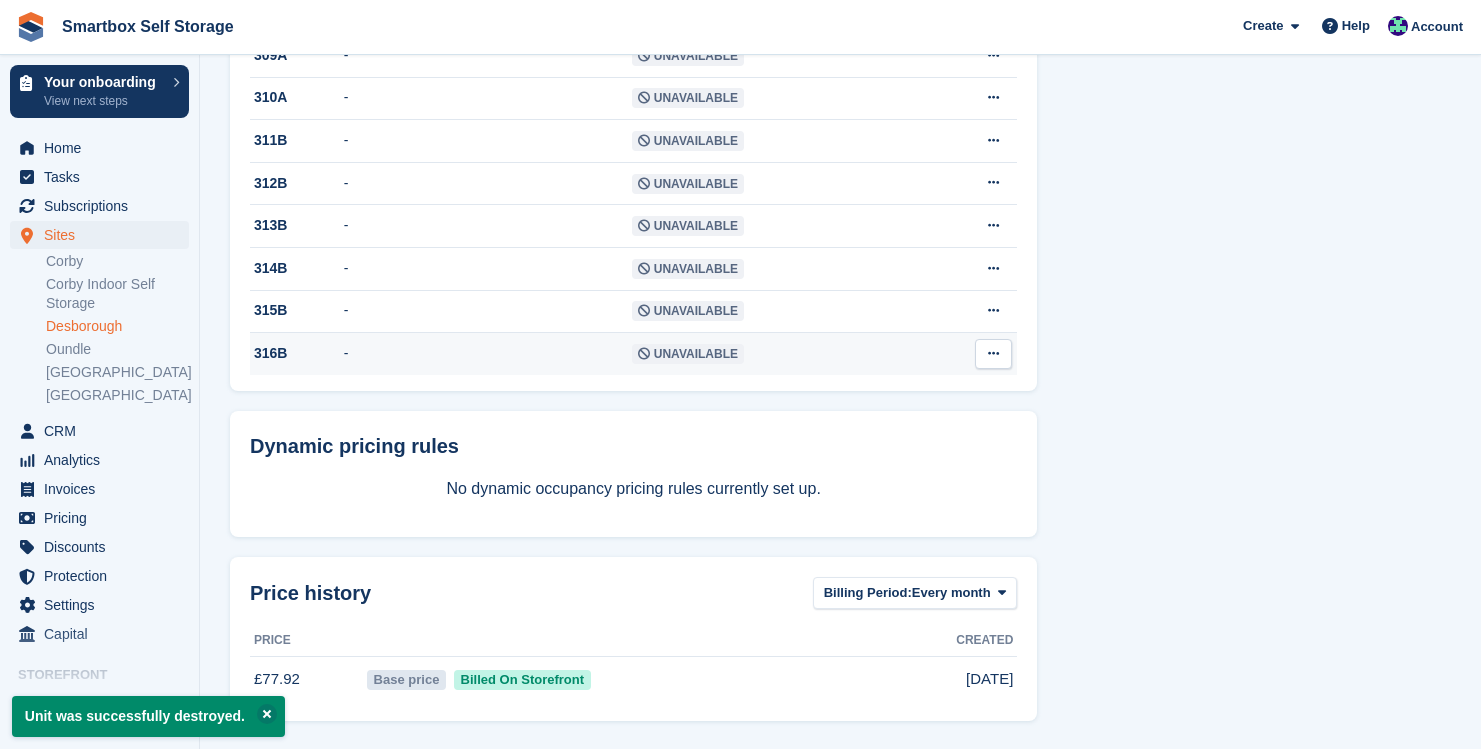 click at bounding box center [993, 353] 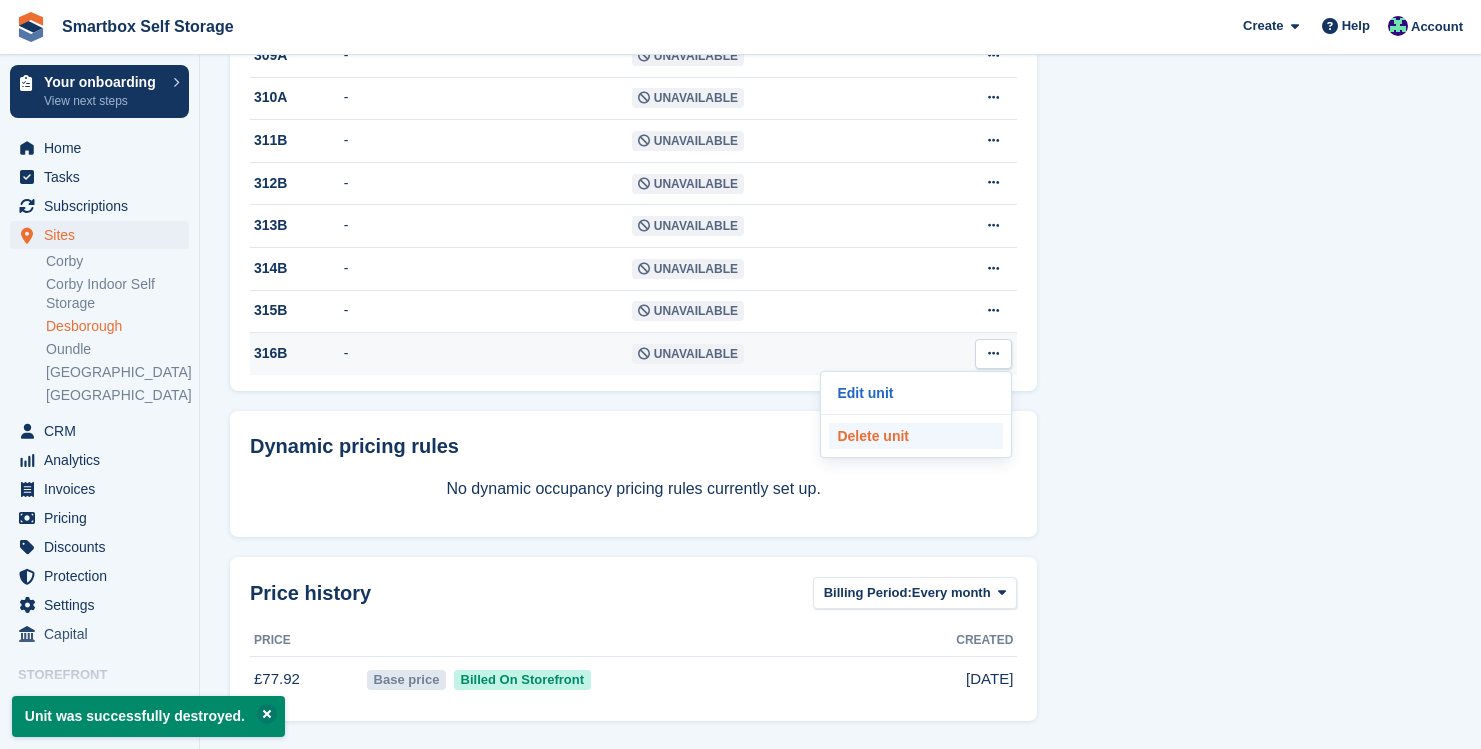 click on "Delete unit" at bounding box center [916, 436] 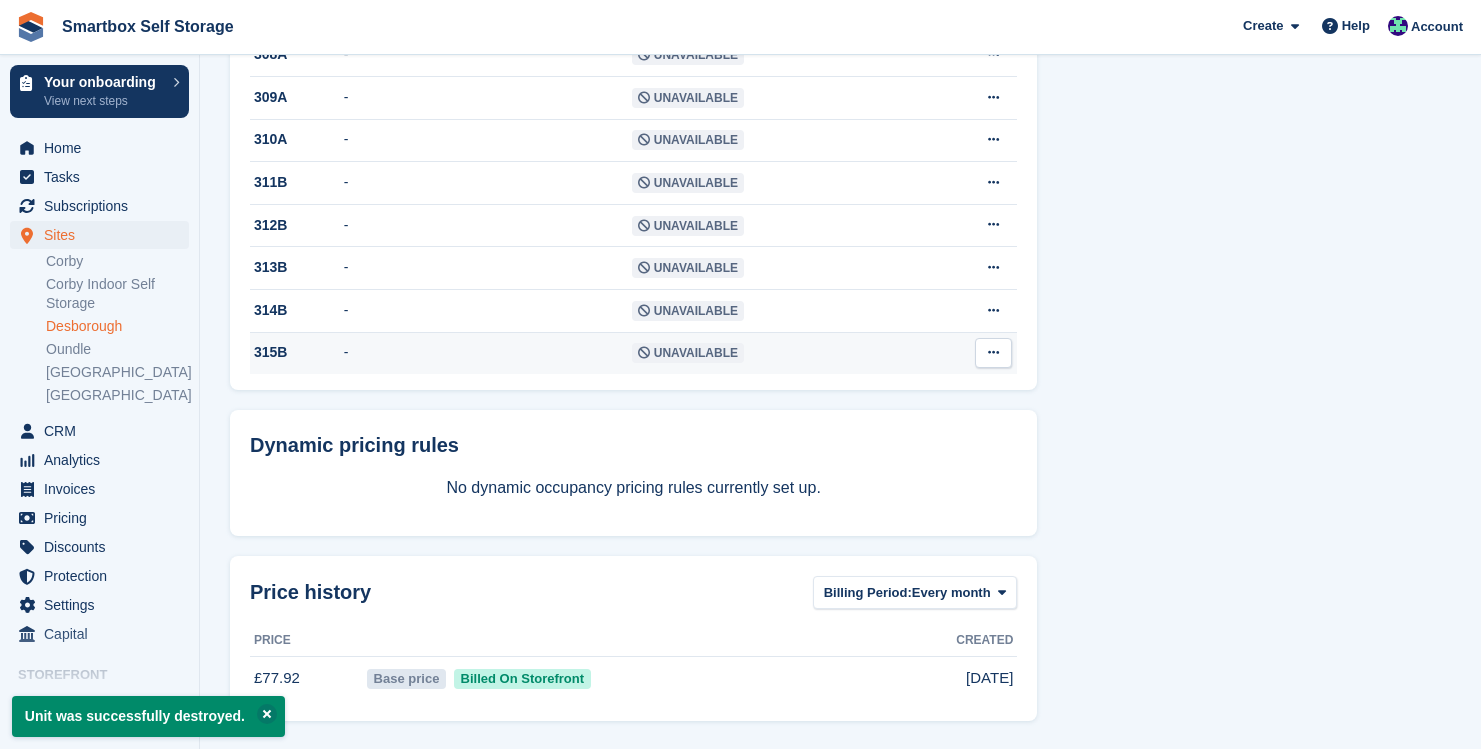 scroll, scrollTop: 1157, scrollLeft: 0, axis: vertical 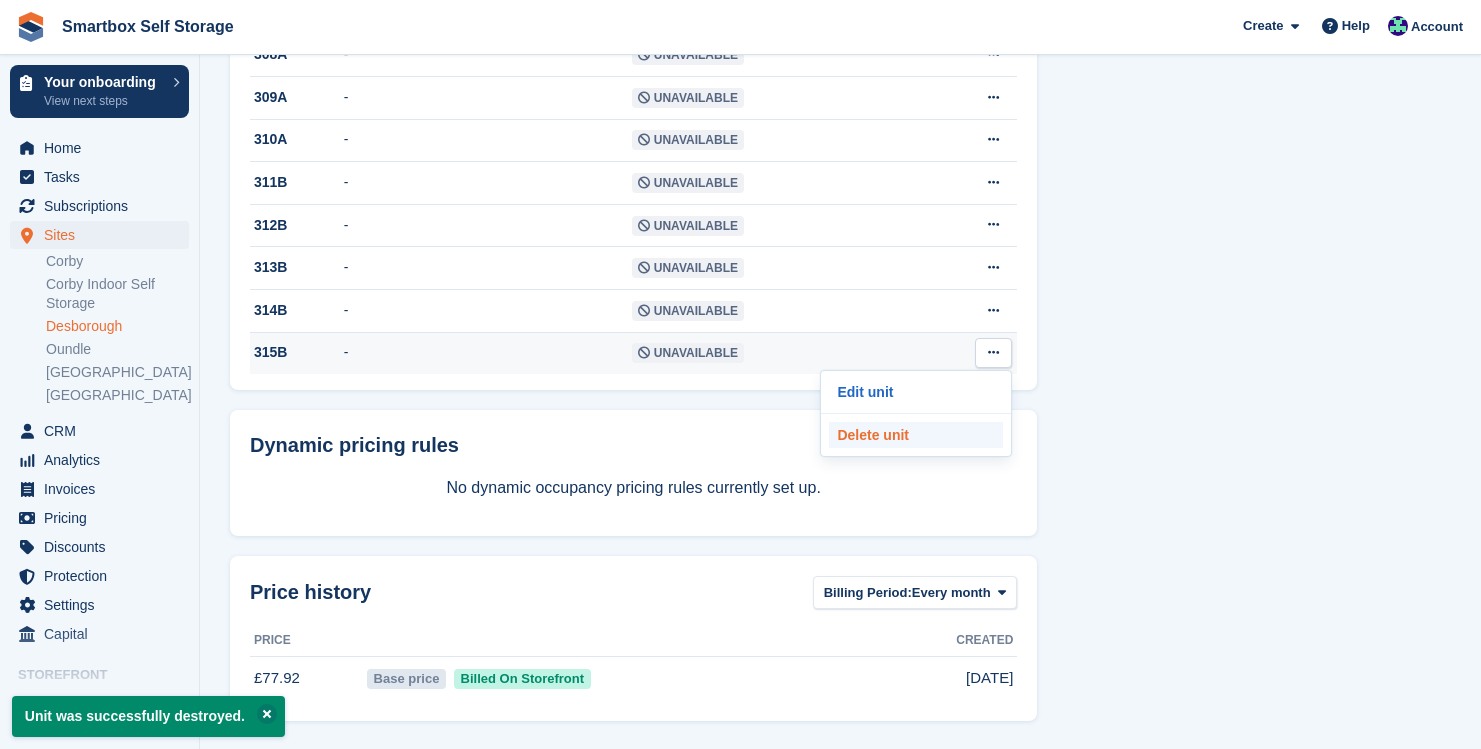 click on "Delete unit" at bounding box center (916, 435) 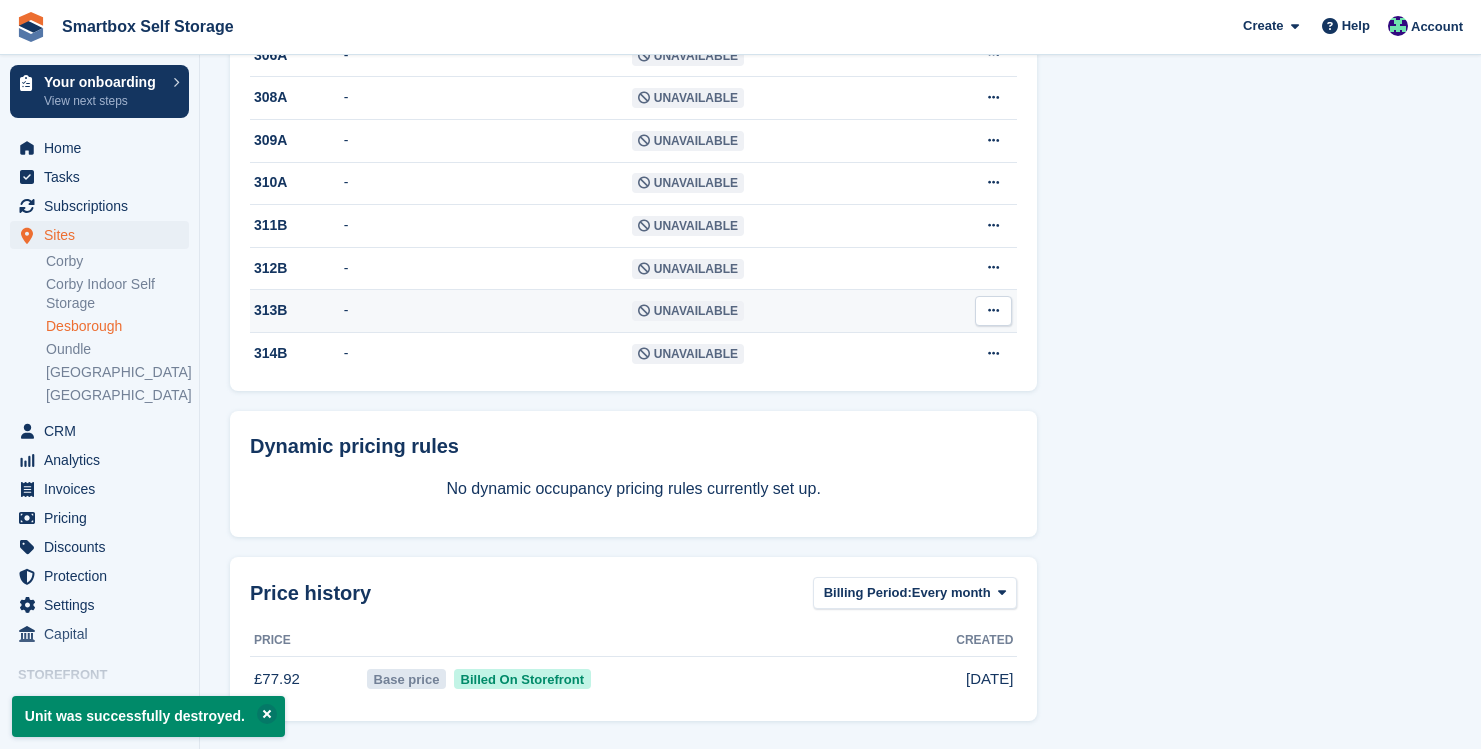 scroll, scrollTop: 1114, scrollLeft: 0, axis: vertical 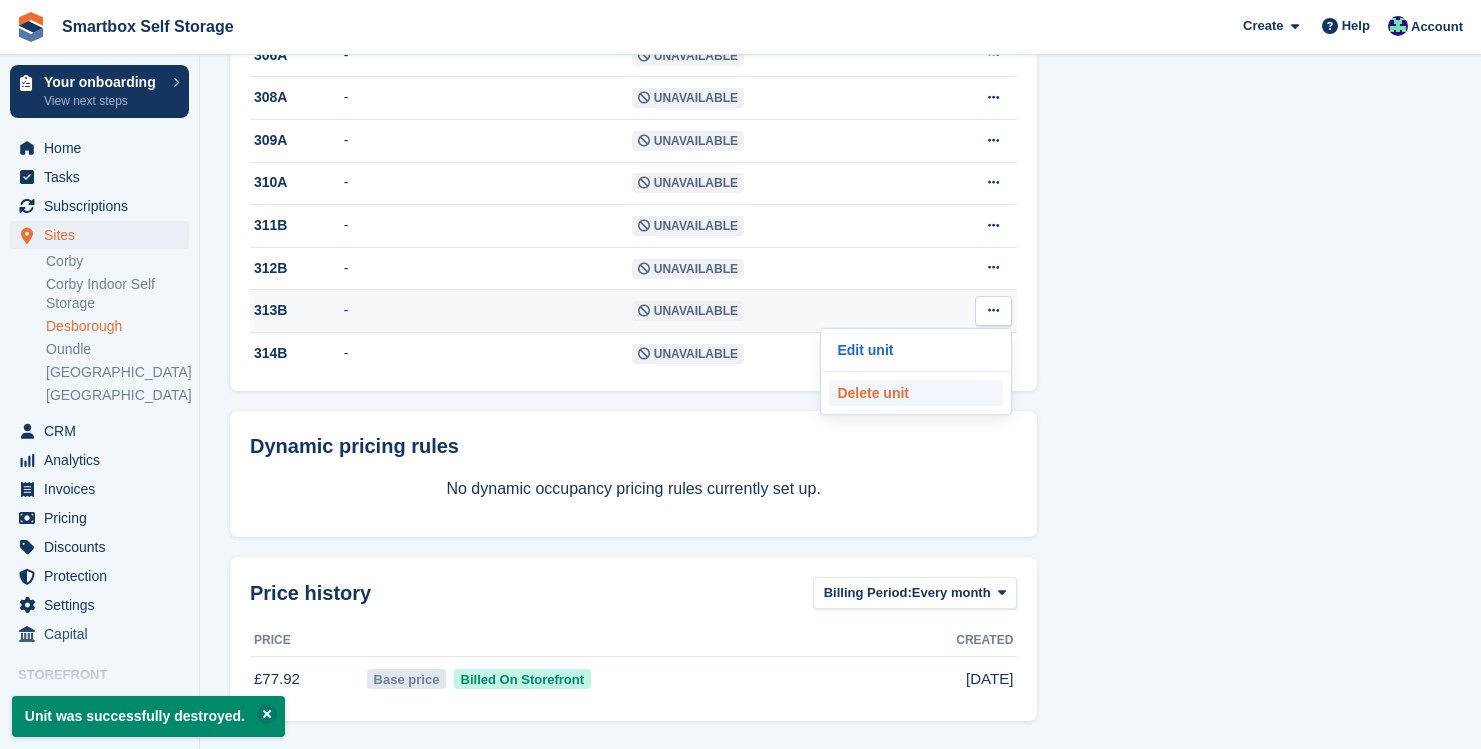 click on "Delete unit" at bounding box center [916, 393] 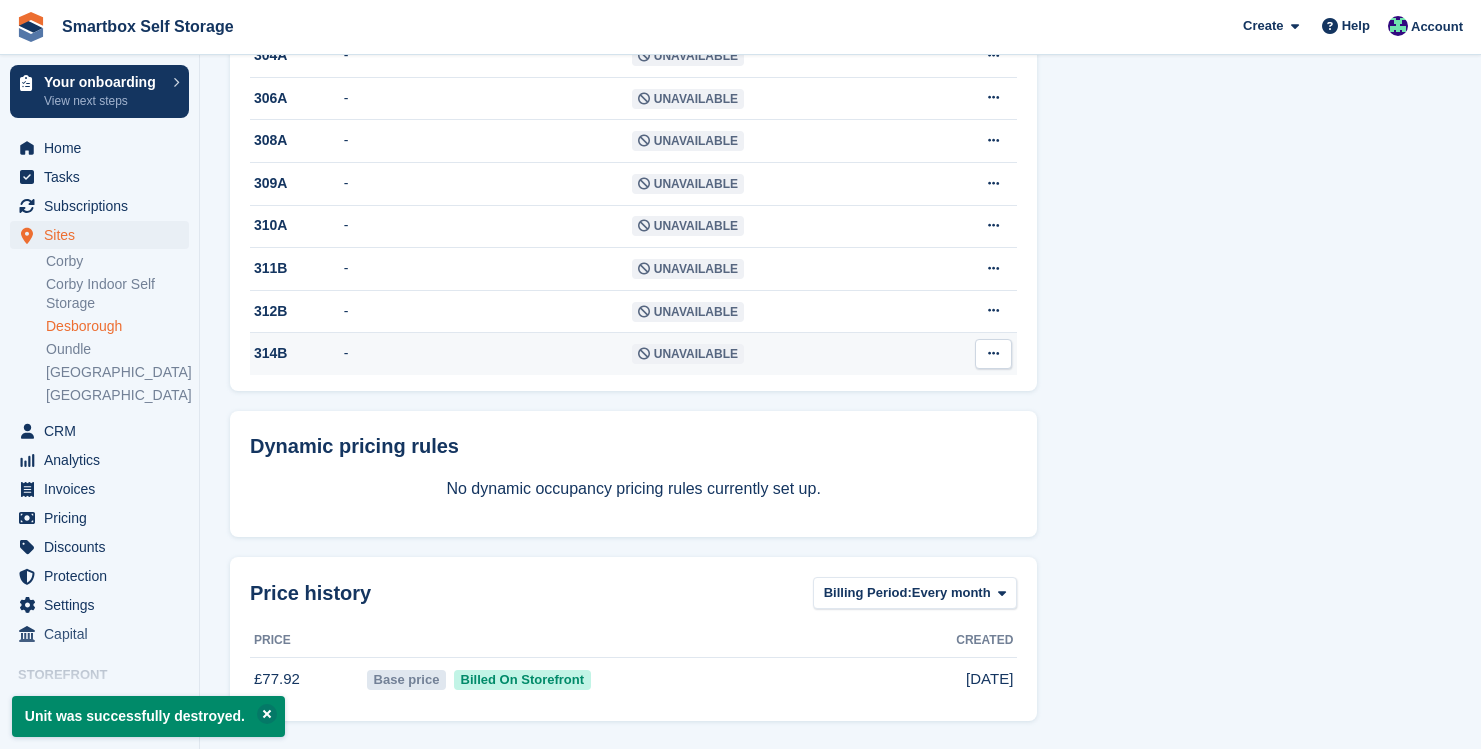 scroll, scrollTop: 1070, scrollLeft: 0, axis: vertical 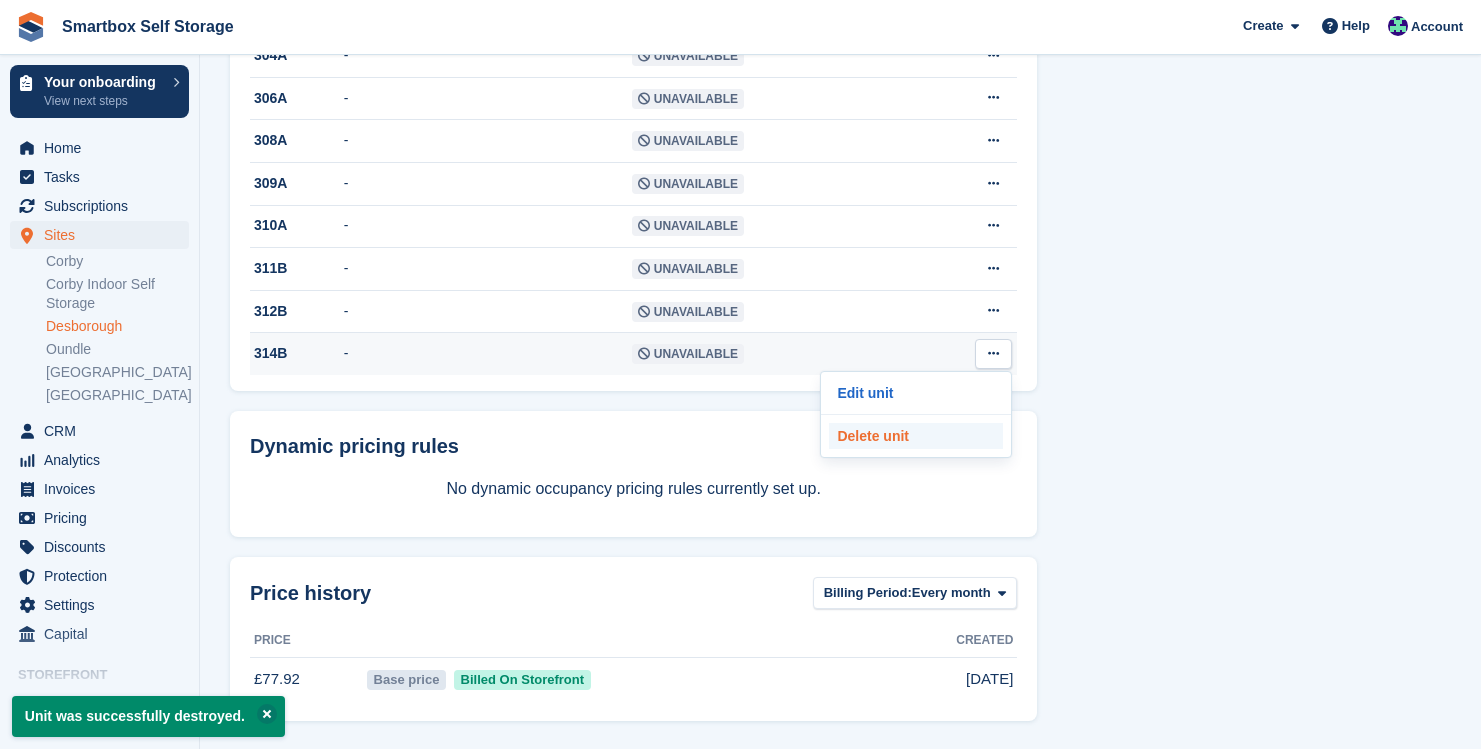 click on "Delete unit" at bounding box center [916, 436] 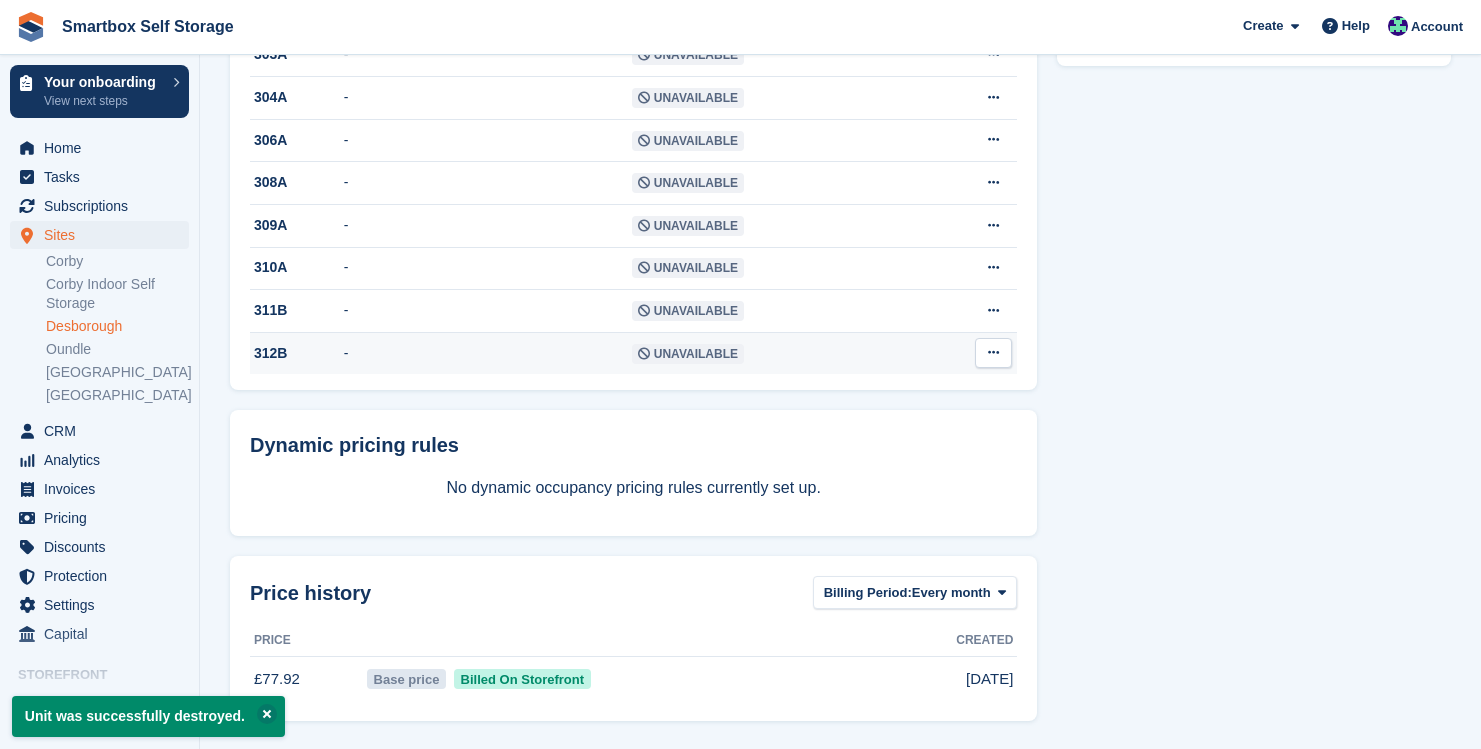 scroll, scrollTop: 1026, scrollLeft: 0, axis: vertical 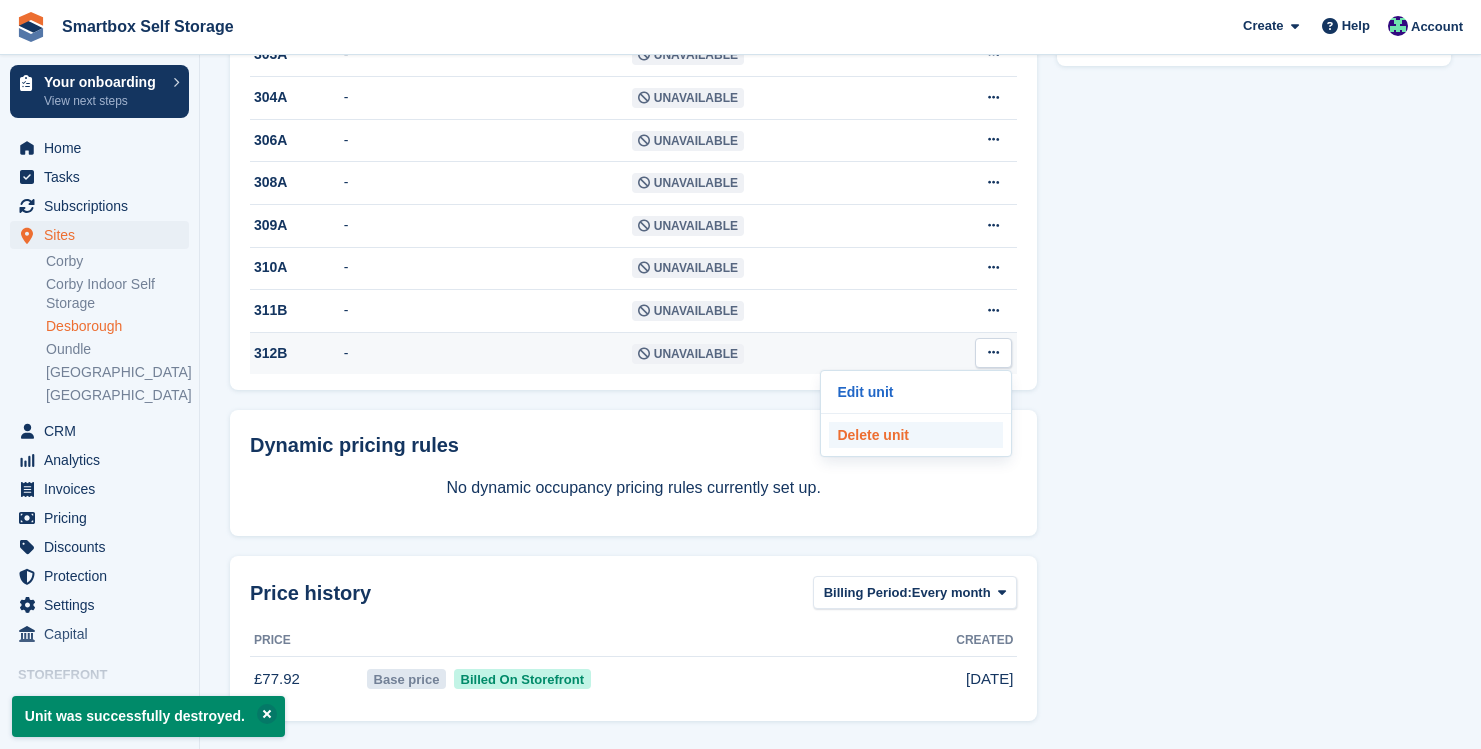 click on "Delete unit" at bounding box center [916, 435] 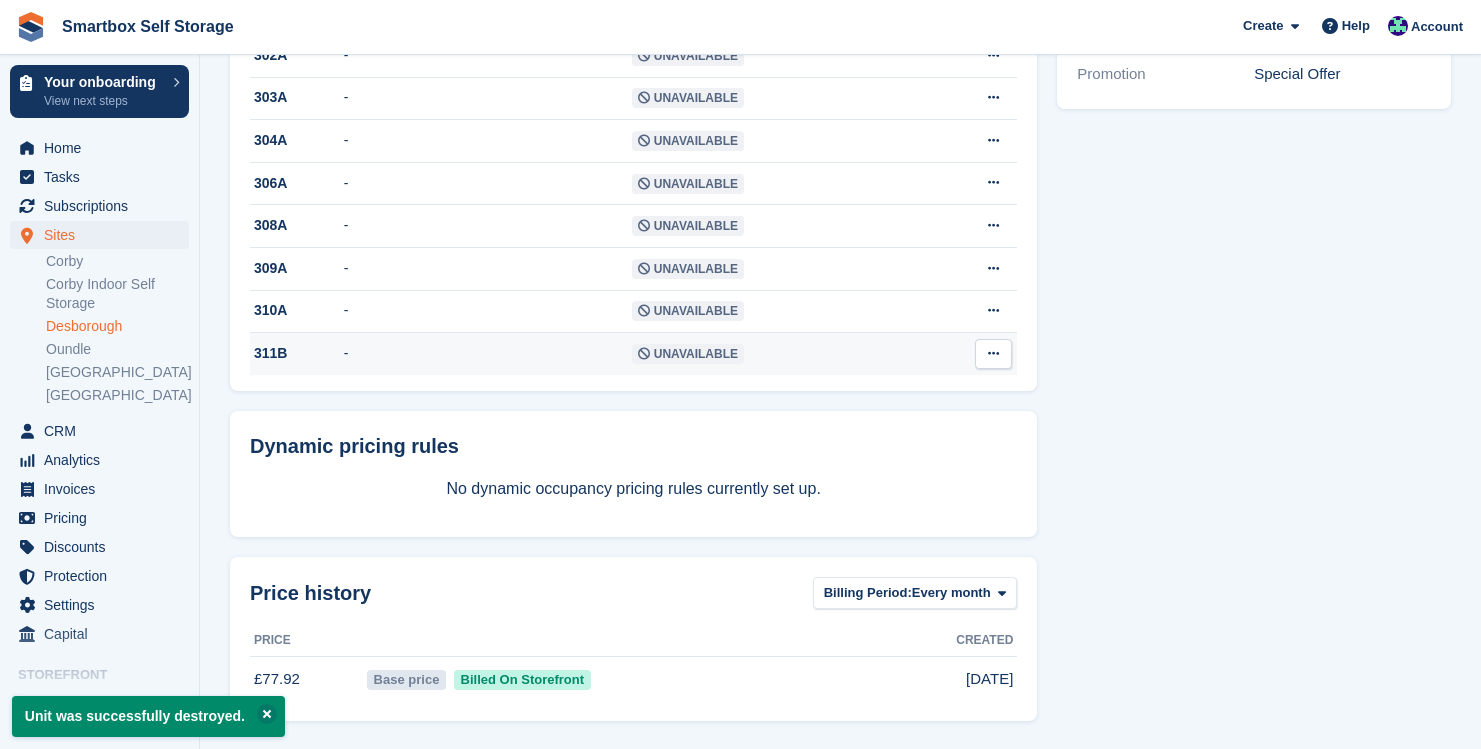 scroll, scrollTop: 983, scrollLeft: 0, axis: vertical 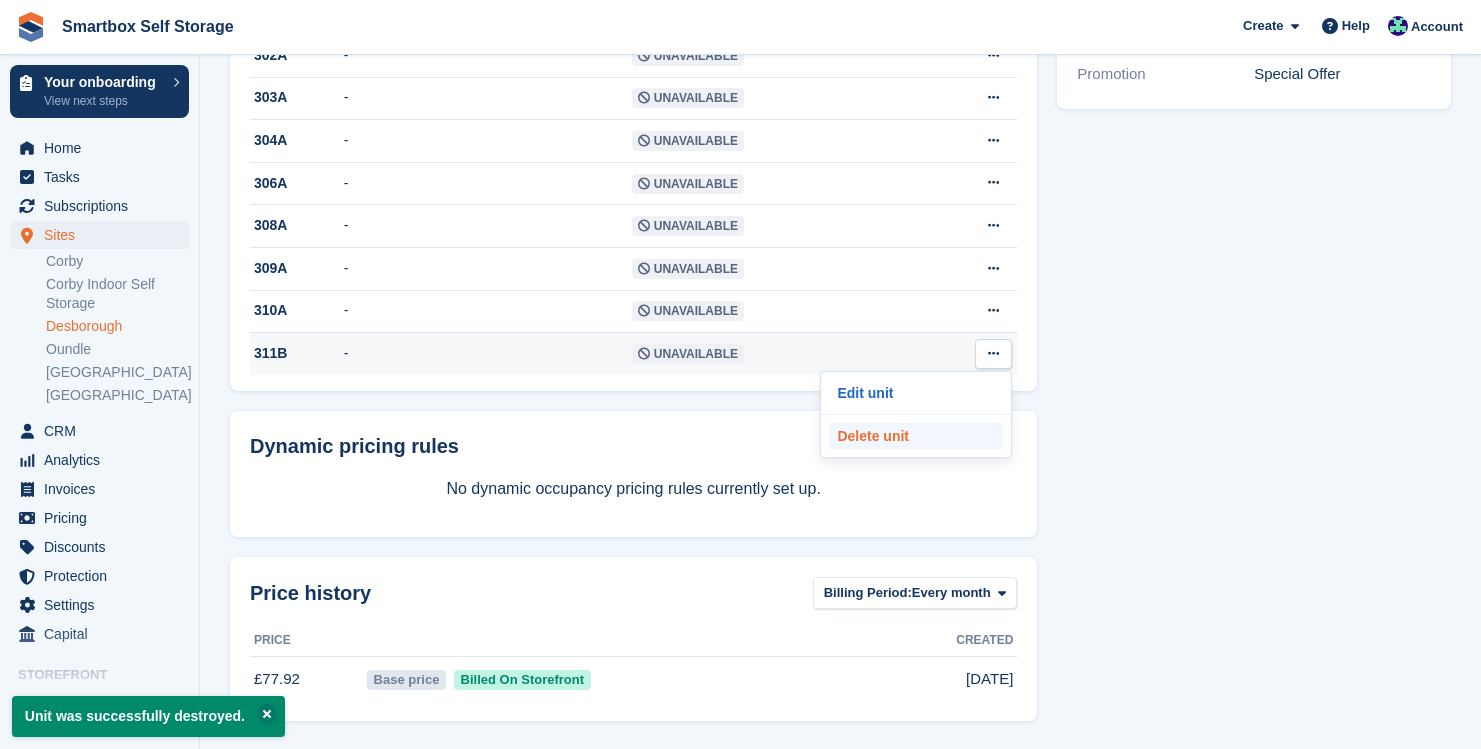 click on "Delete unit" at bounding box center [916, 436] 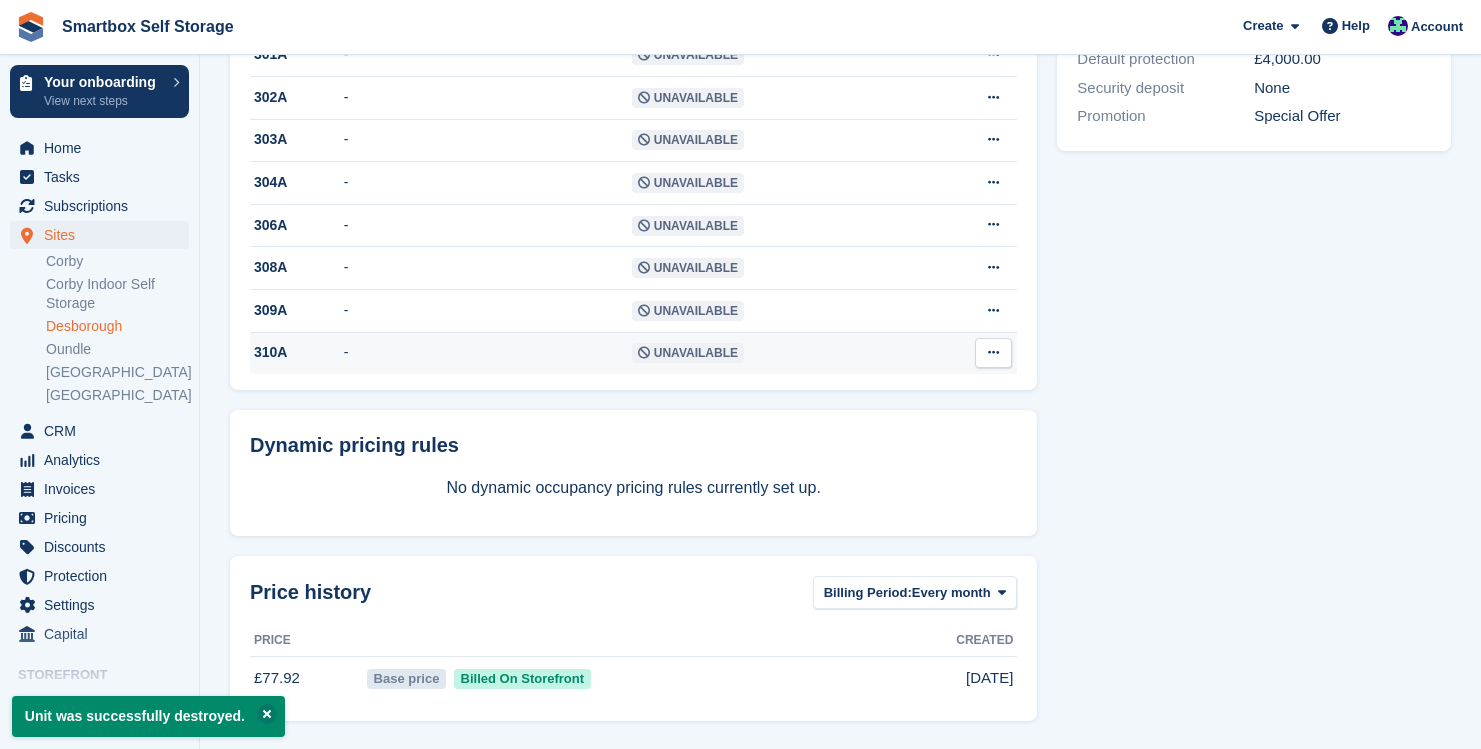 scroll, scrollTop: 939, scrollLeft: 0, axis: vertical 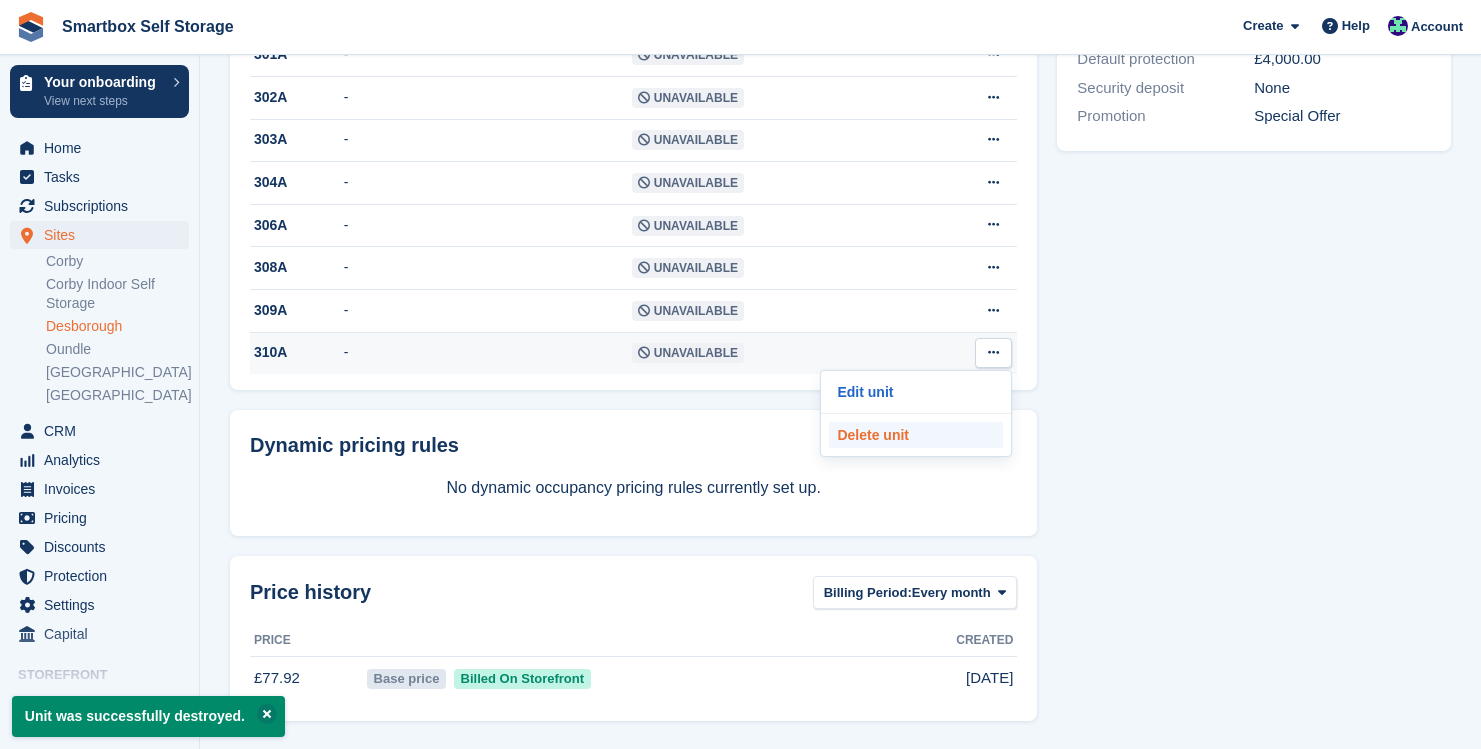 click on "Delete unit" at bounding box center (916, 435) 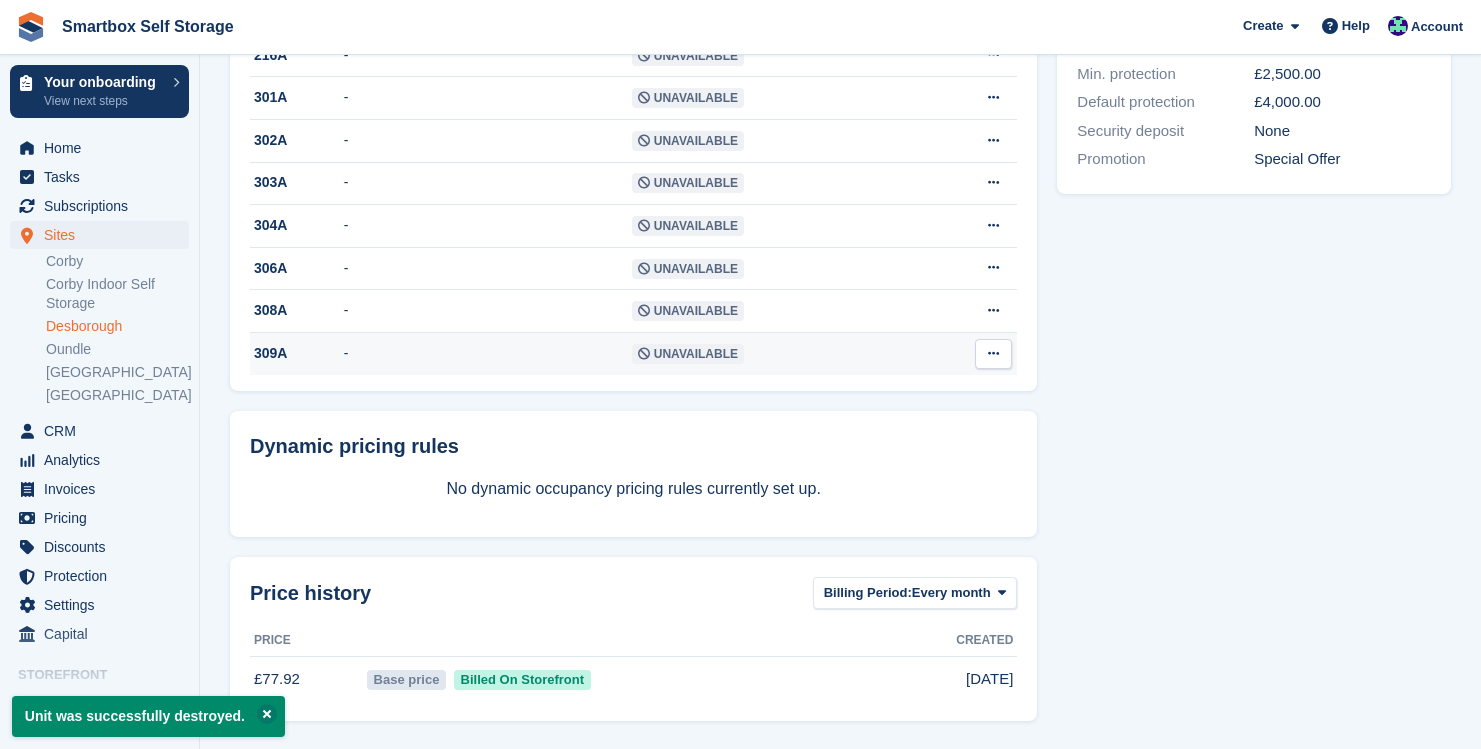 scroll, scrollTop: 896, scrollLeft: 0, axis: vertical 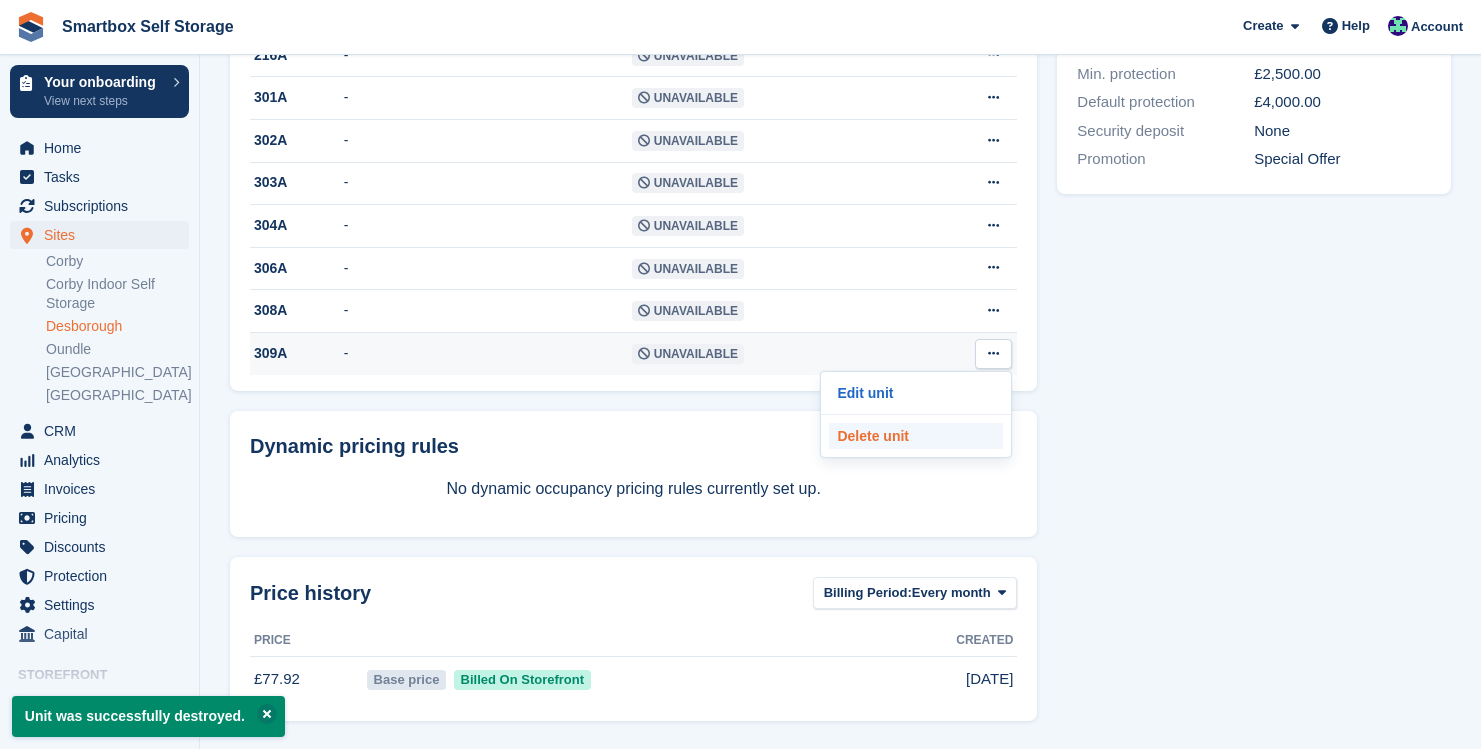 click on "Delete unit" at bounding box center (916, 436) 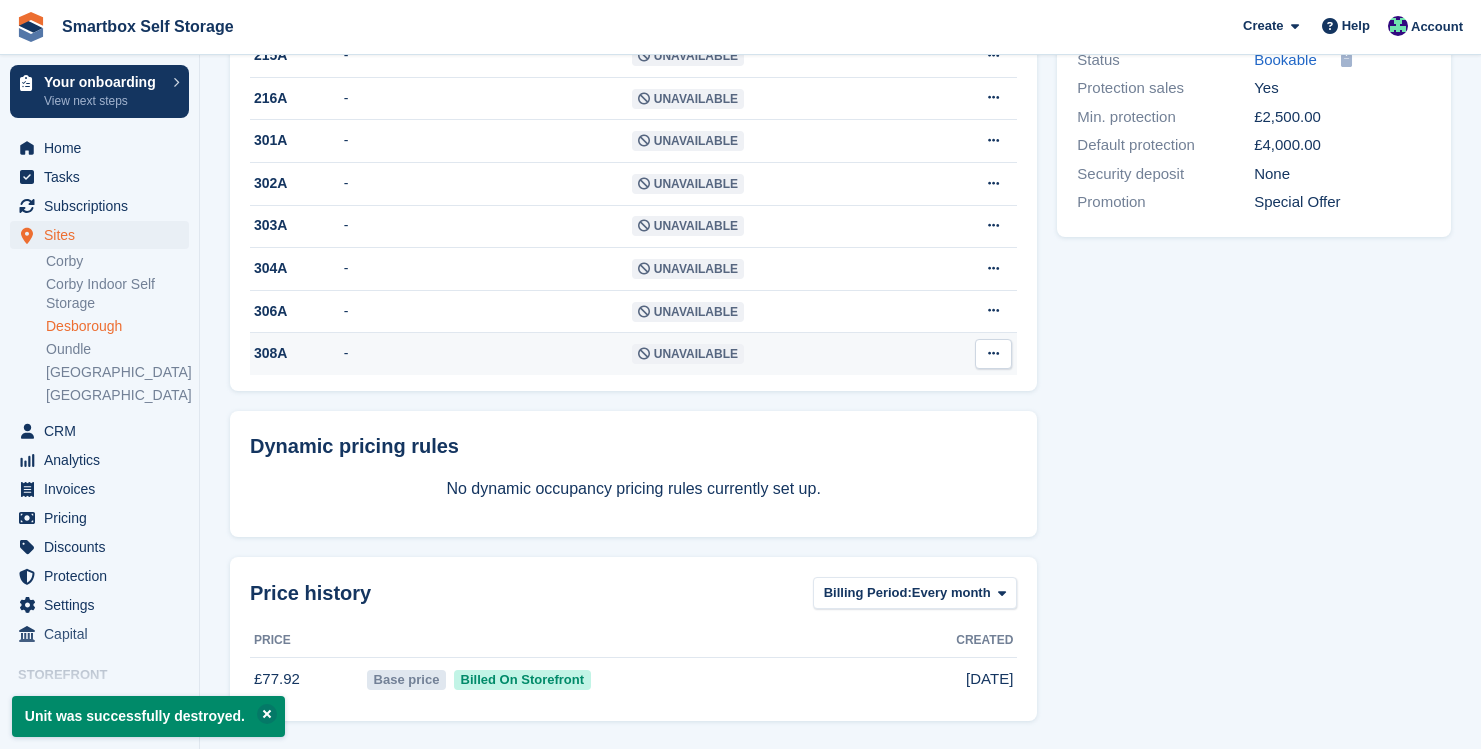 scroll, scrollTop: 852, scrollLeft: 0, axis: vertical 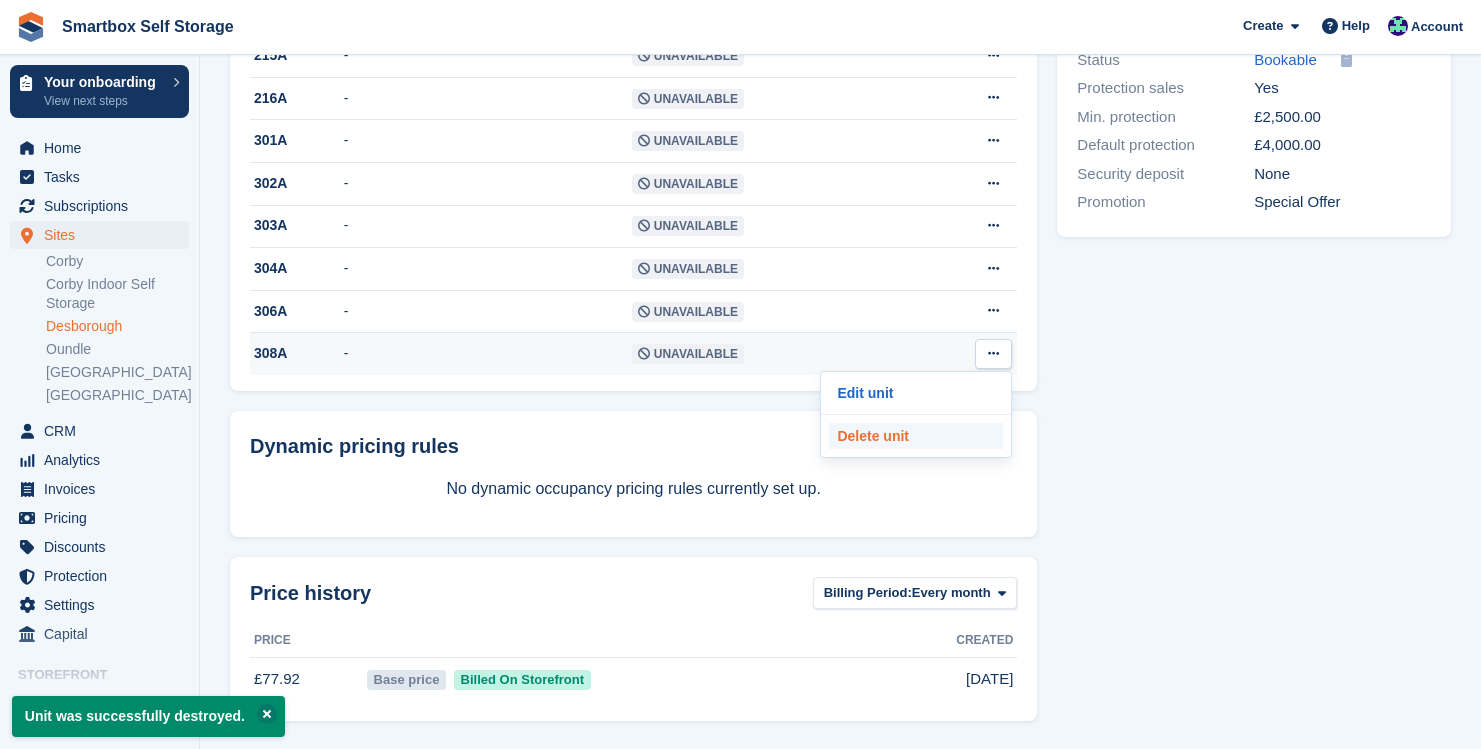 click on "Delete unit" at bounding box center [916, 436] 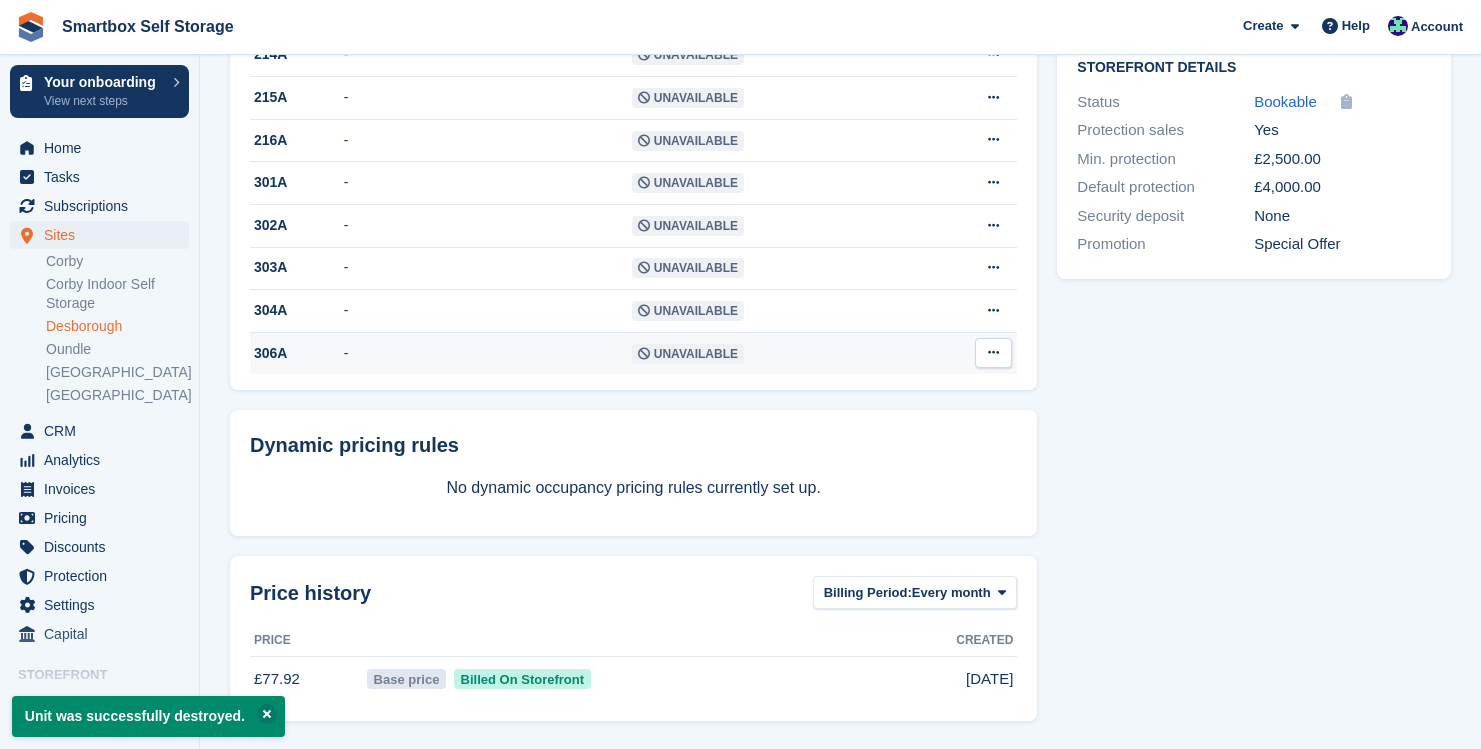 scroll, scrollTop: 808, scrollLeft: 0, axis: vertical 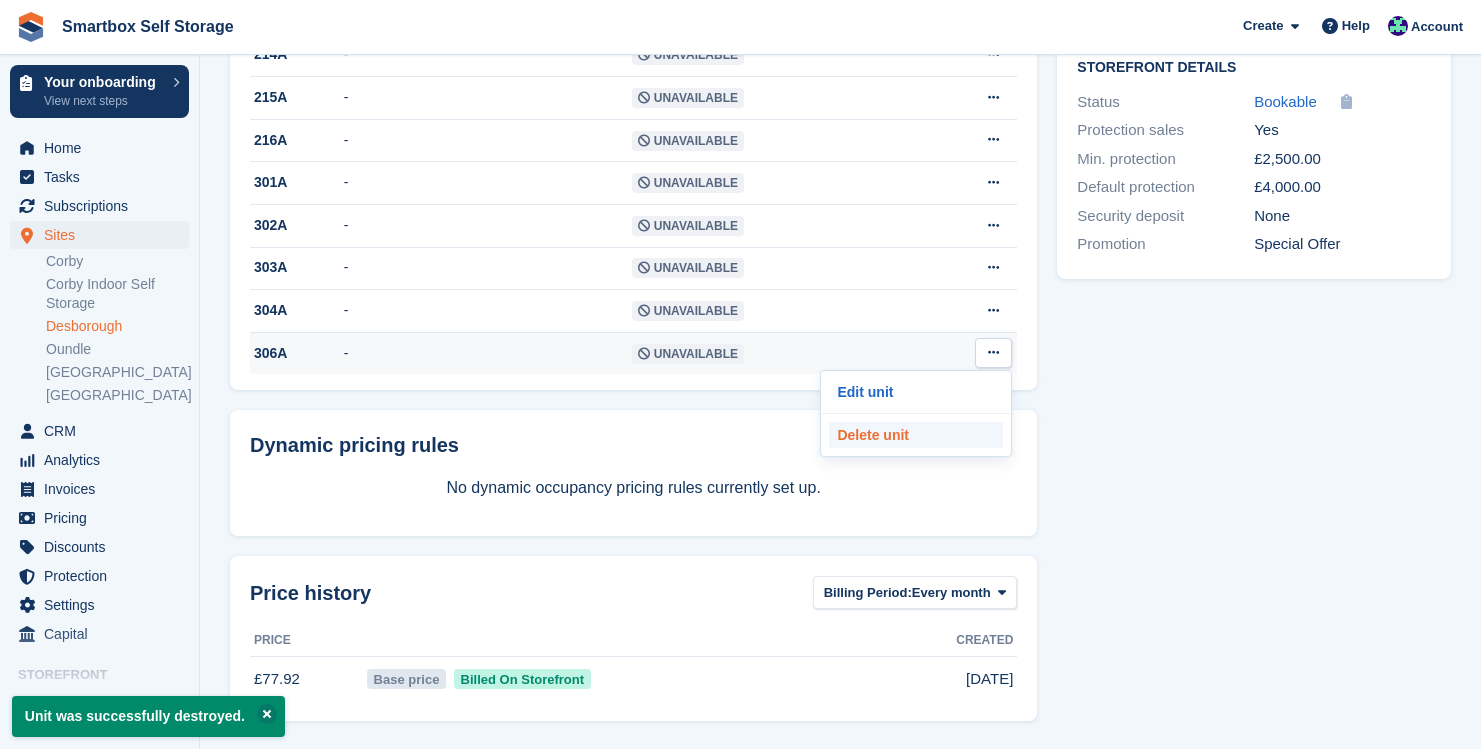 click on "Delete unit" at bounding box center [916, 435] 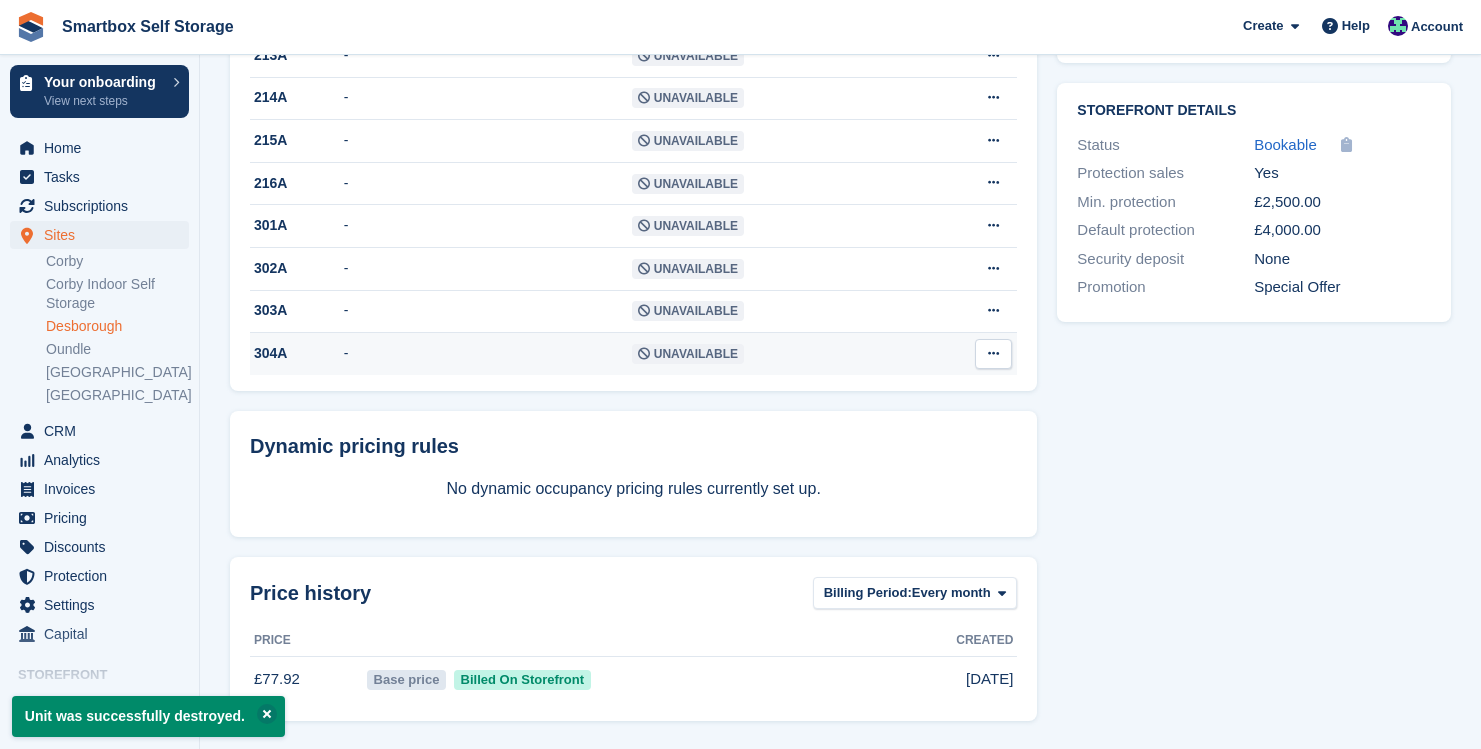 scroll, scrollTop: 765, scrollLeft: 0, axis: vertical 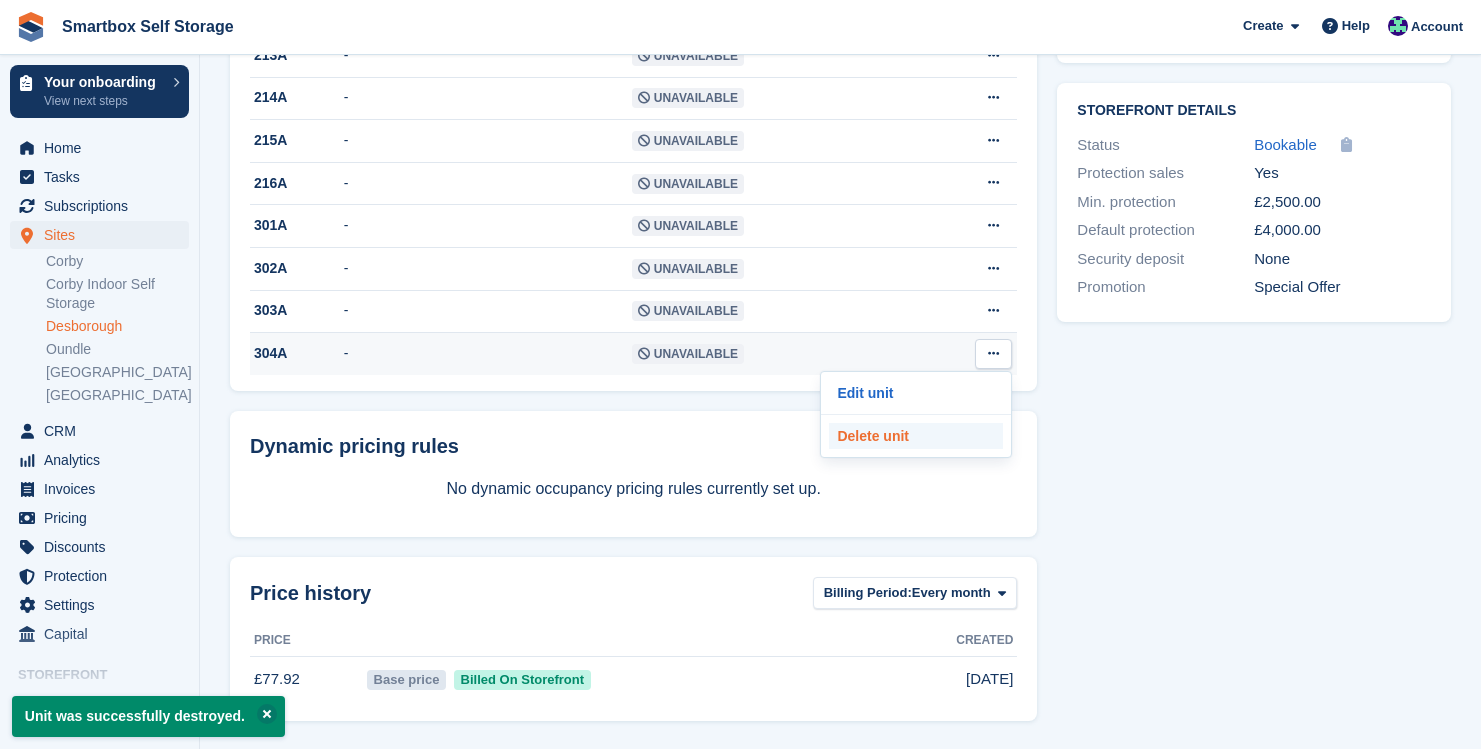 click on "Delete unit" at bounding box center (916, 436) 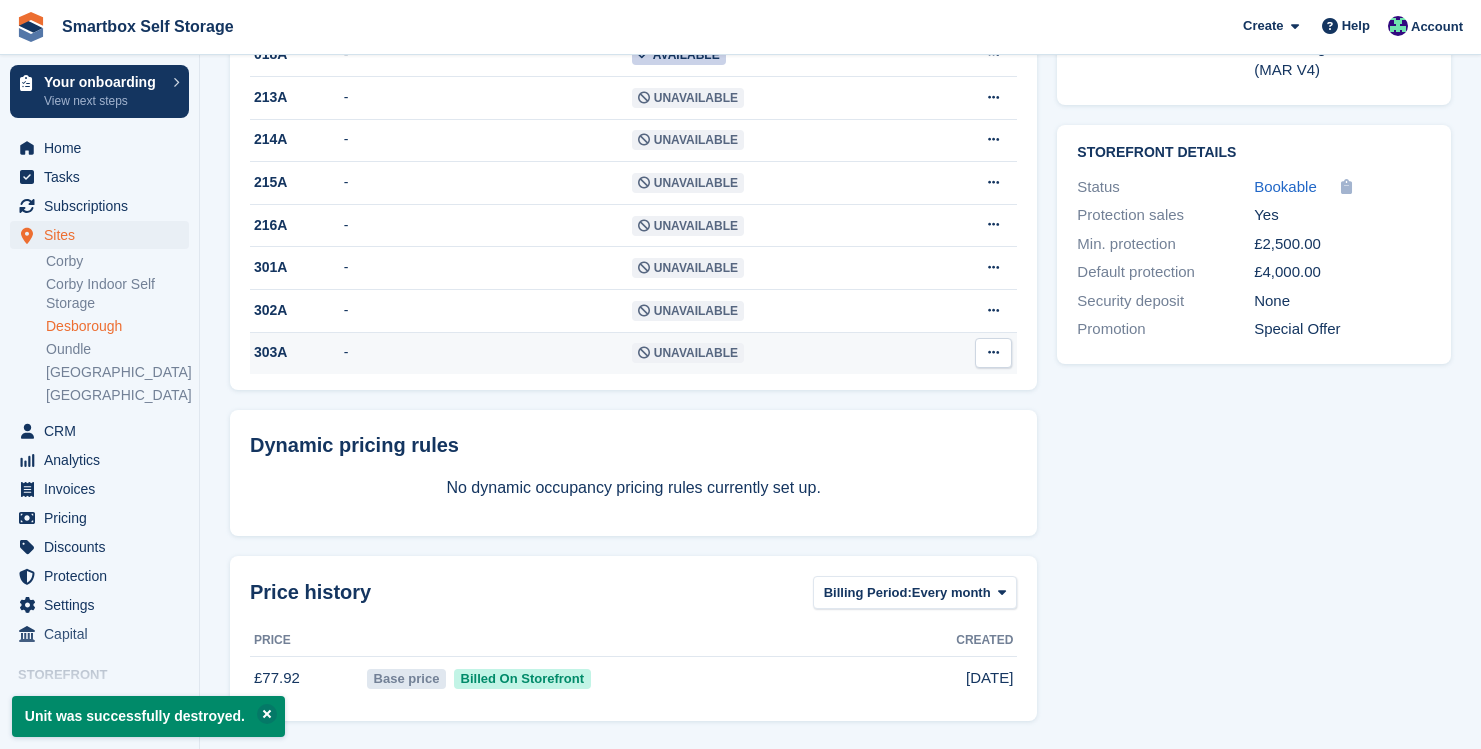 scroll, scrollTop: 721, scrollLeft: 0, axis: vertical 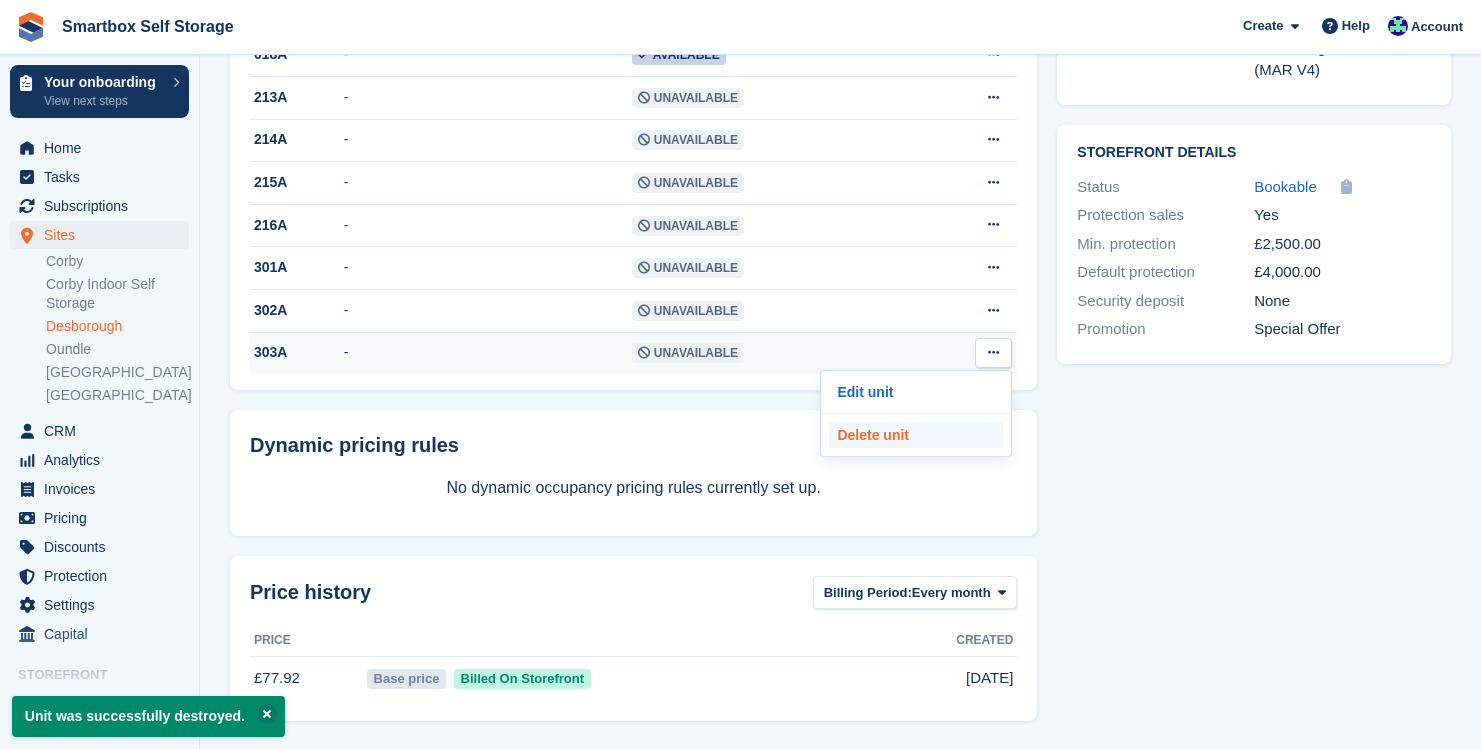 click on "Delete unit" at bounding box center [916, 435] 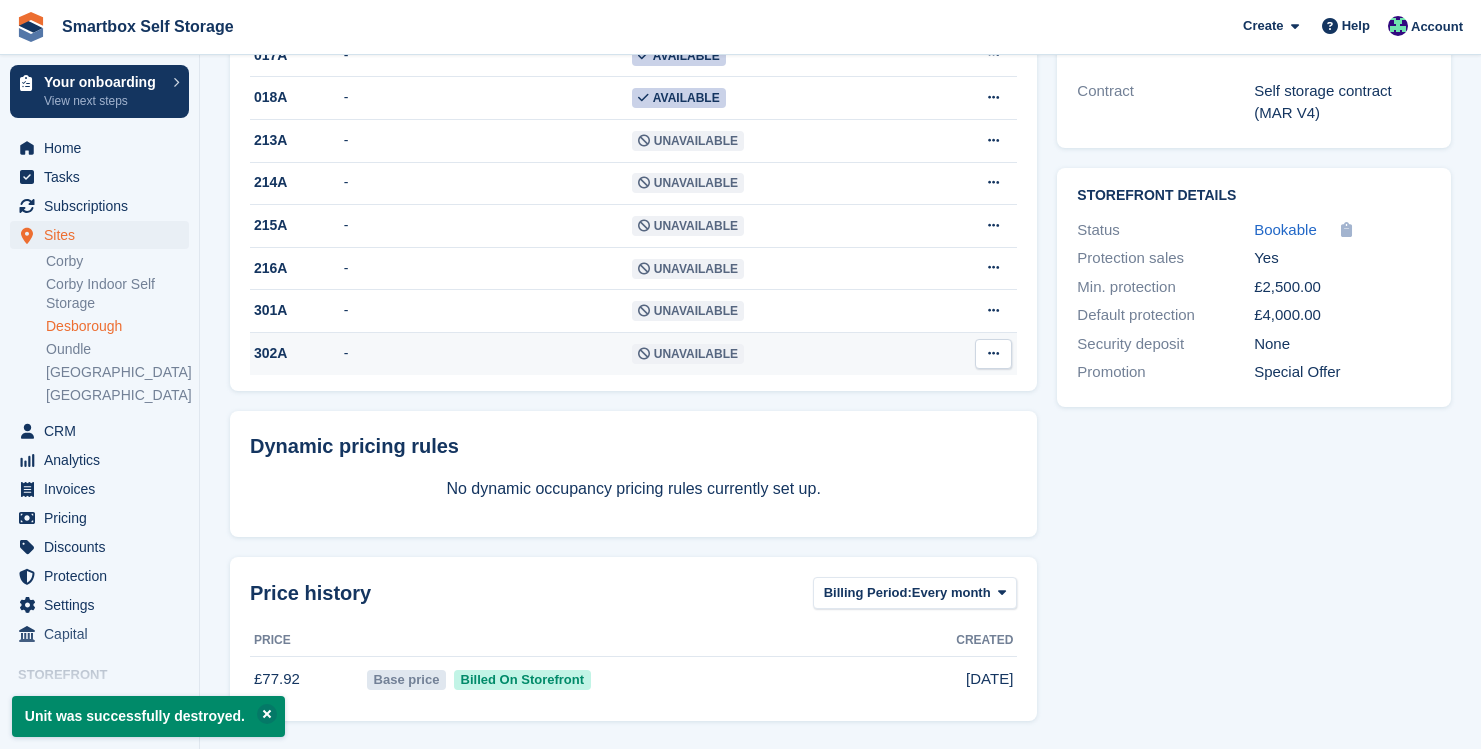 scroll, scrollTop: 678, scrollLeft: 0, axis: vertical 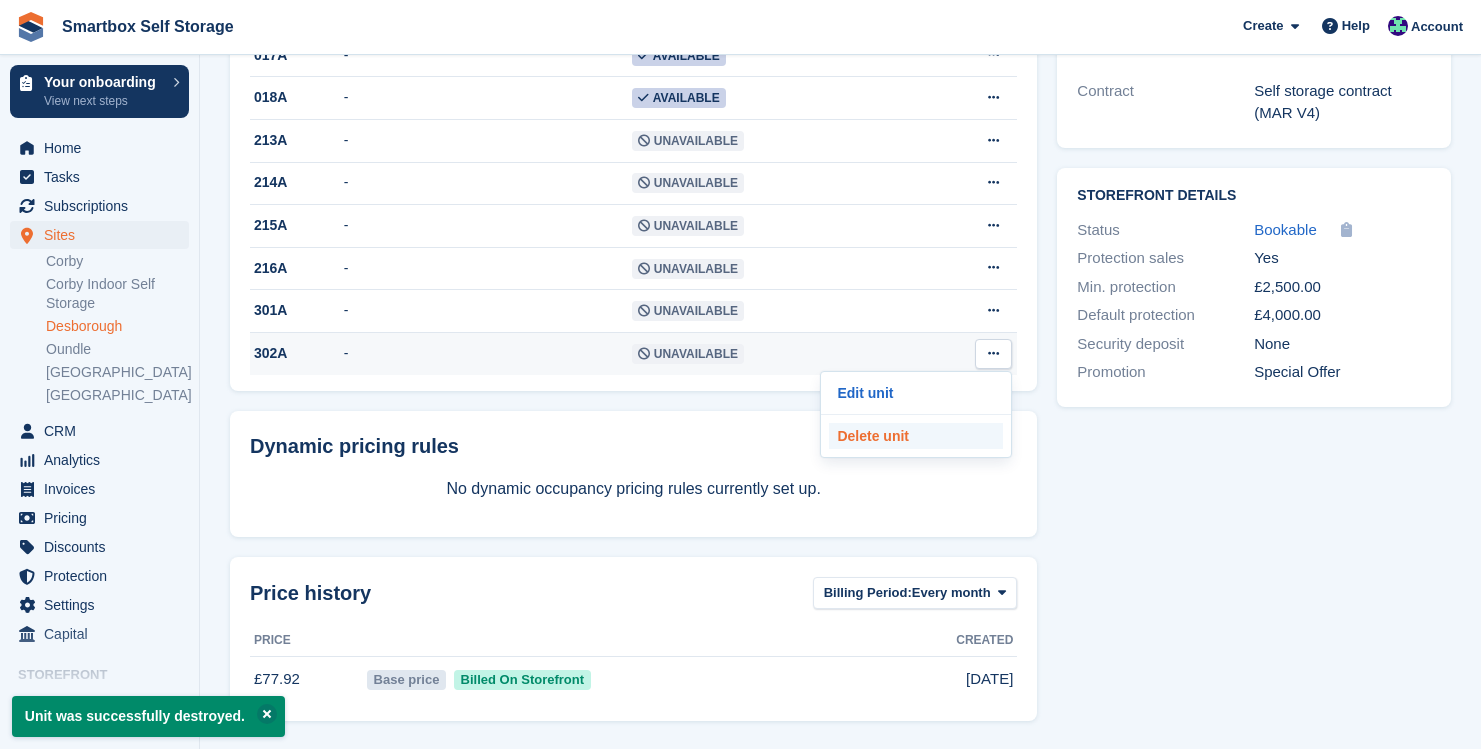 click on "Delete unit" at bounding box center [916, 436] 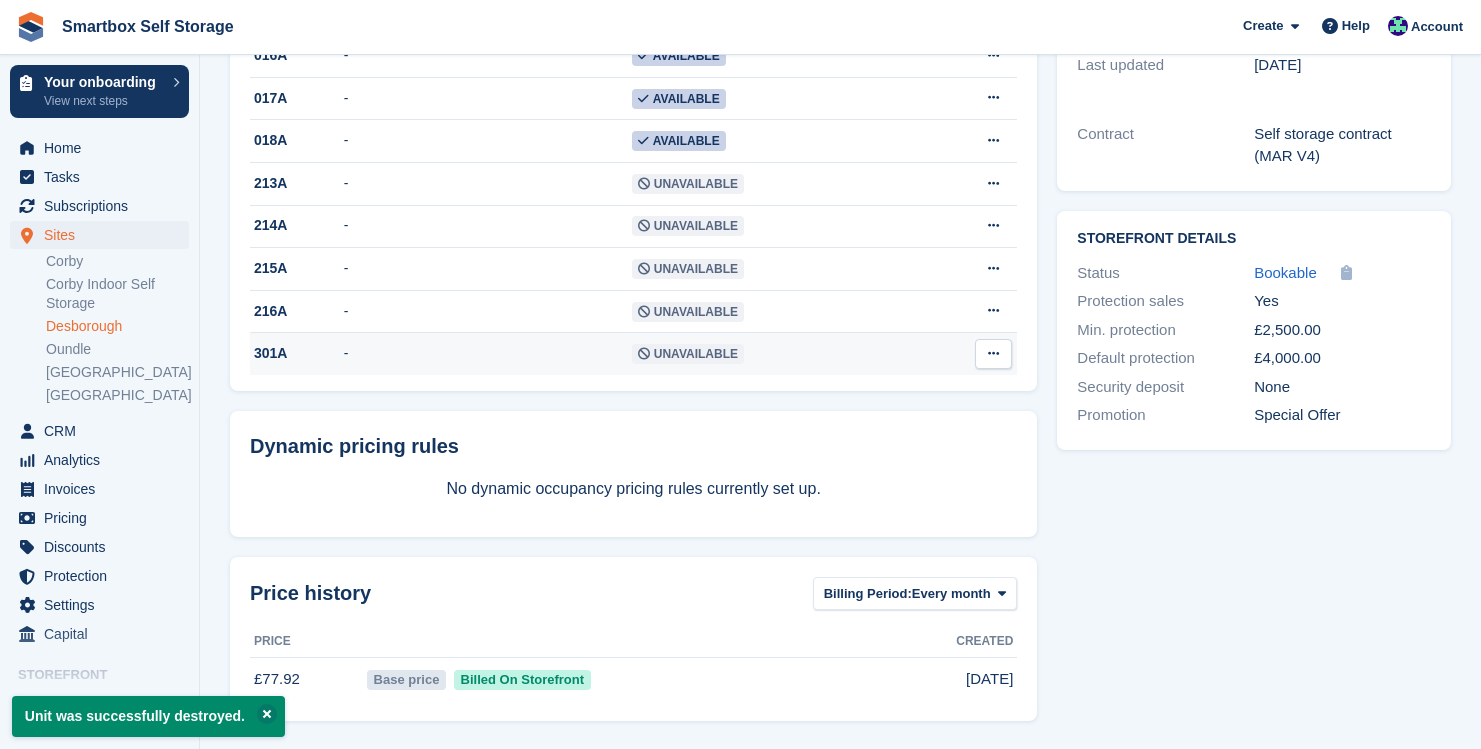 scroll, scrollTop: 634, scrollLeft: 0, axis: vertical 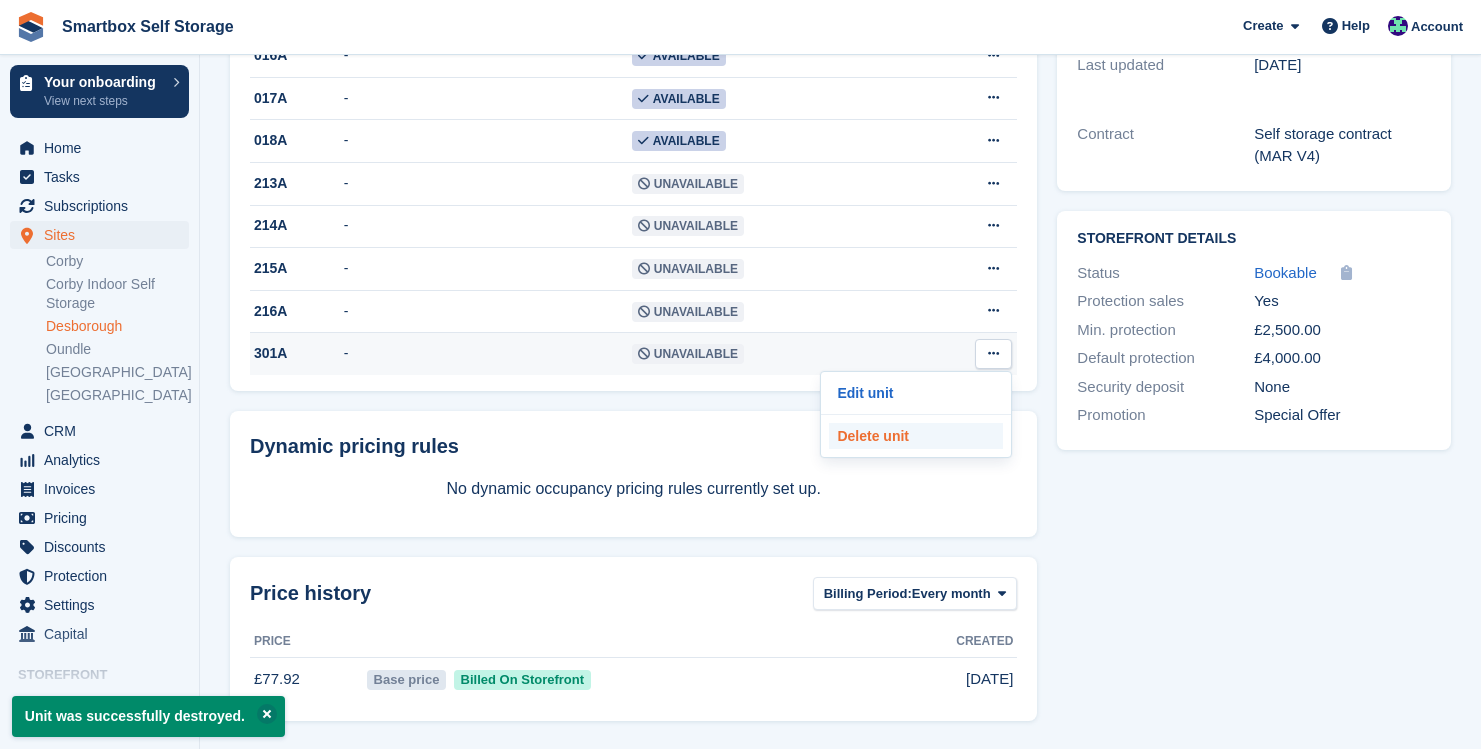 click on "Delete unit" at bounding box center (916, 436) 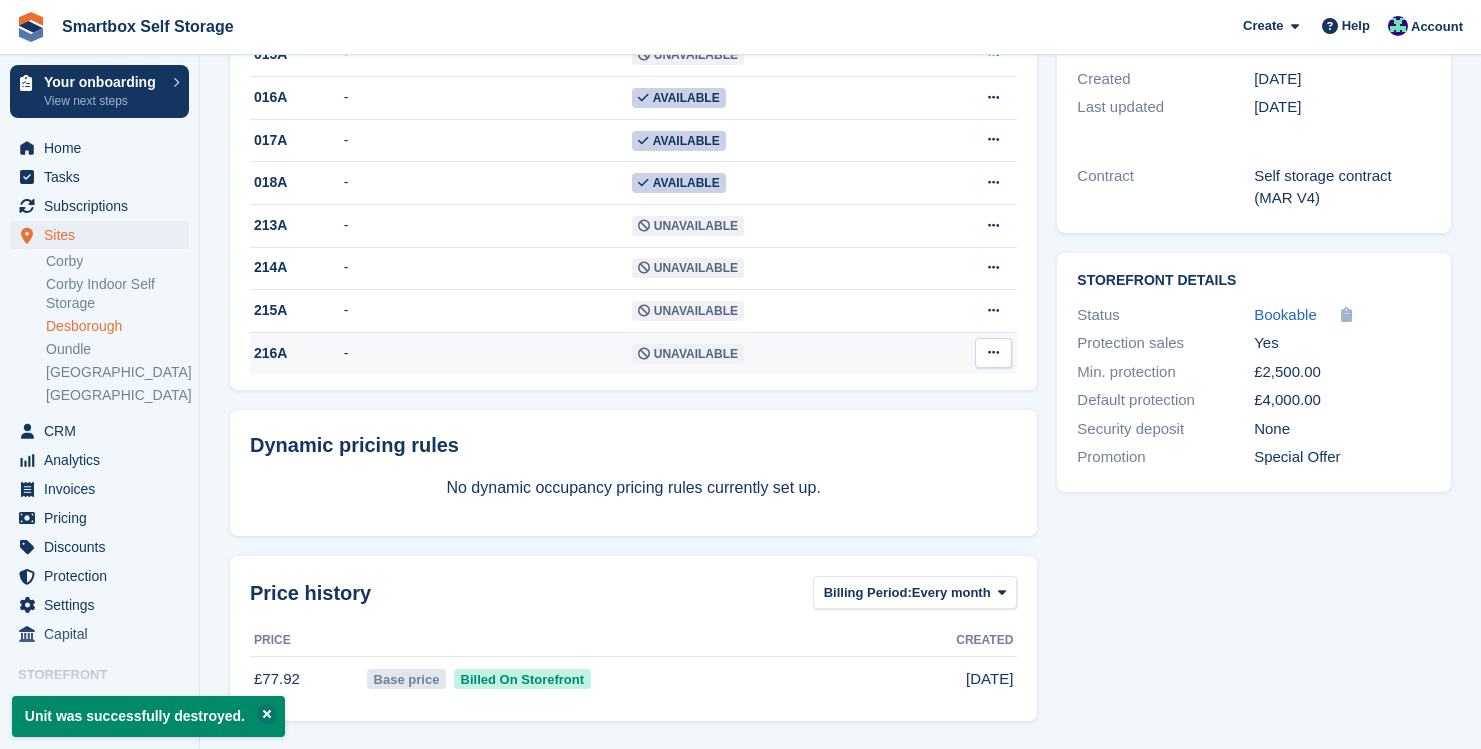 scroll, scrollTop: 590, scrollLeft: 0, axis: vertical 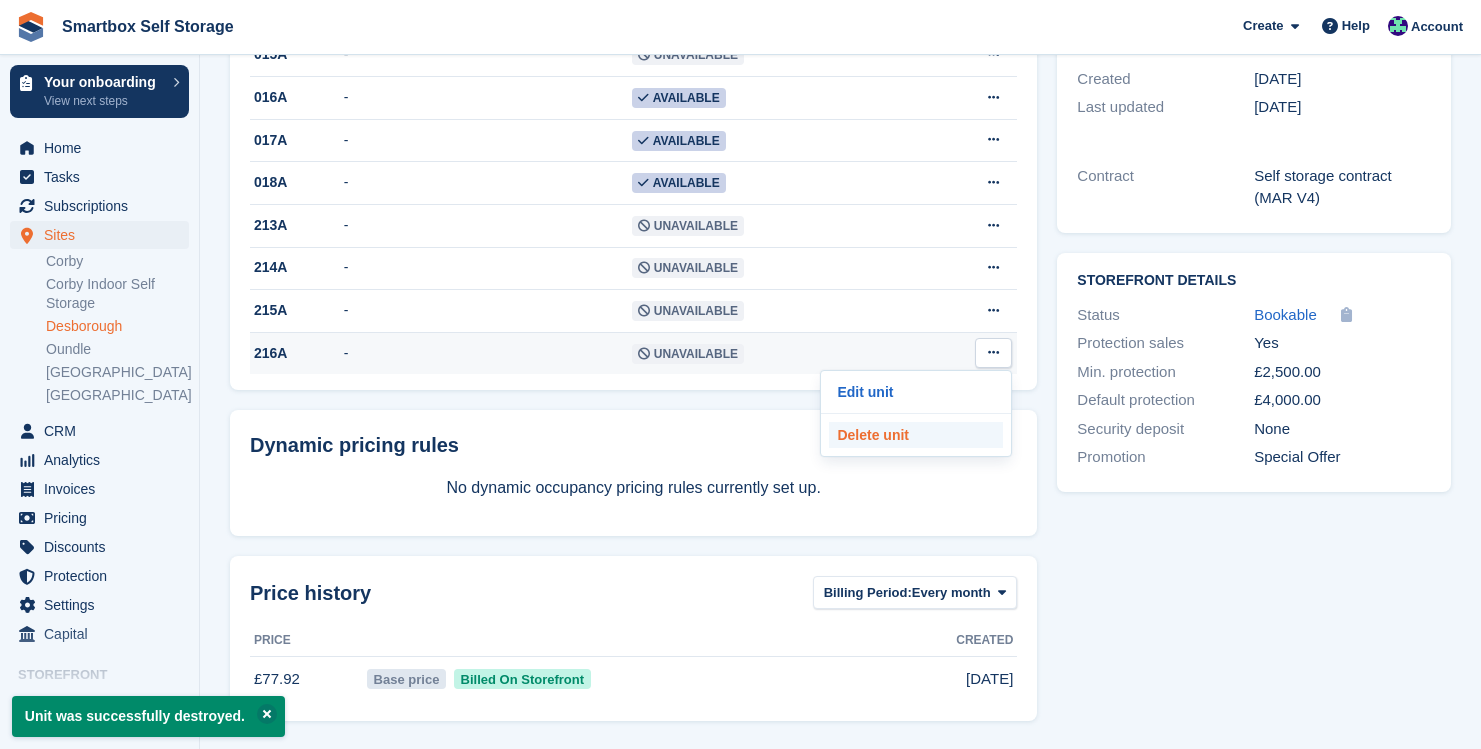 click on "Delete unit" at bounding box center [916, 435] 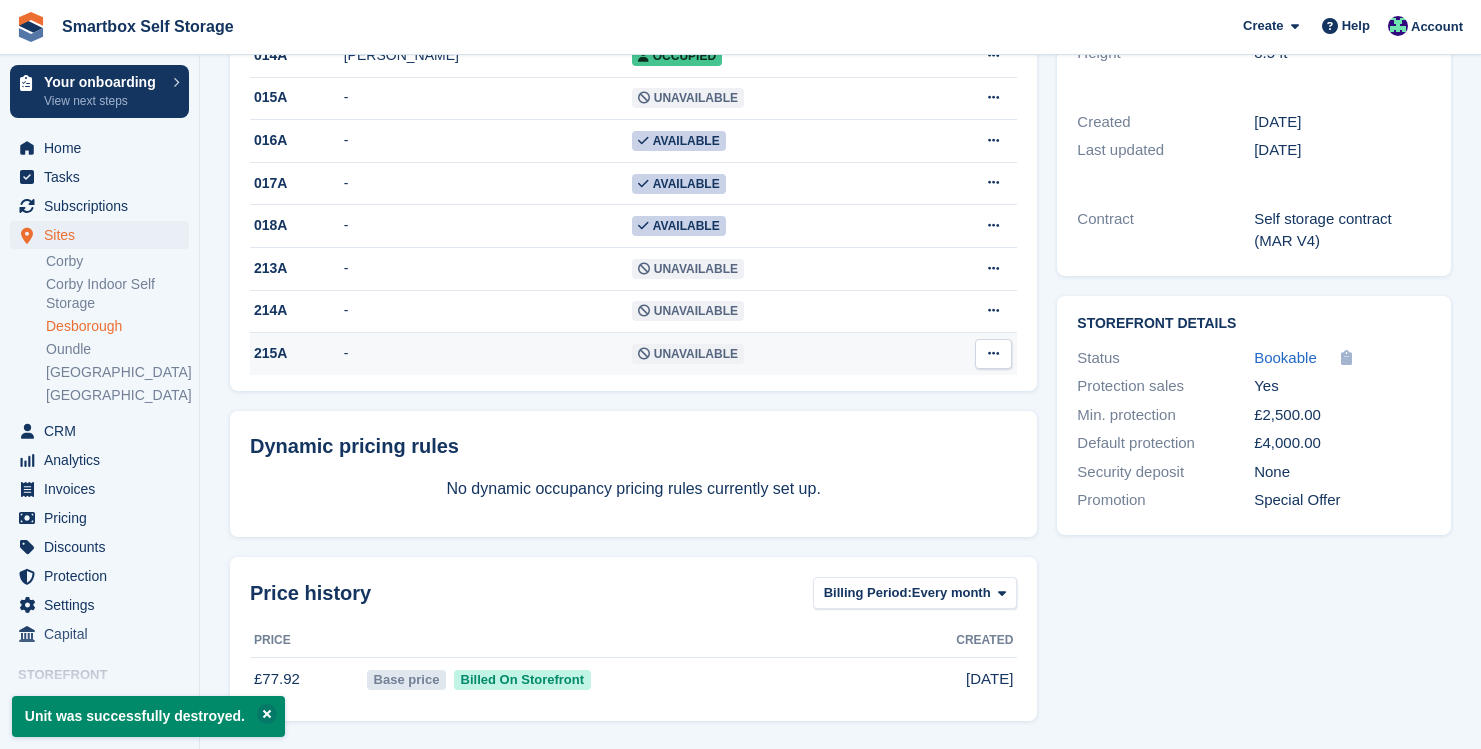 scroll, scrollTop: 547, scrollLeft: 0, axis: vertical 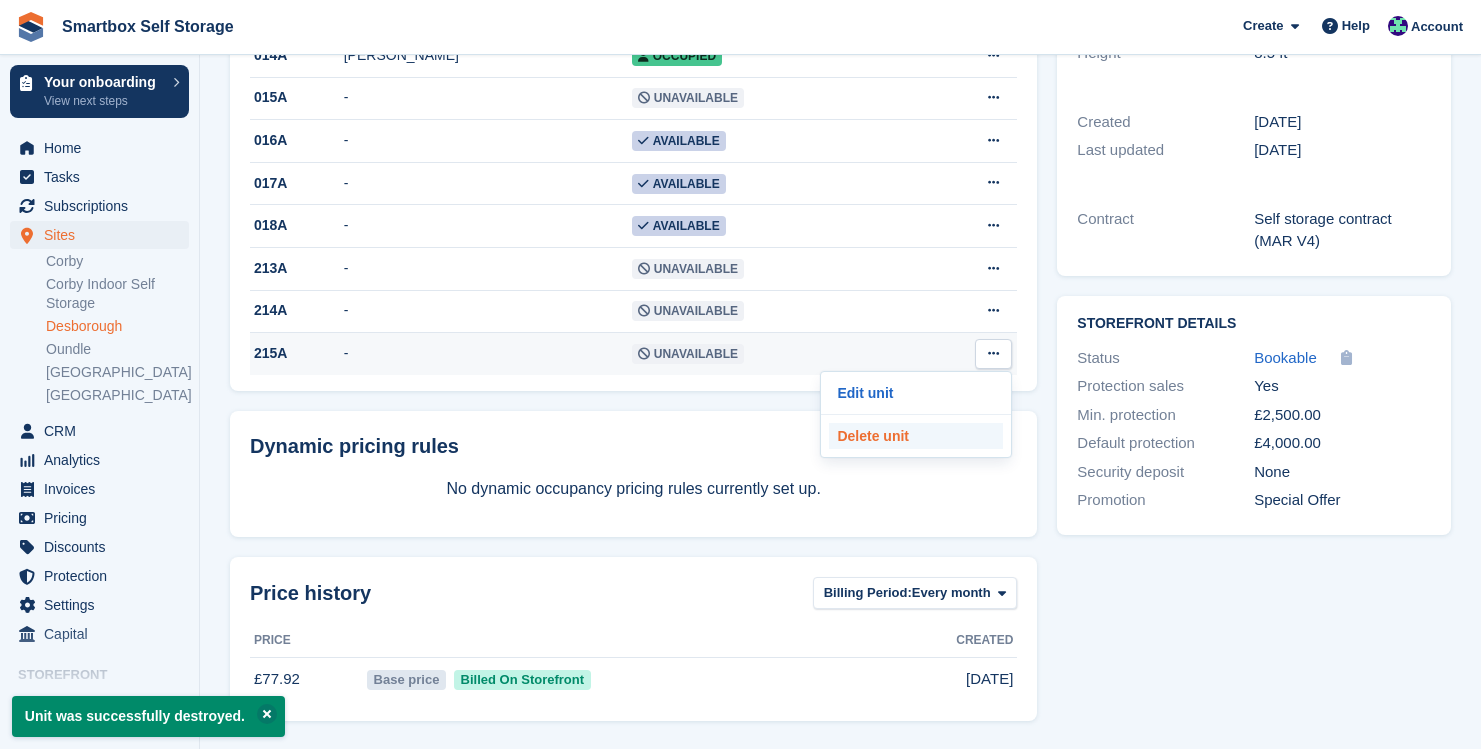 click on "Delete unit" at bounding box center (916, 436) 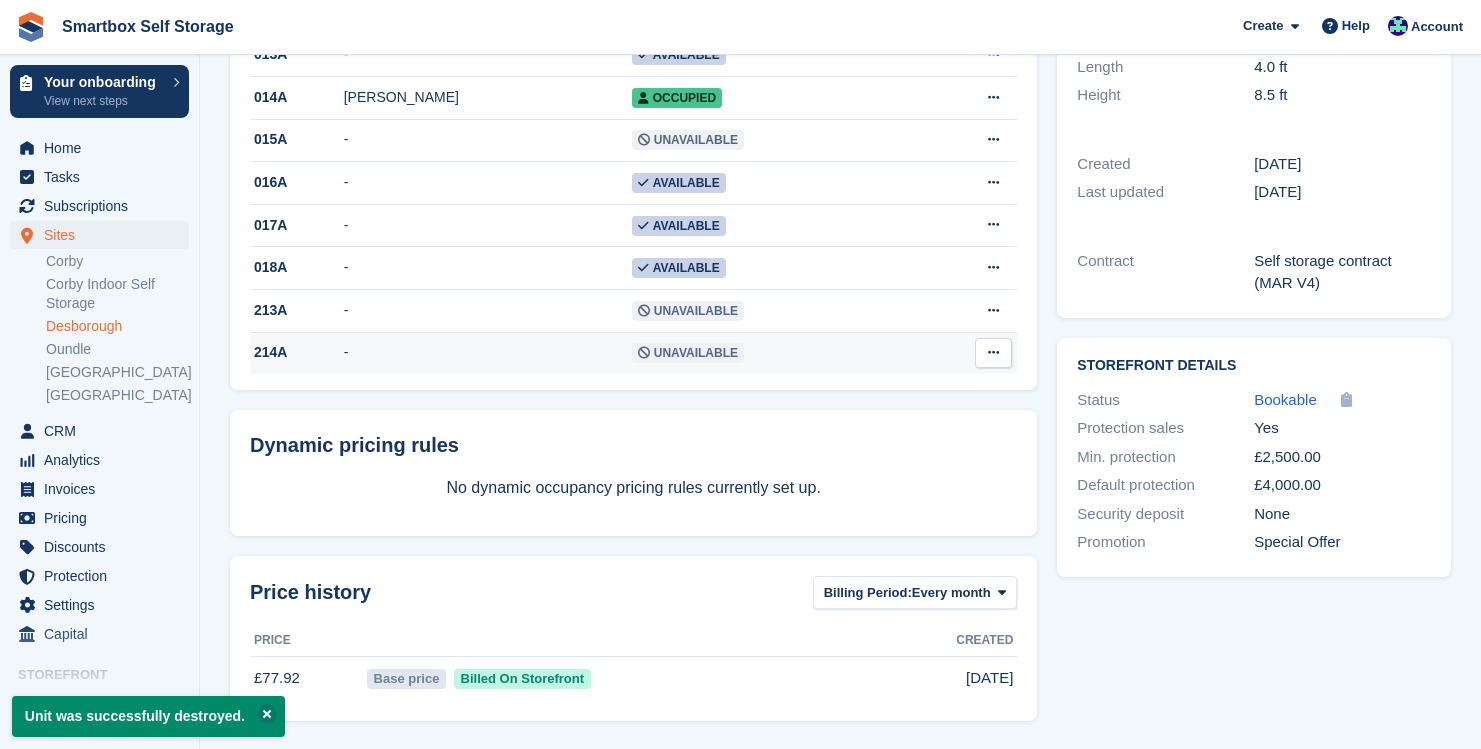 scroll, scrollTop: 503, scrollLeft: 0, axis: vertical 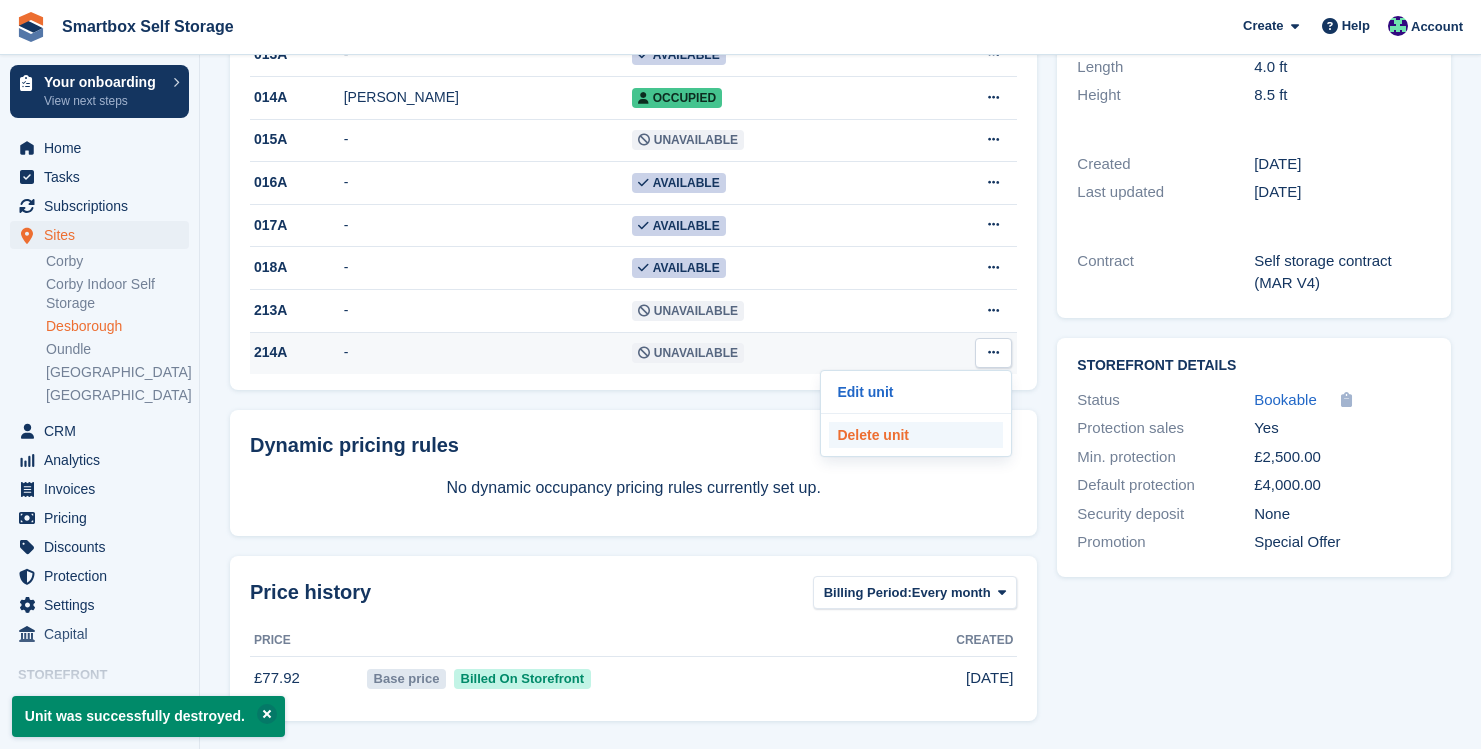 click on "Delete unit" at bounding box center [916, 435] 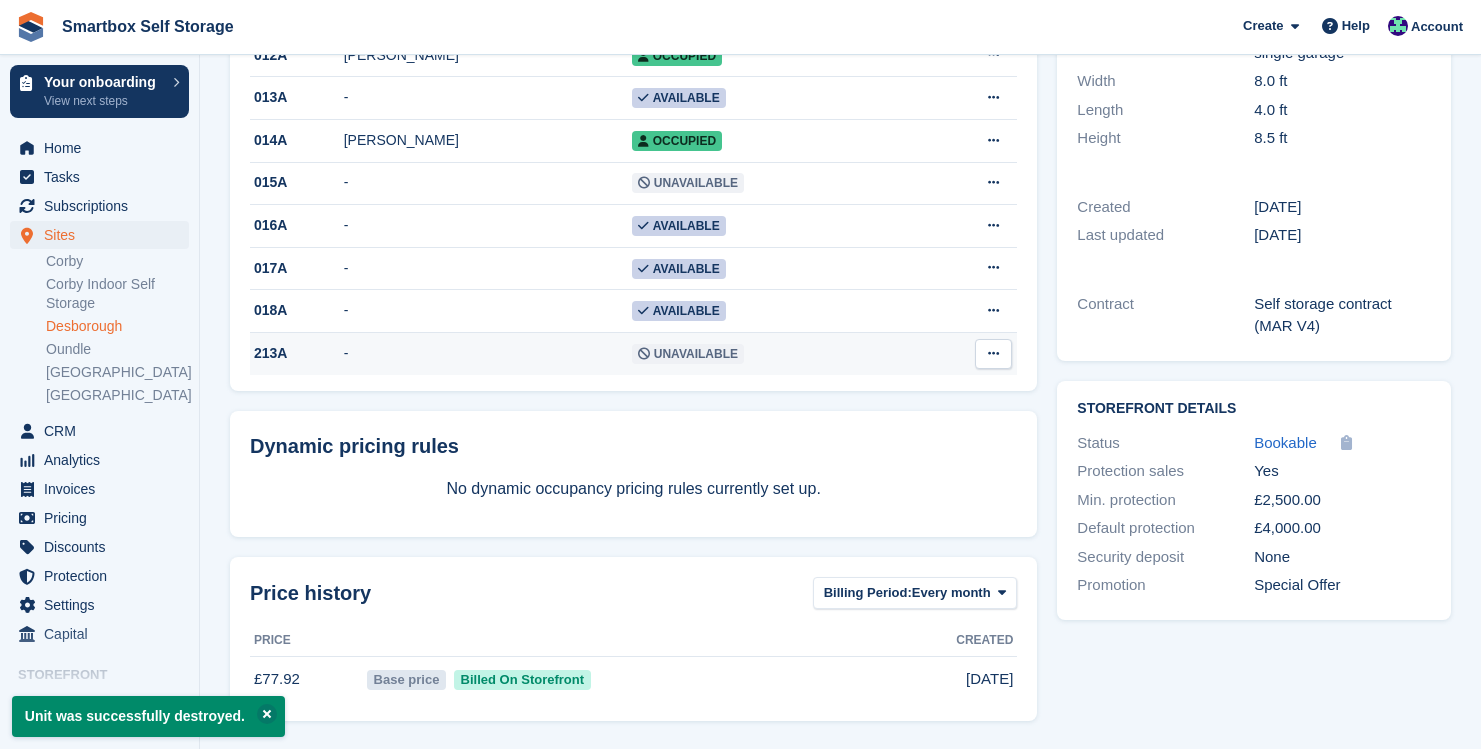 scroll, scrollTop: 460, scrollLeft: 0, axis: vertical 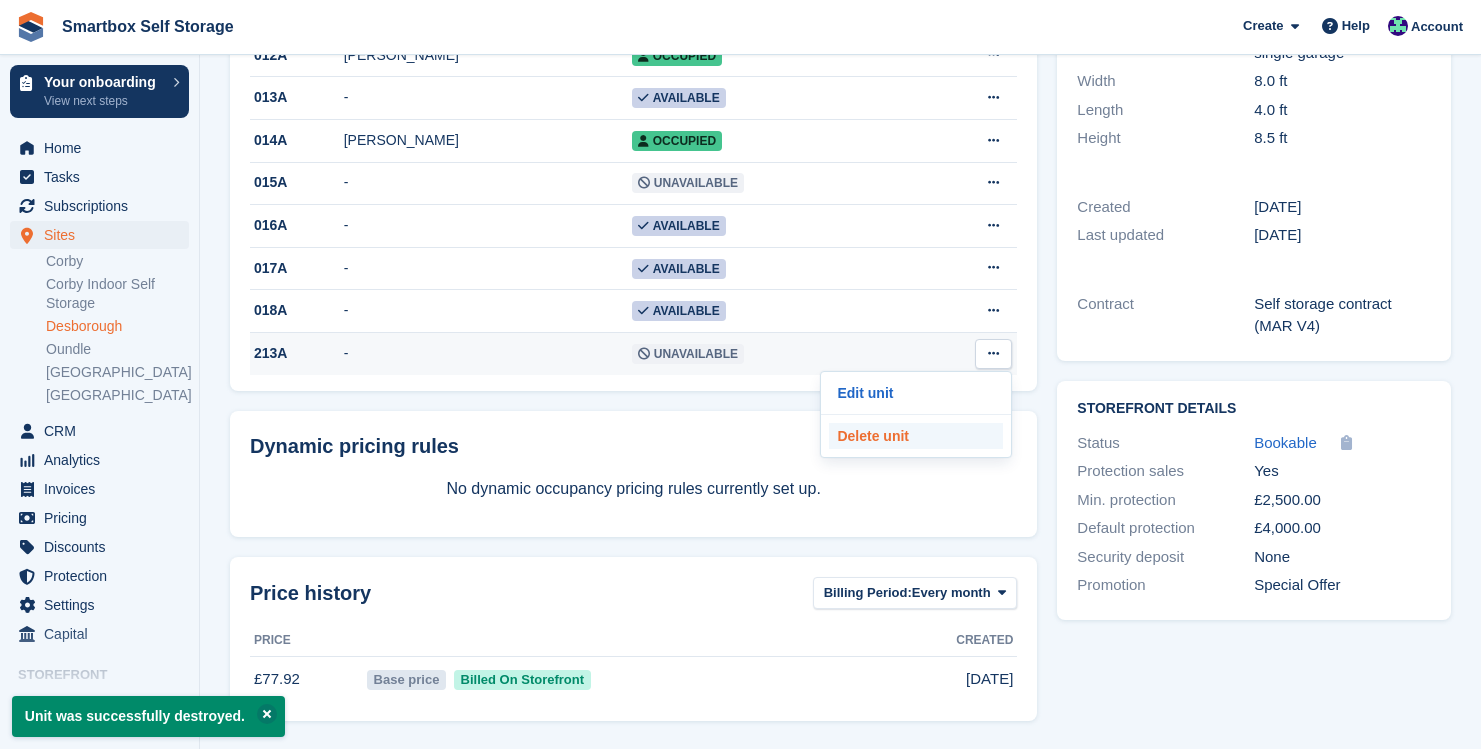 click on "Delete unit" at bounding box center [916, 436] 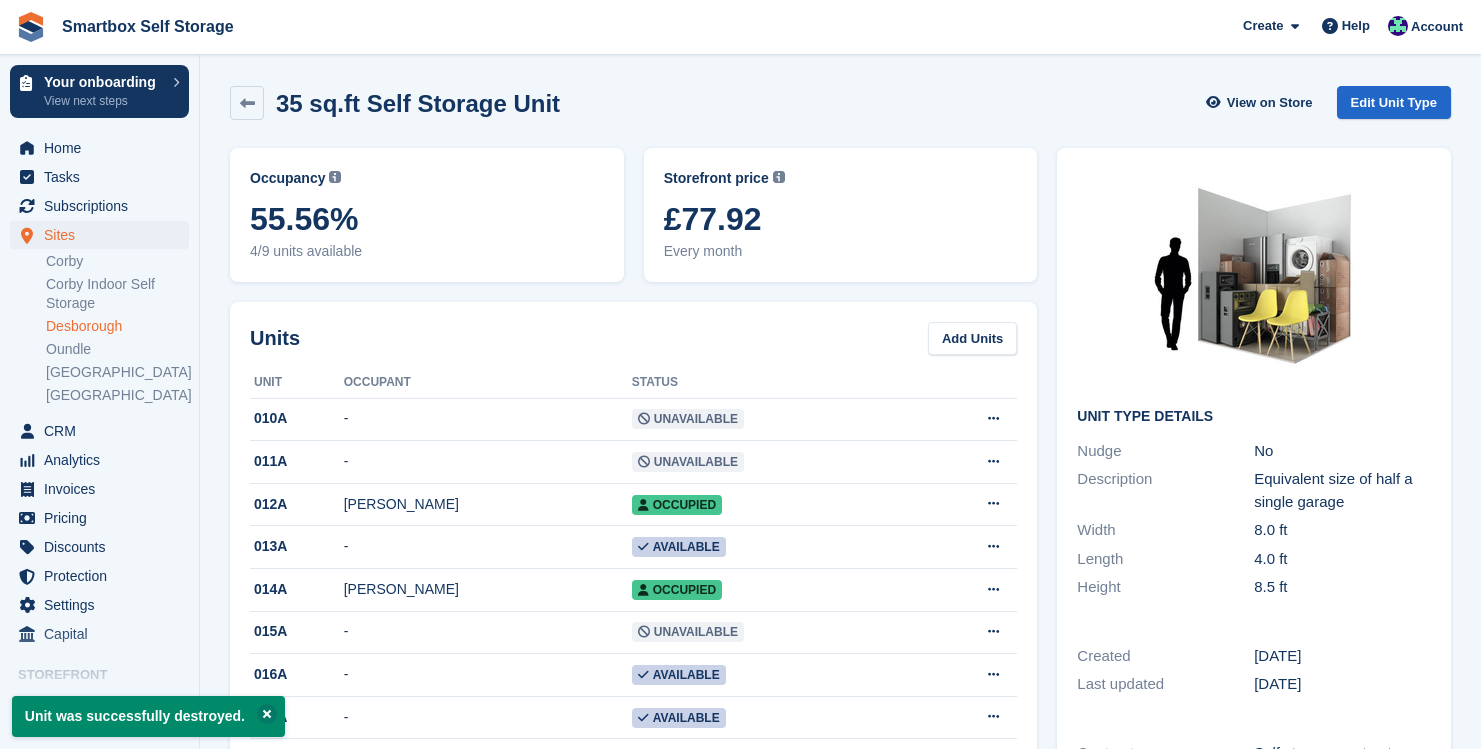 scroll, scrollTop: 0, scrollLeft: 0, axis: both 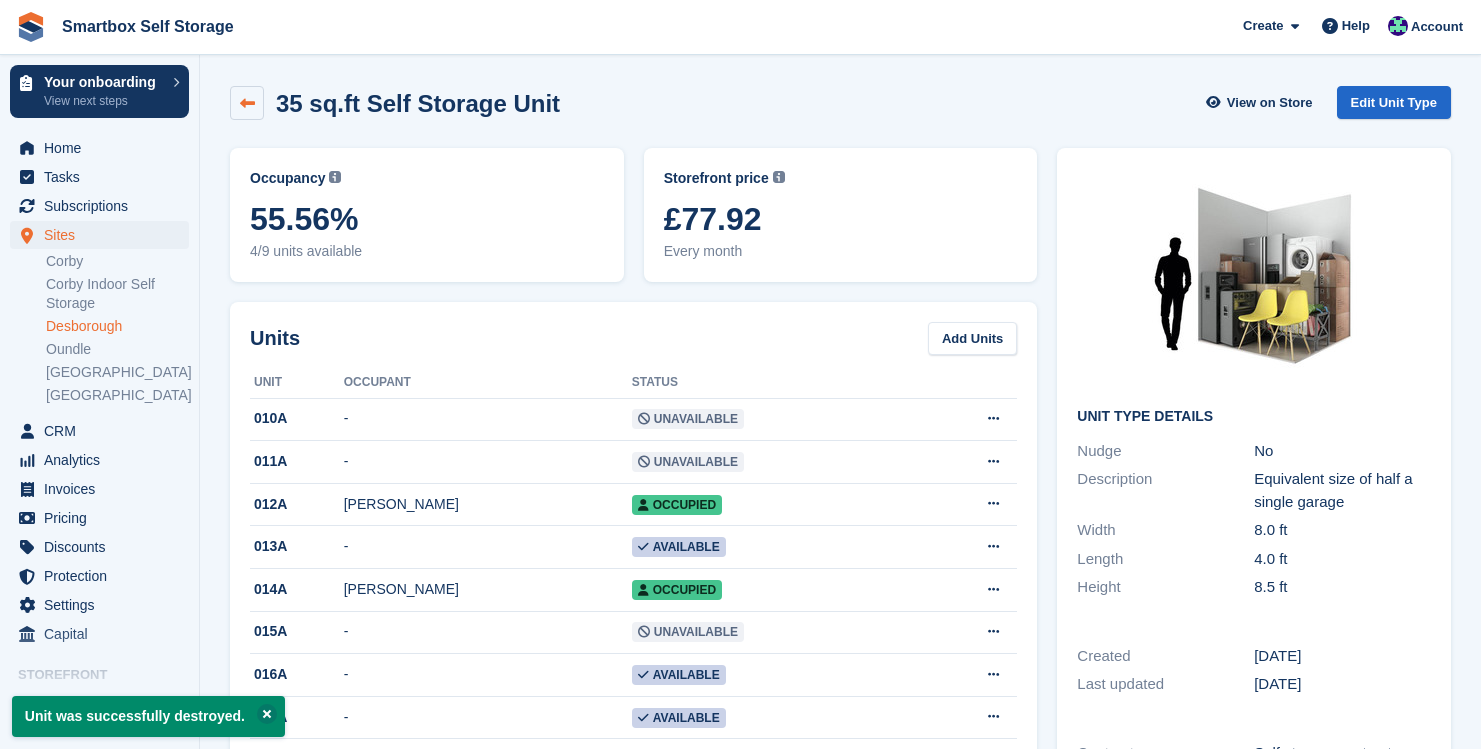 click at bounding box center [247, 103] 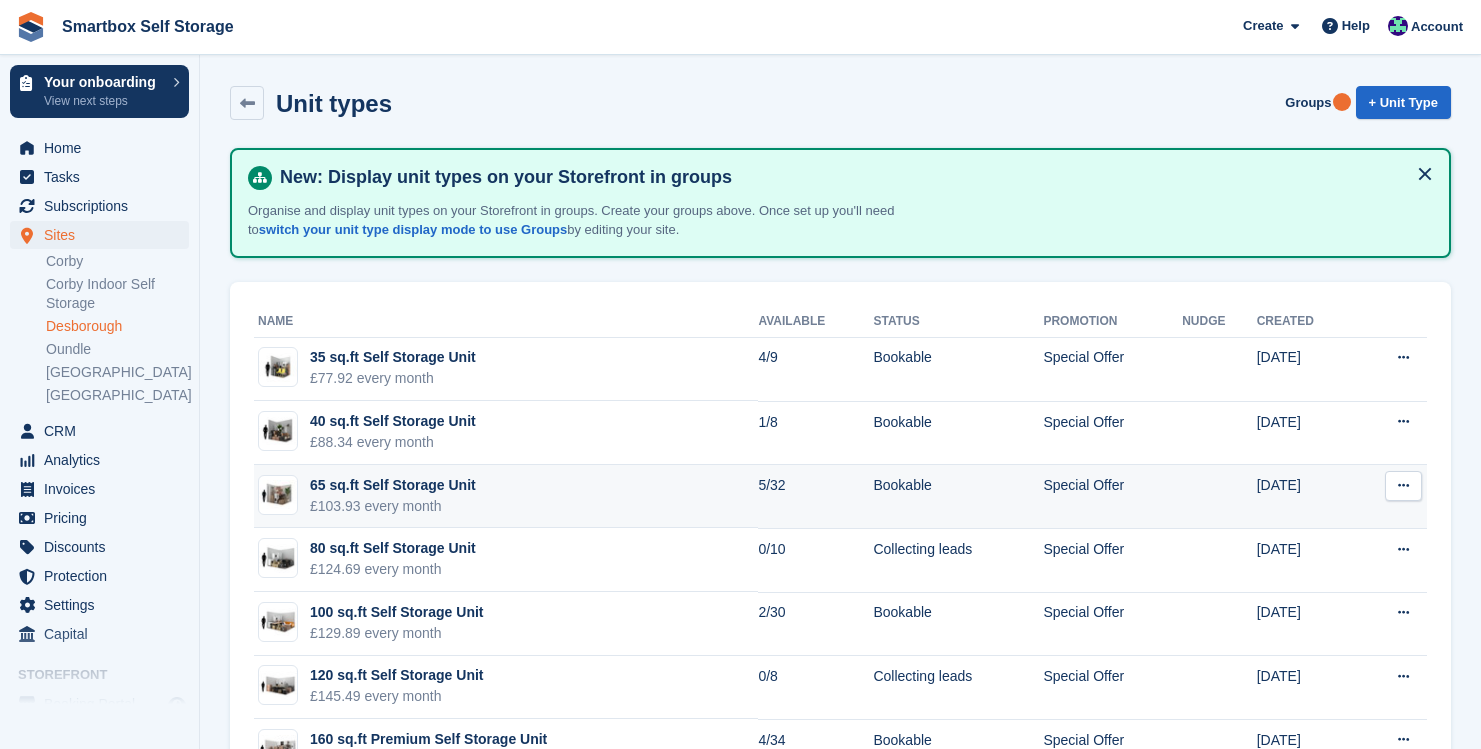 click on "65 sq.ft Self Storage Unit" at bounding box center [393, 485] 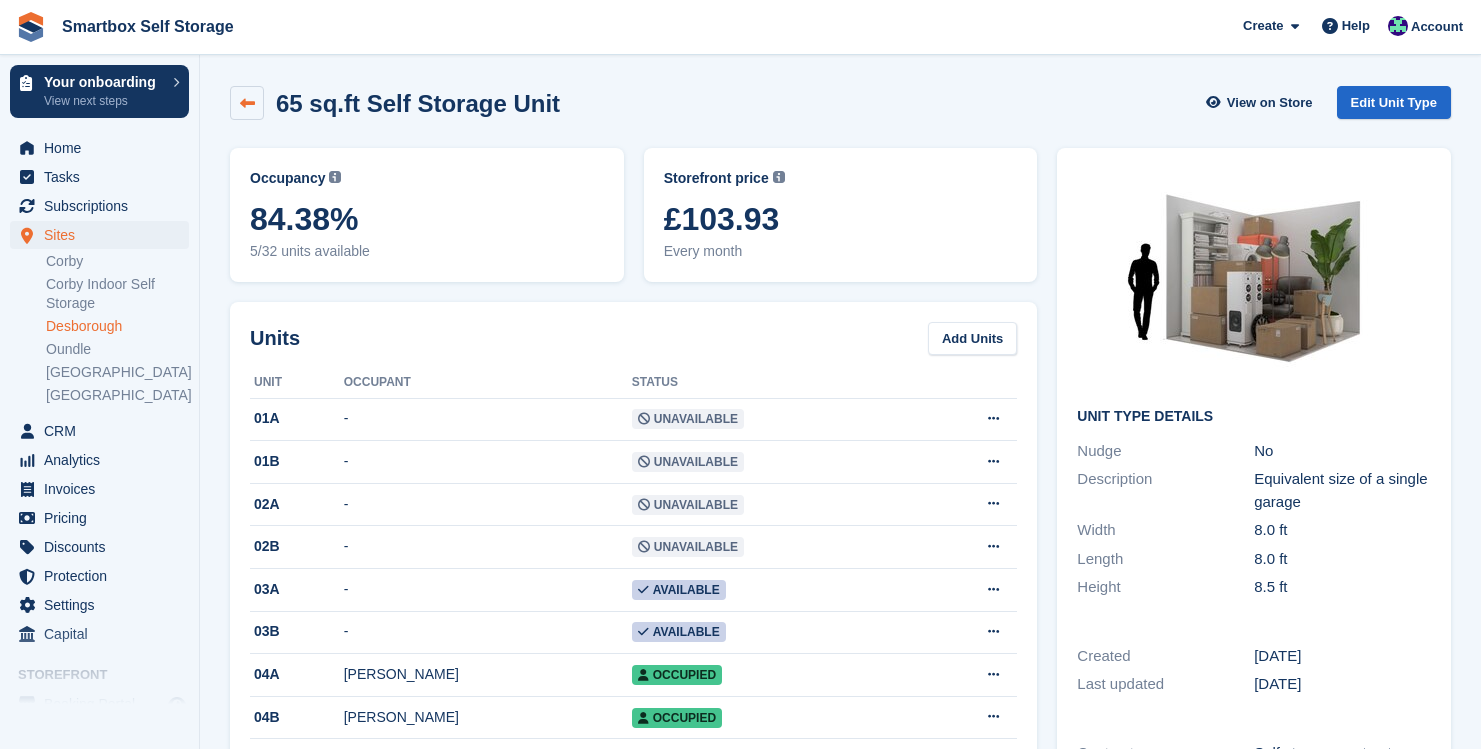 scroll, scrollTop: 0, scrollLeft: 0, axis: both 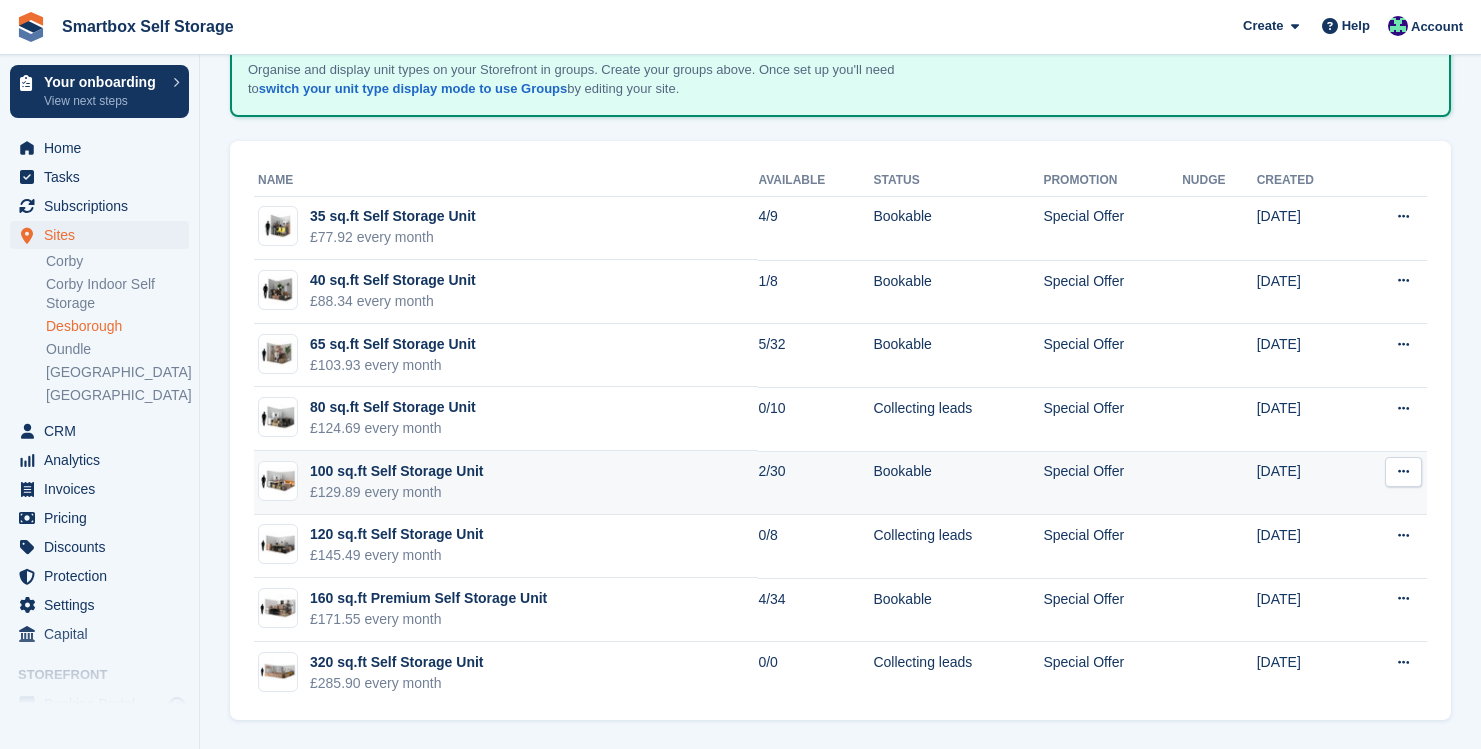 click on "100 sq.ft Self Storage Unit" at bounding box center [396, 471] 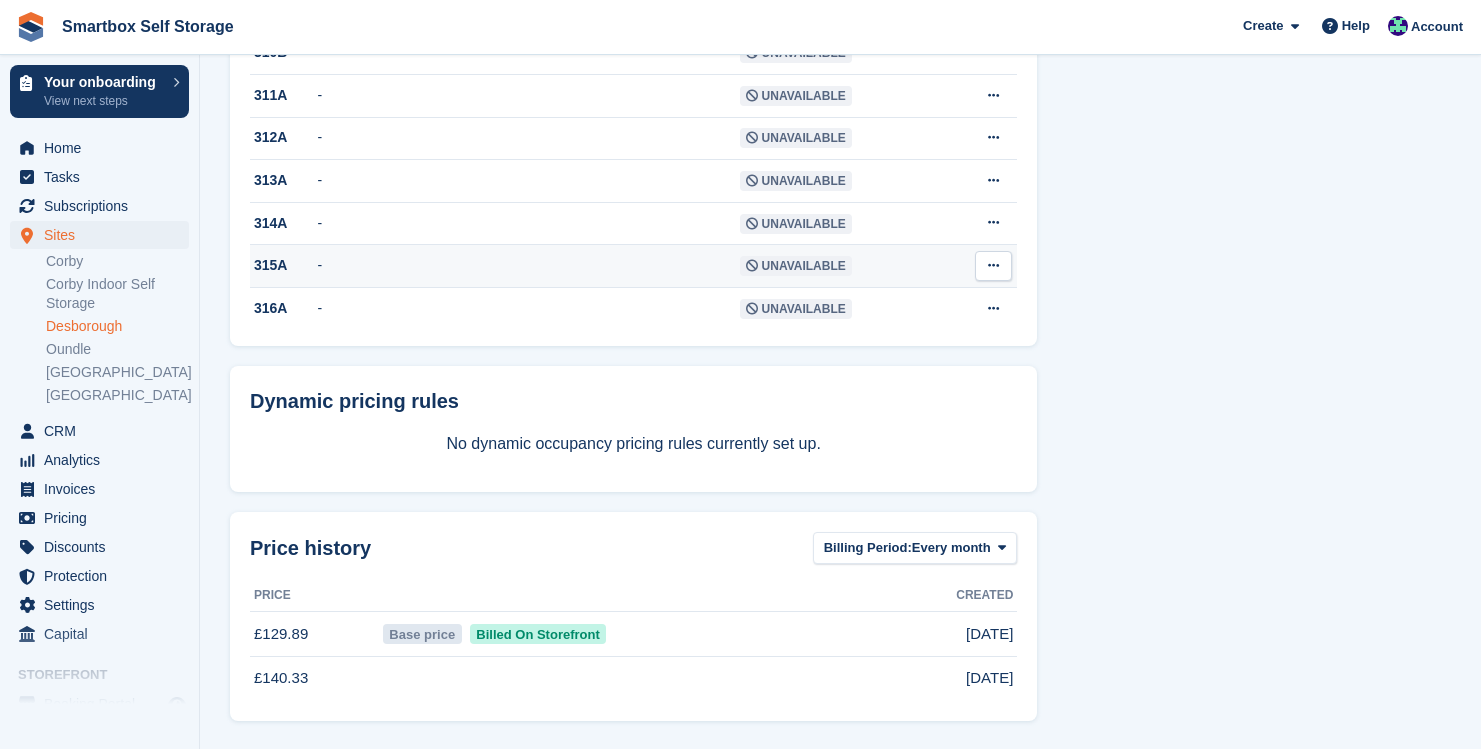 scroll, scrollTop: 1376, scrollLeft: 0, axis: vertical 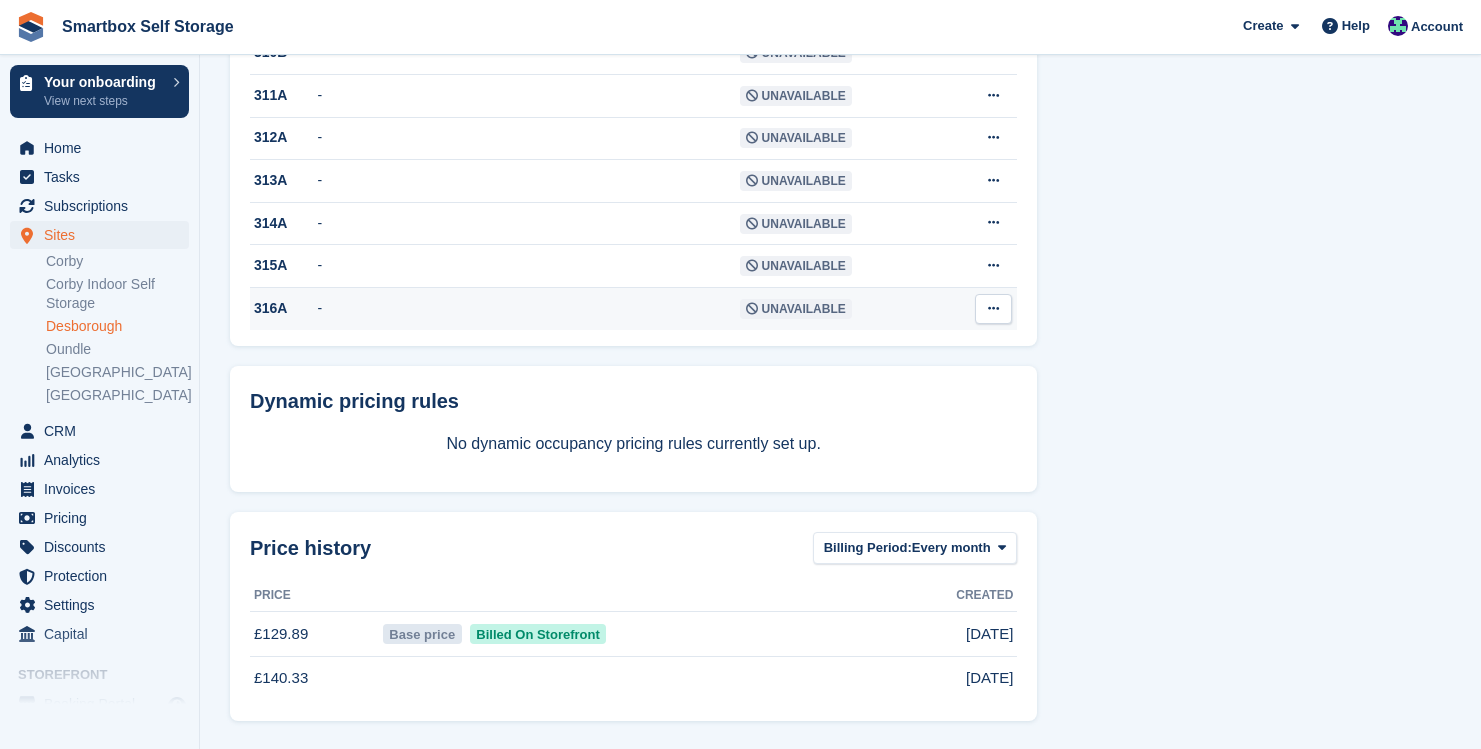 click at bounding box center [993, 308] 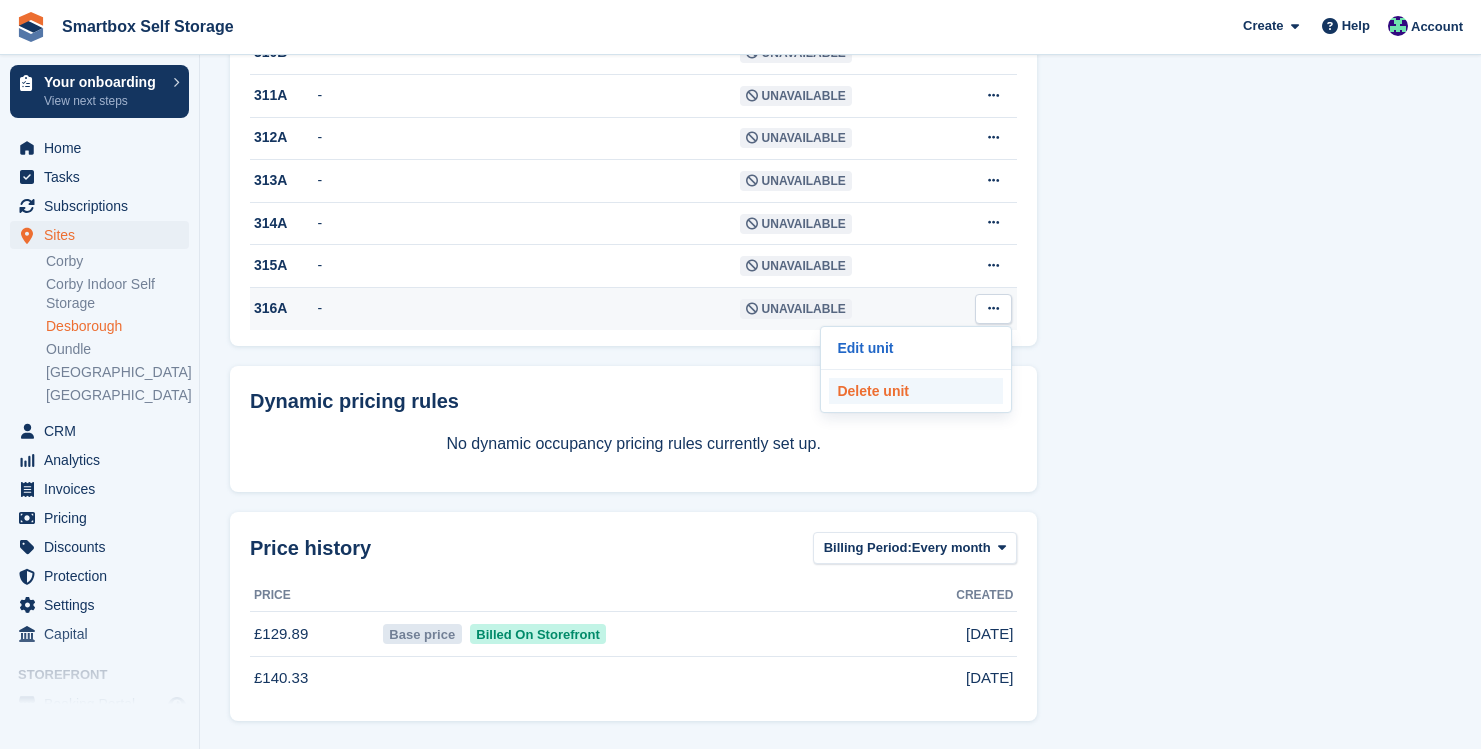 click on "Delete unit" at bounding box center (916, 391) 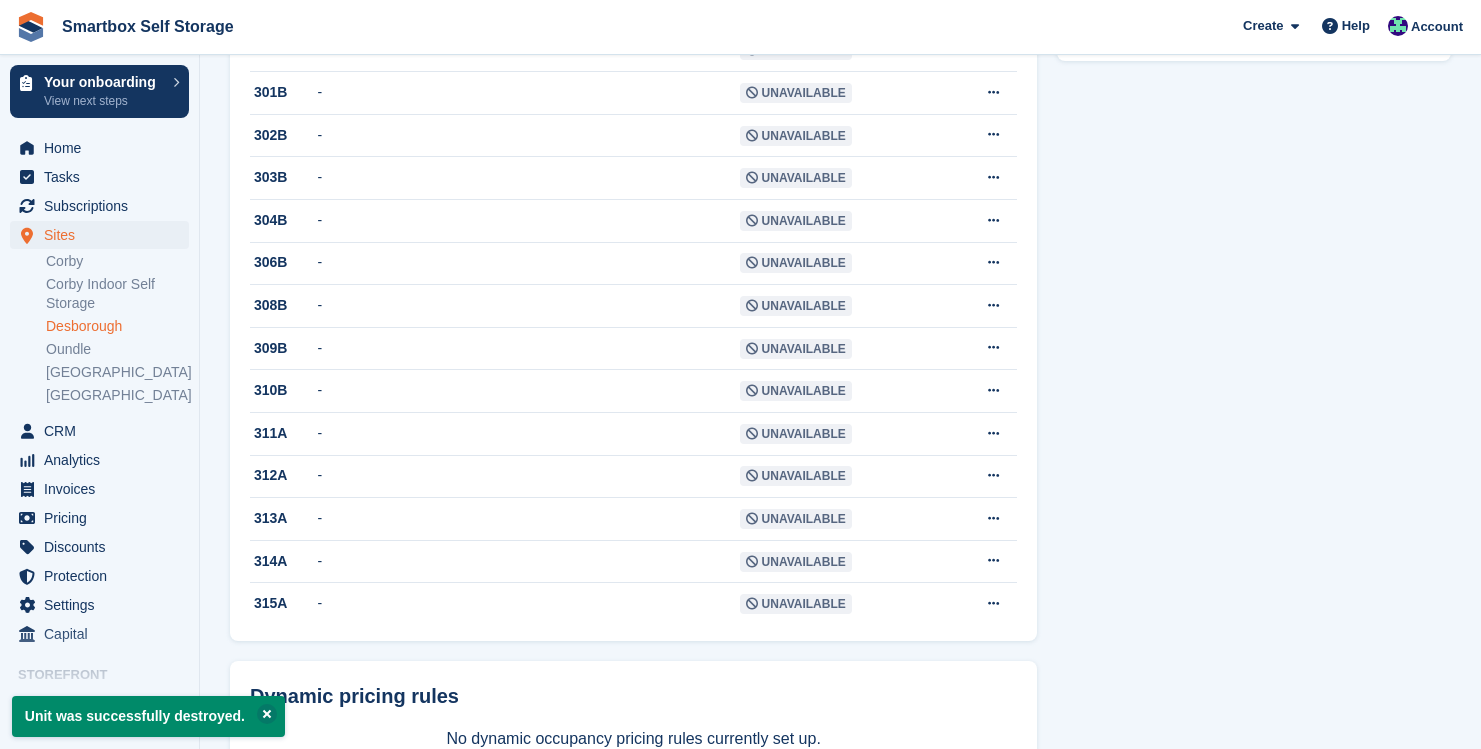 scroll, scrollTop: 1131, scrollLeft: 0, axis: vertical 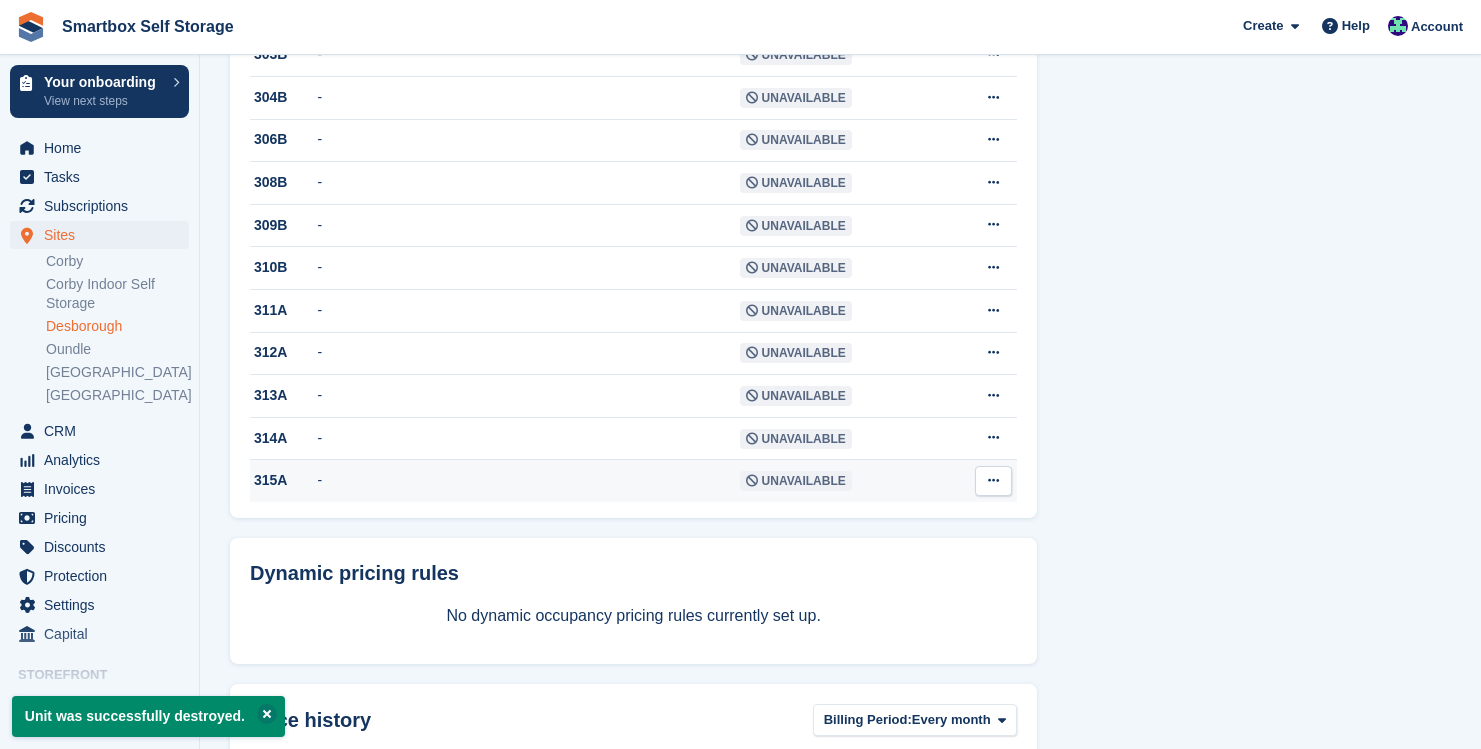 click at bounding box center (993, 480) 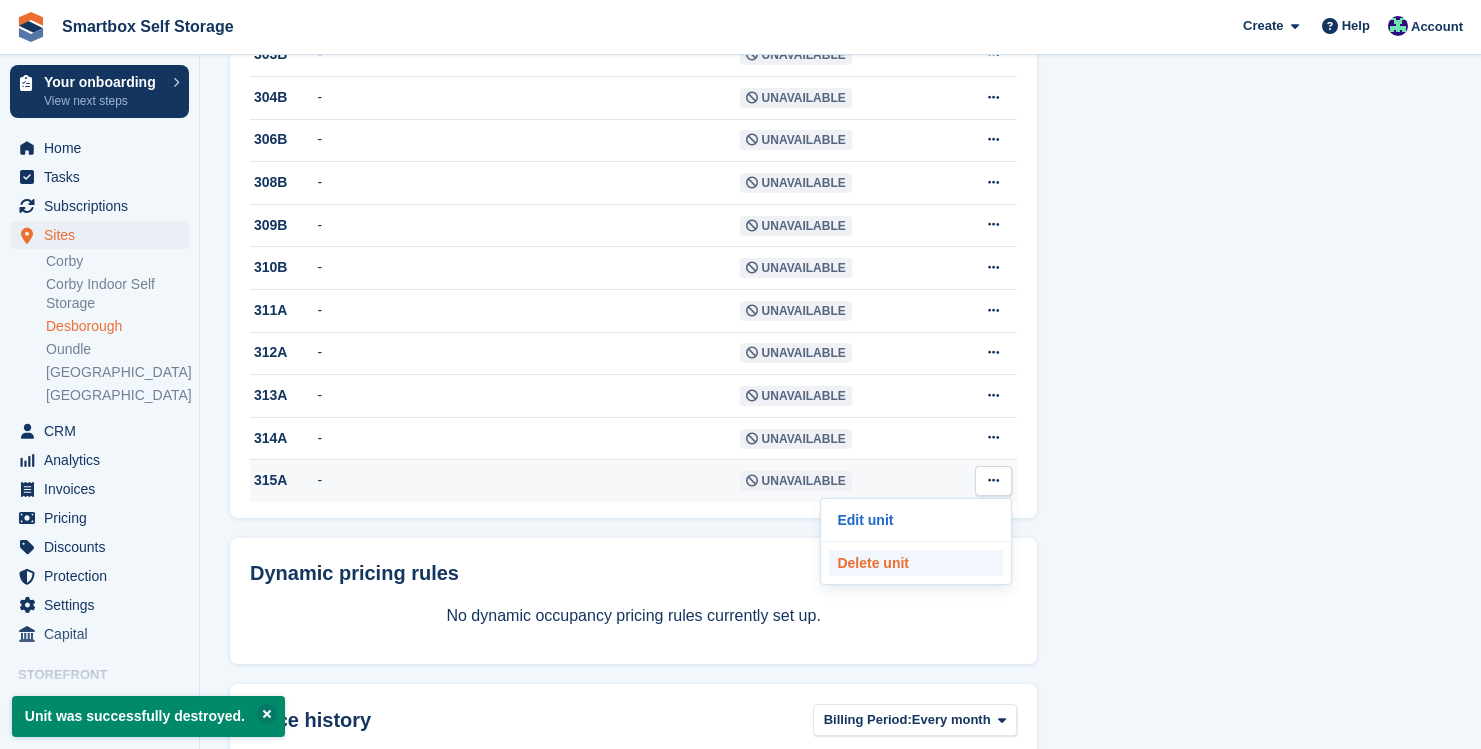 click on "Delete unit" at bounding box center [916, 563] 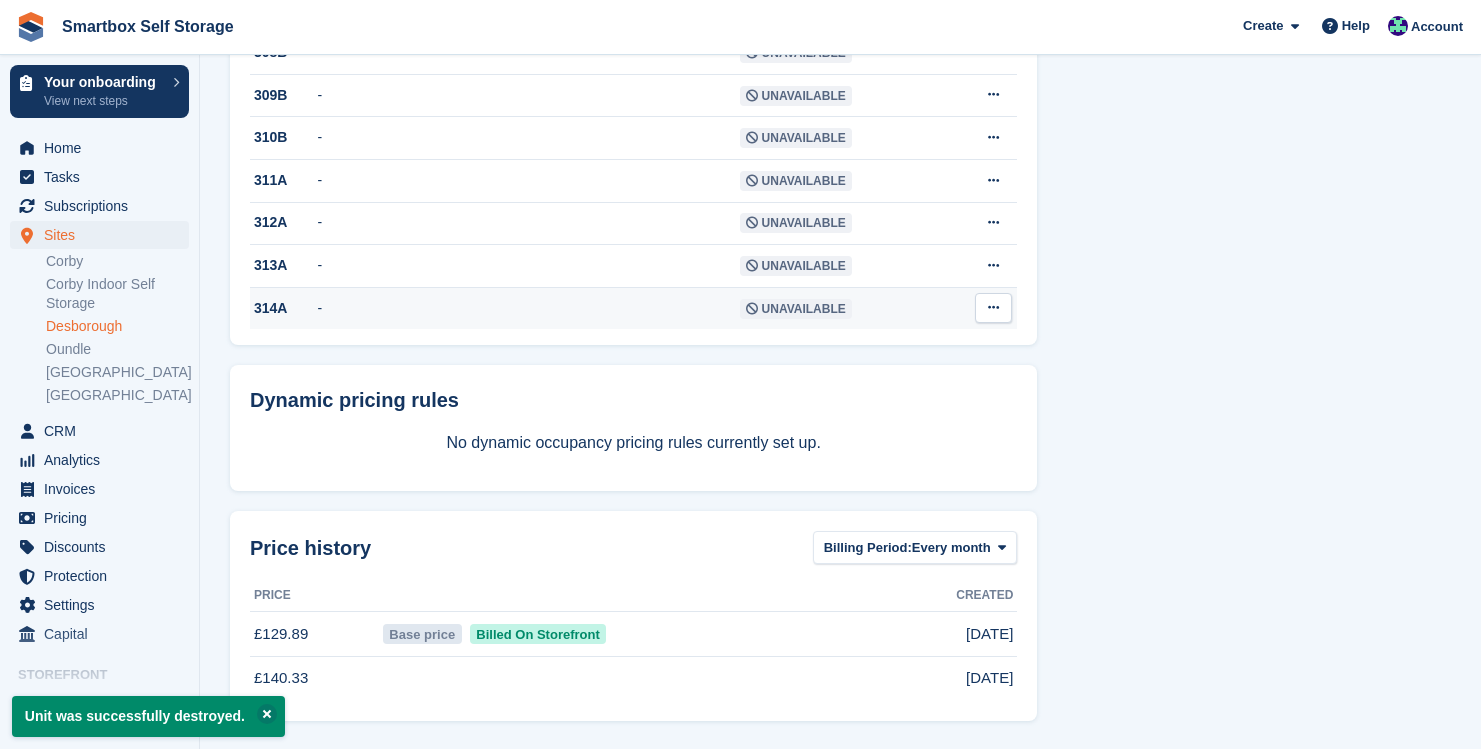 scroll, scrollTop: 1289, scrollLeft: 0, axis: vertical 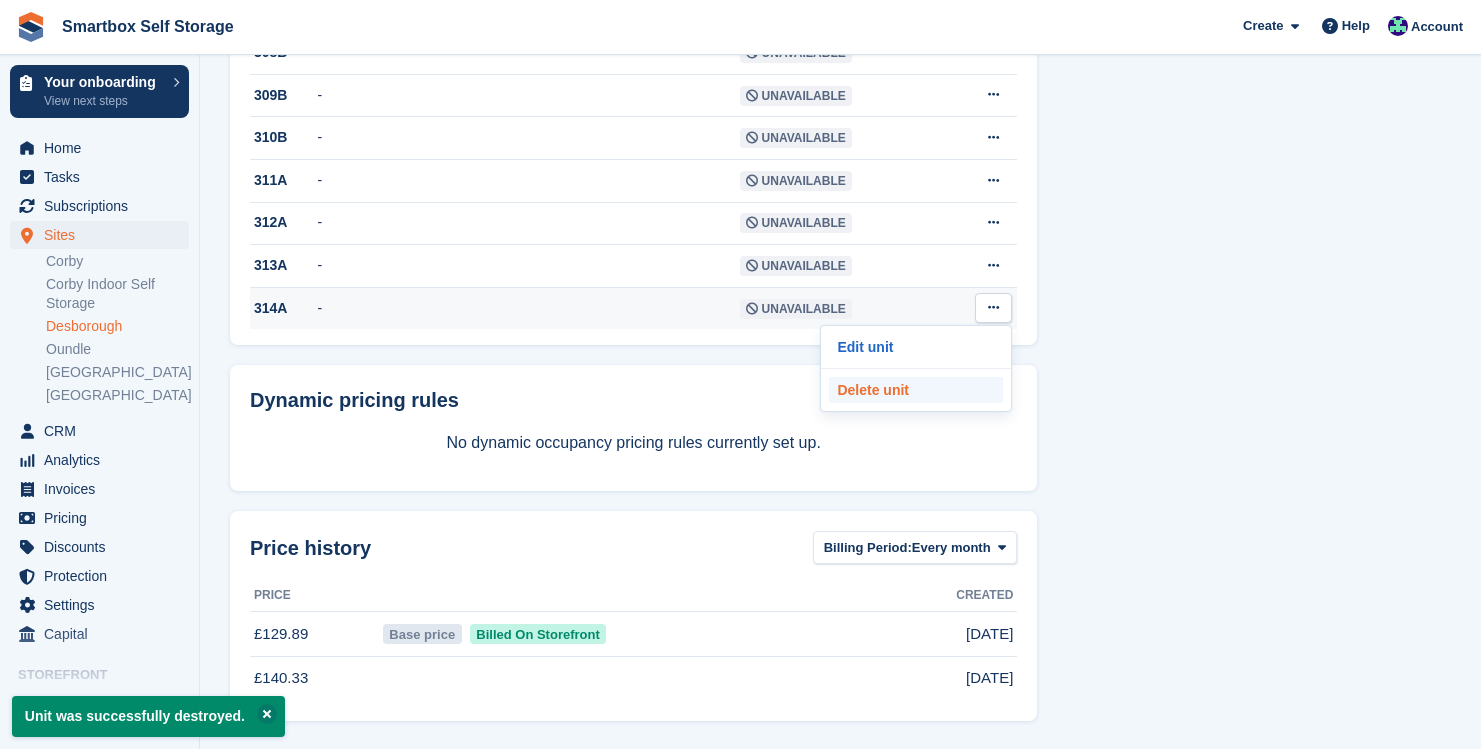 click on "Delete unit" at bounding box center [916, 390] 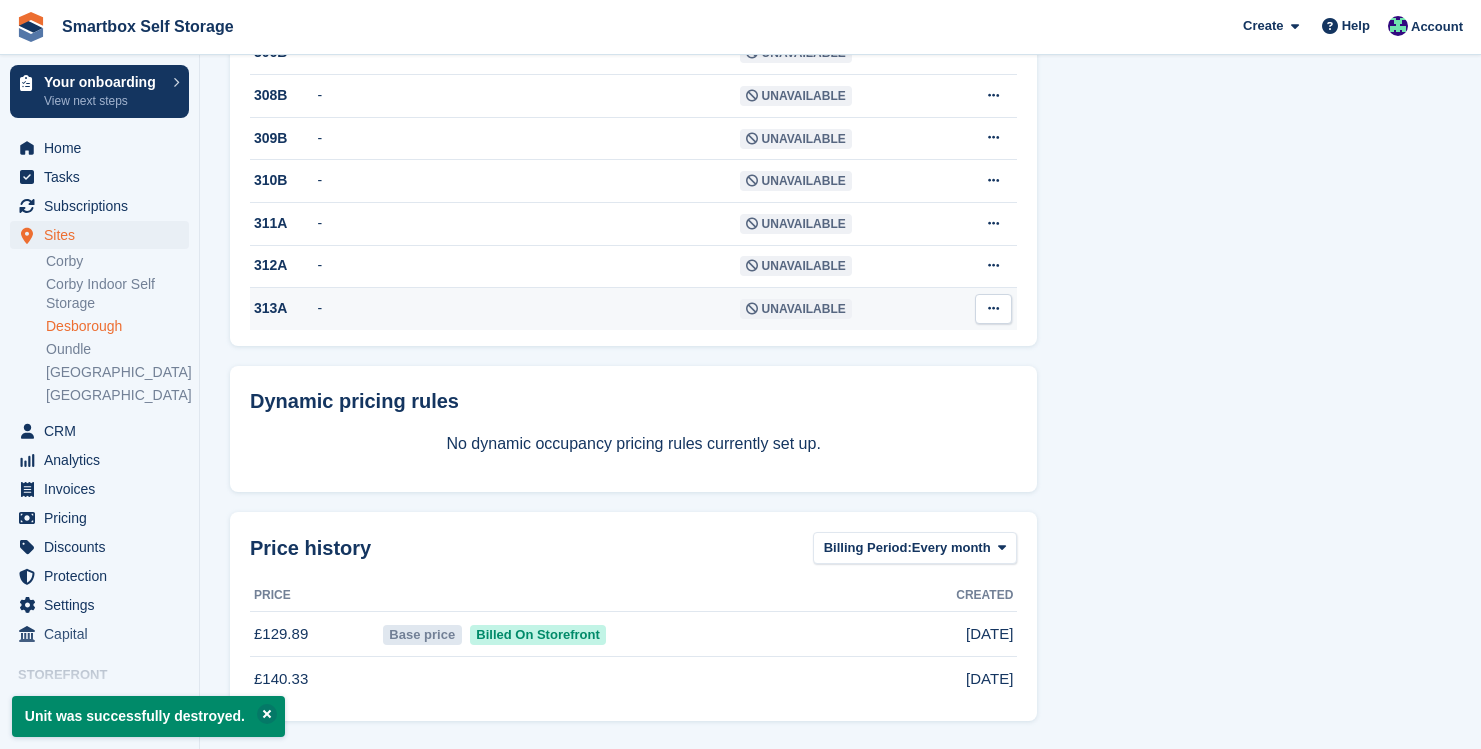 scroll, scrollTop: 1245, scrollLeft: 0, axis: vertical 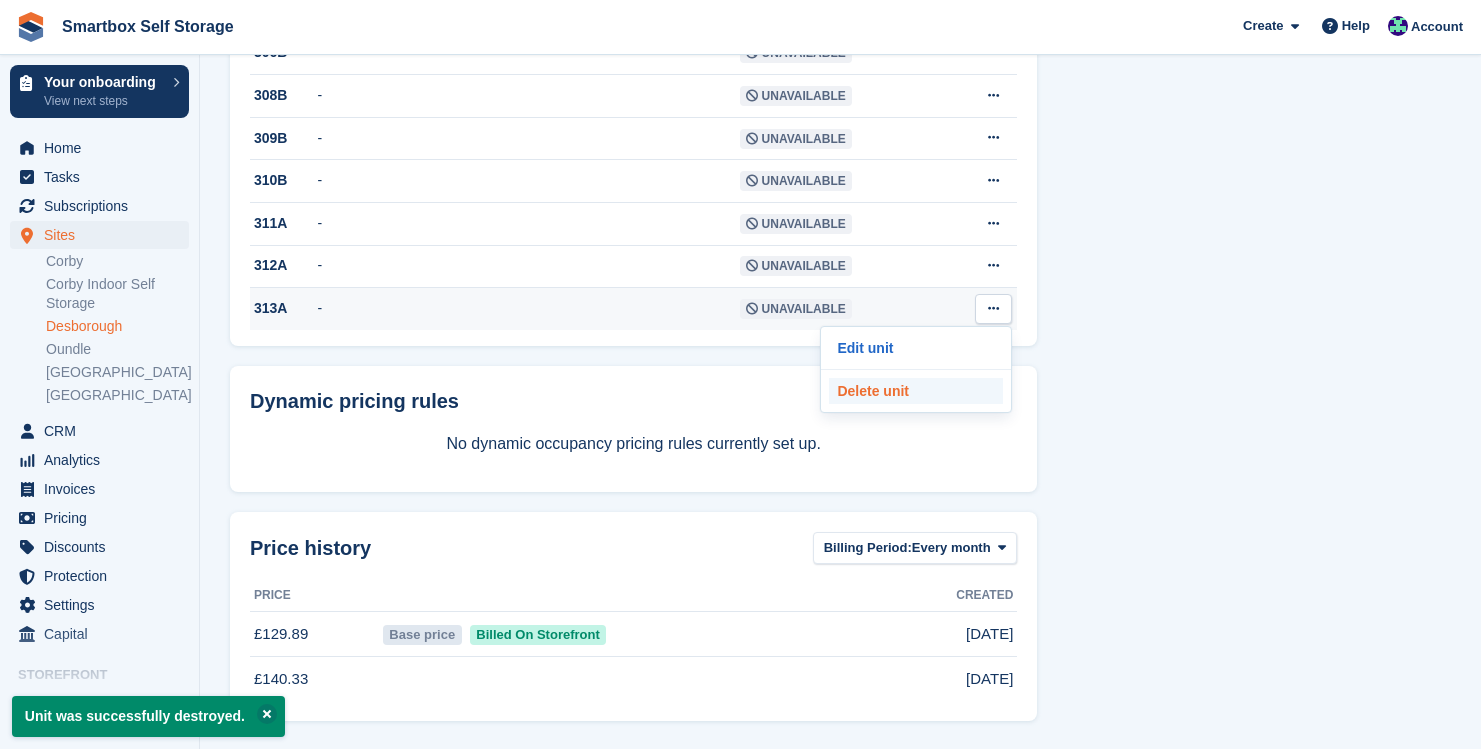 click on "Delete unit" at bounding box center (916, 391) 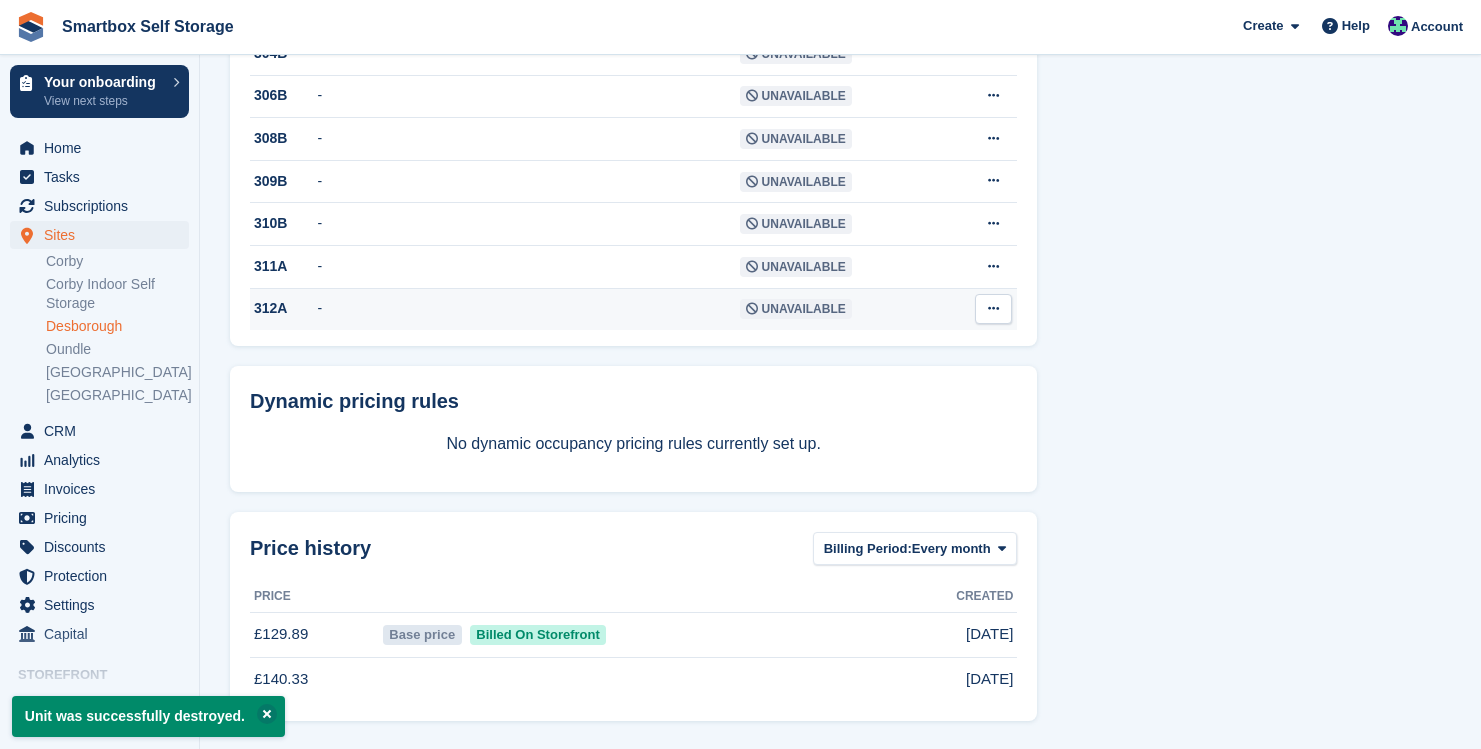 scroll, scrollTop: 1201, scrollLeft: 0, axis: vertical 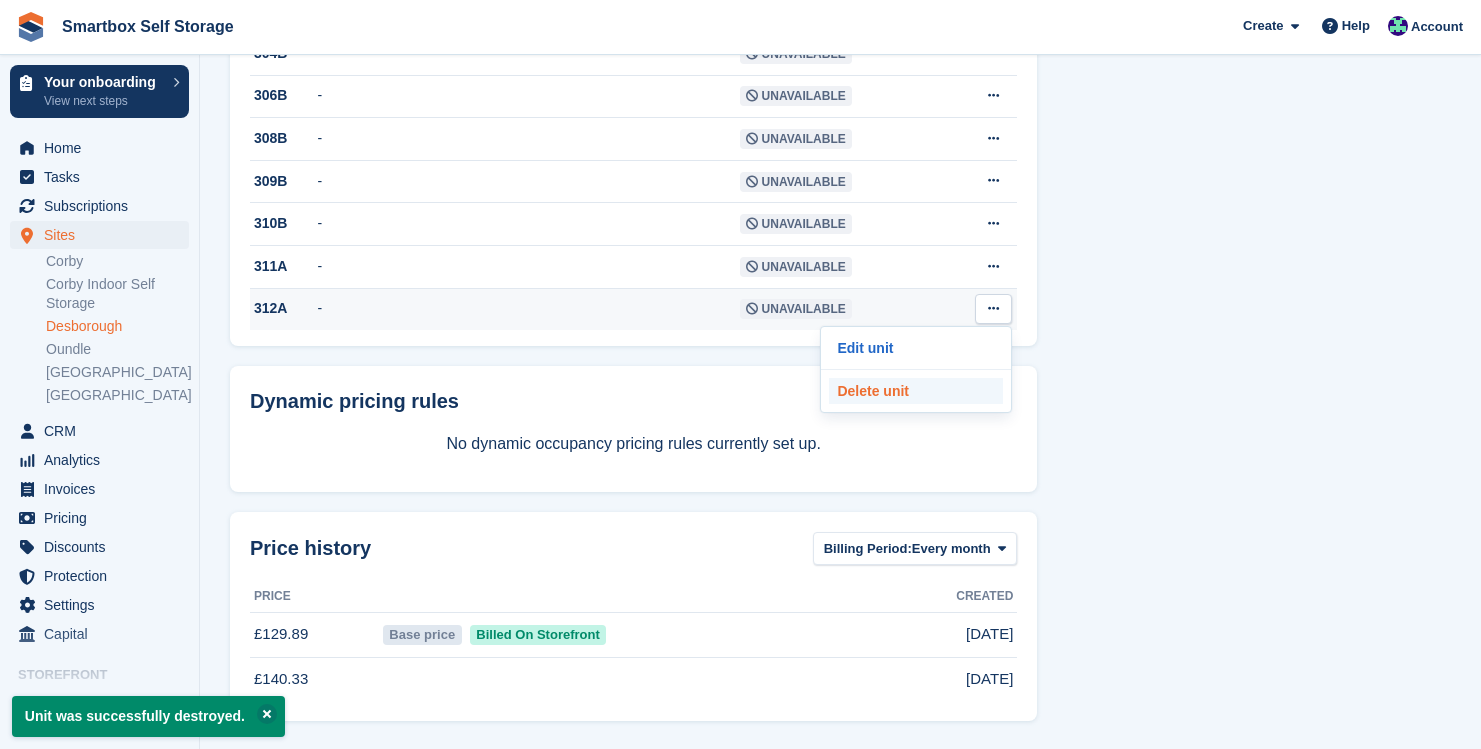 click on "Delete unit" at bounding box center [916, 391] 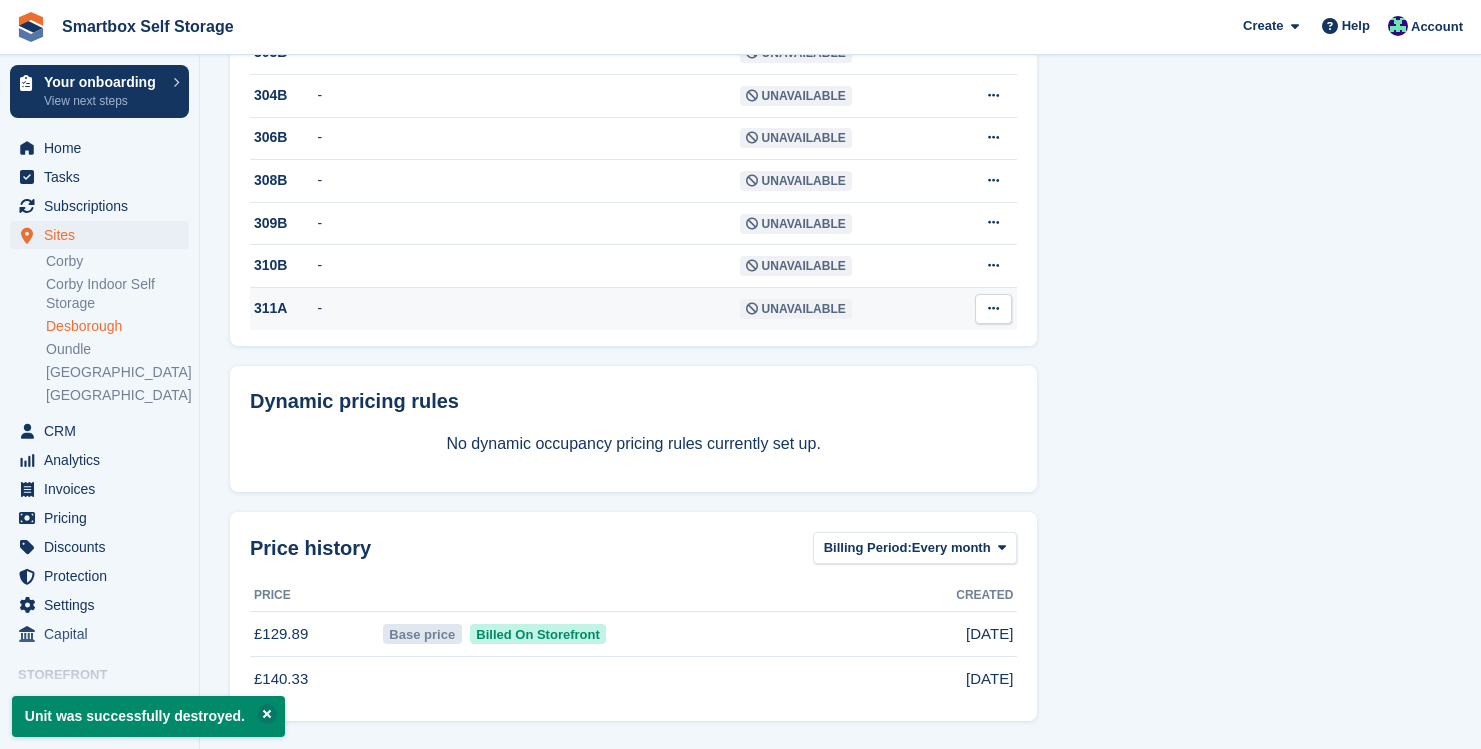 scroll, scrollTop: 1158, scrollLeft: 0, axis: vertical 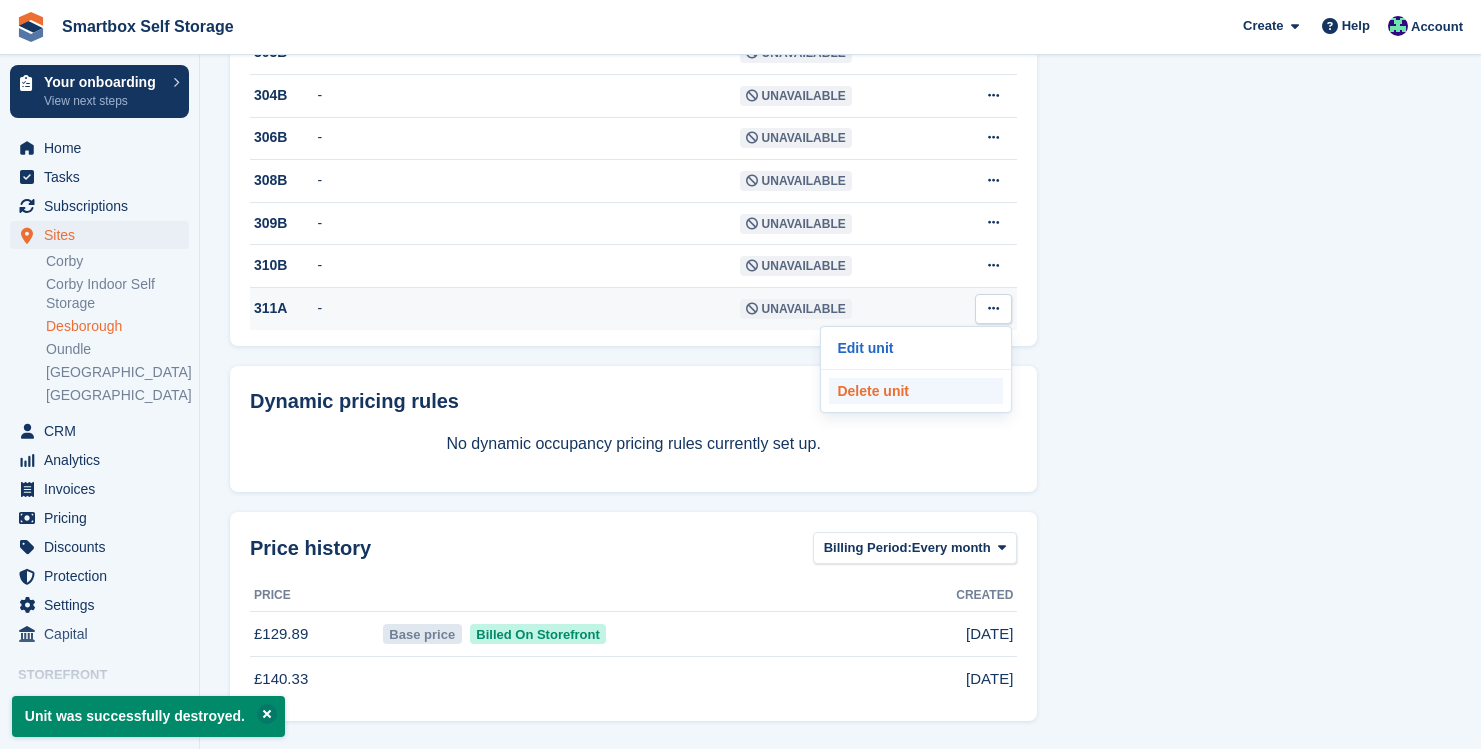 click on "Delete unit" at bounding box center [916, 391] 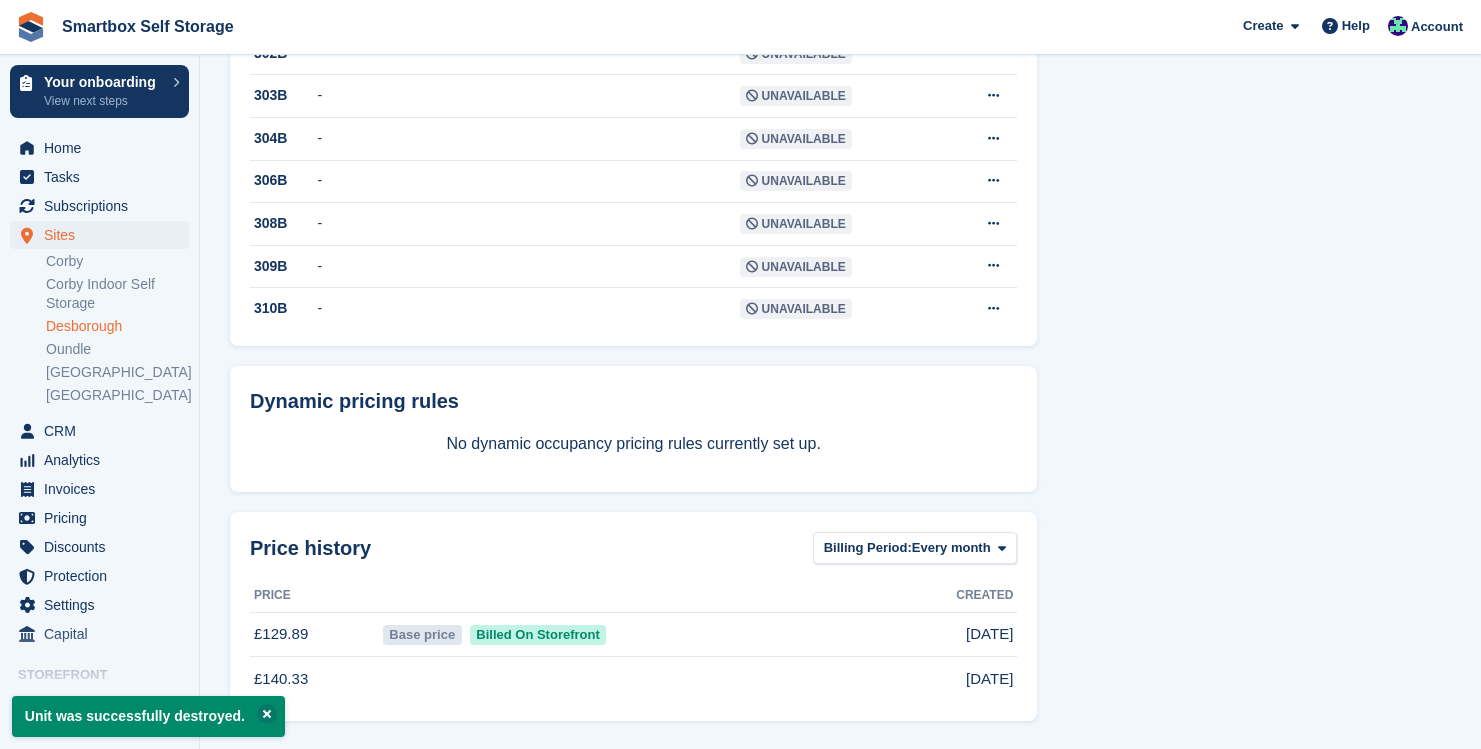 scroll, scrollTop: 1114, scrollLeft: 0, axis: vertical 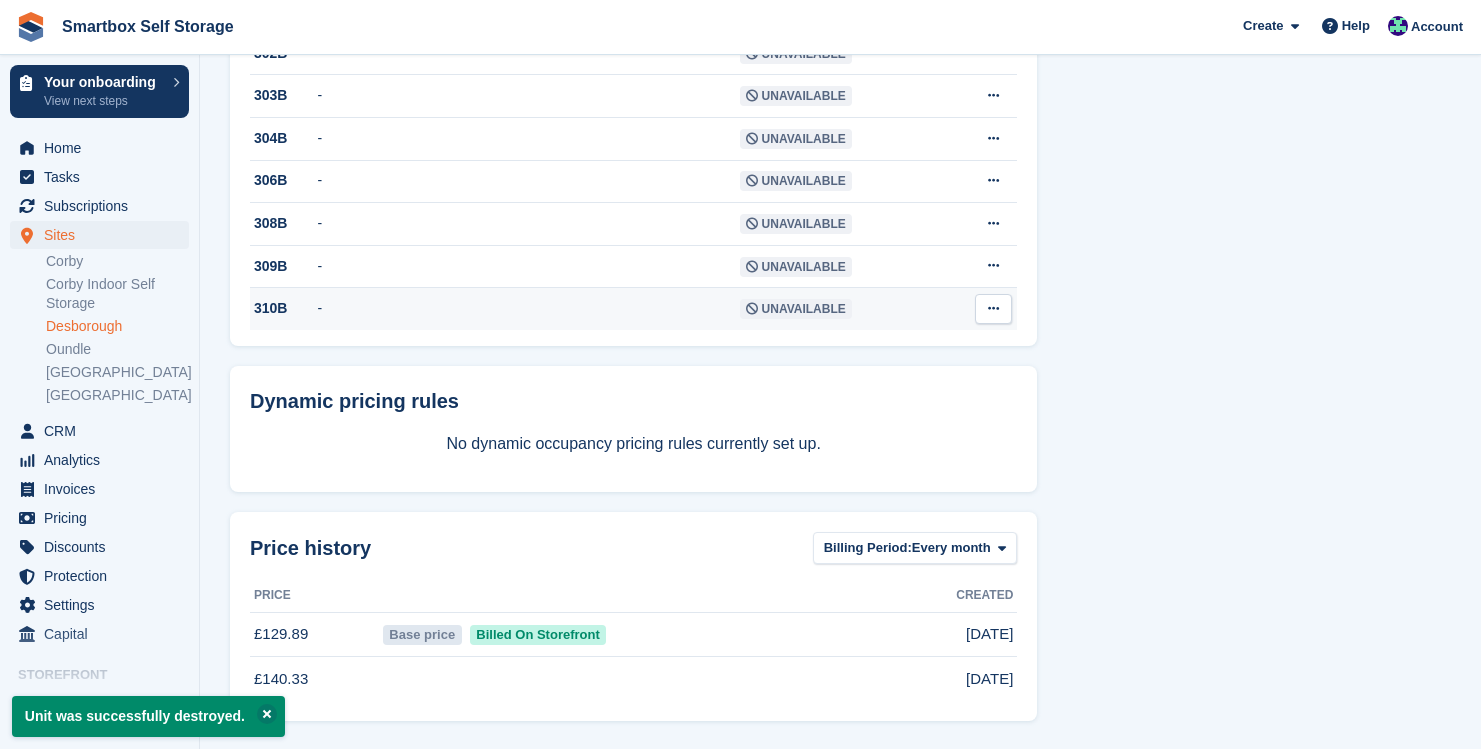 click at bounding box center (993, 308) 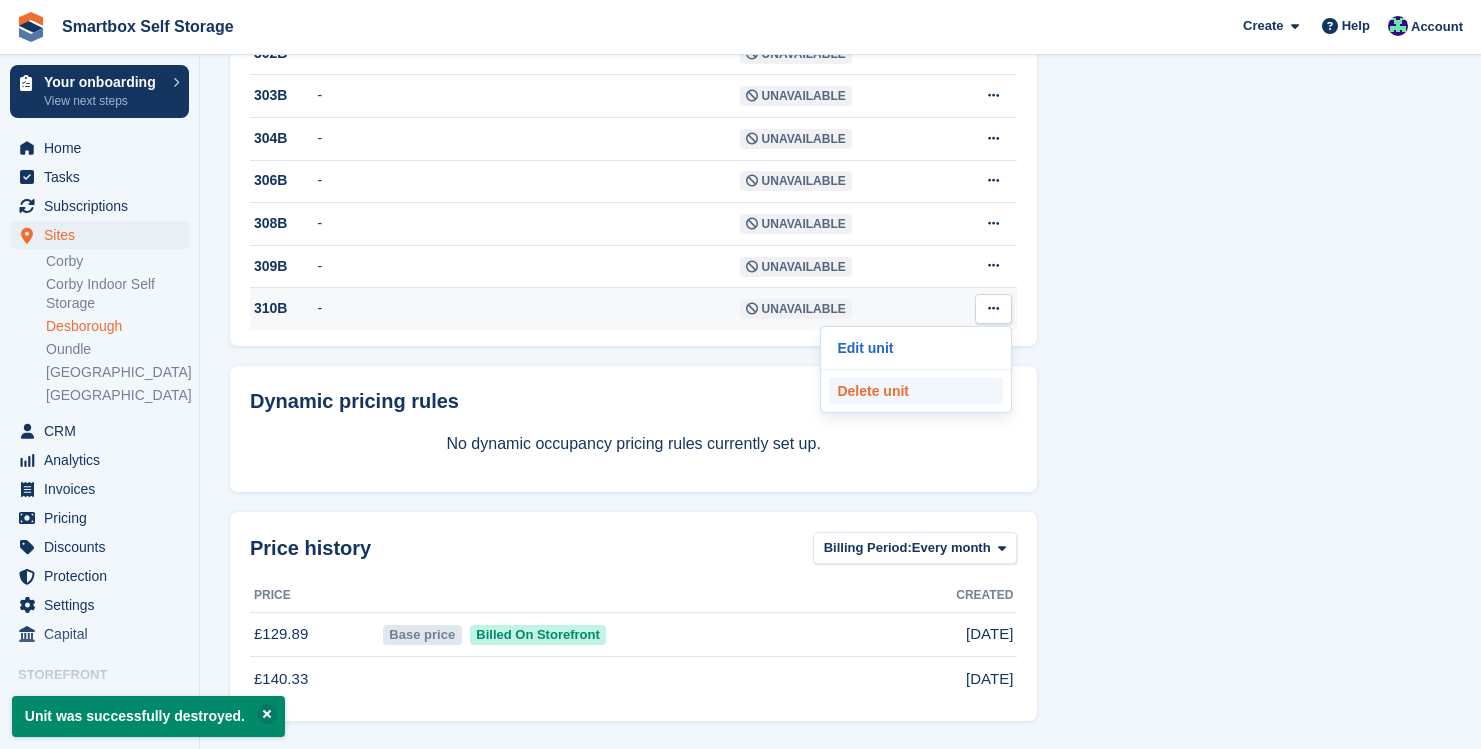 click on "Delete unit" at bounding box center (916, 391) 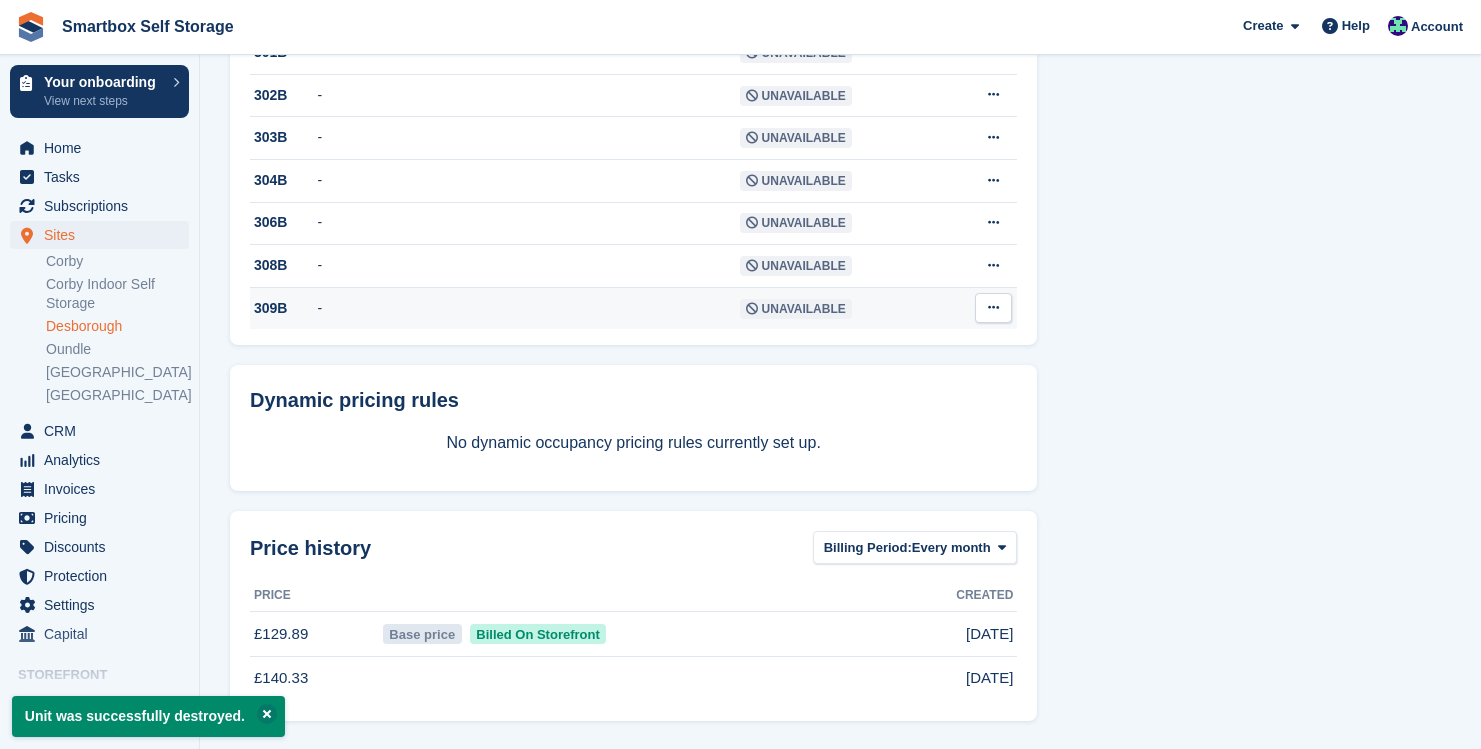 scroll, scrollTop: 1071, scrollLeft: 0, axis: vertical 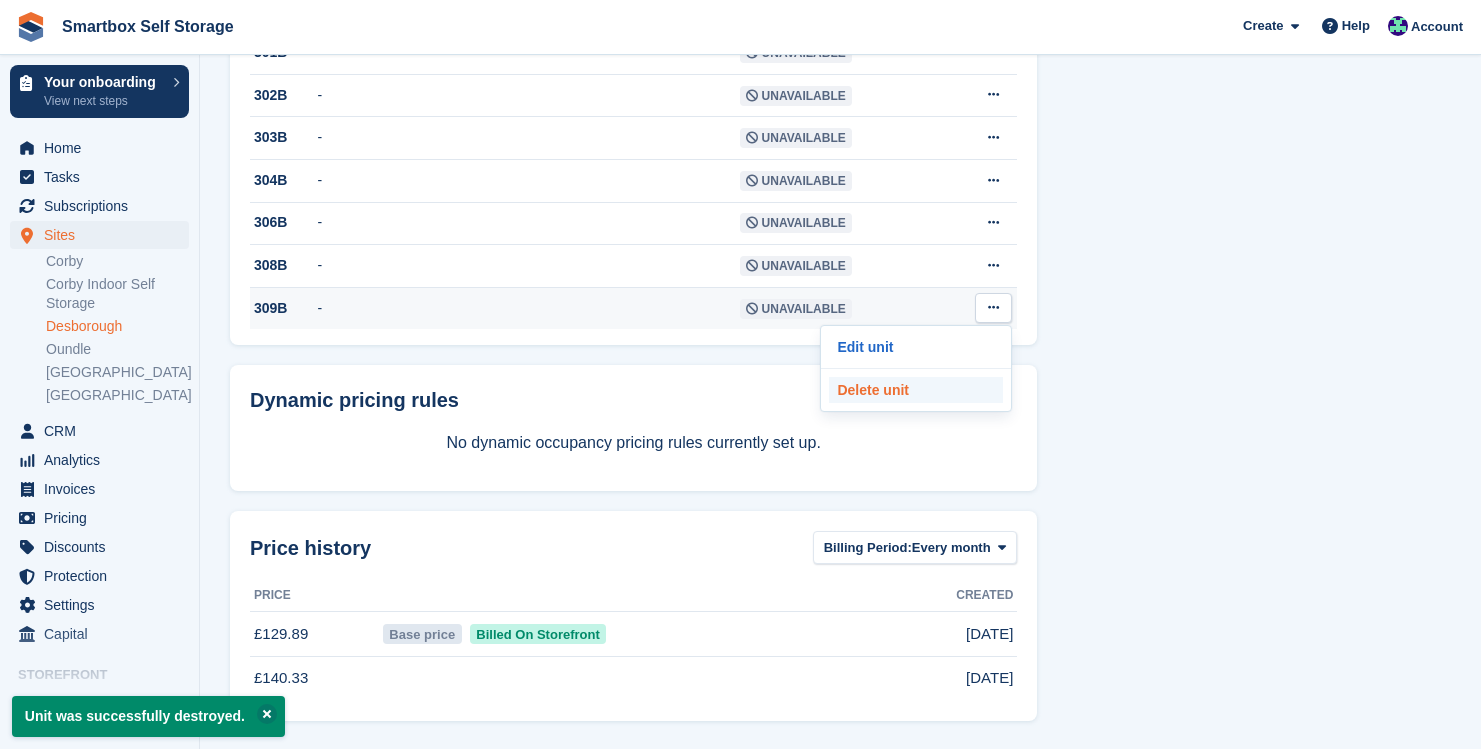 click on "Delete unit" at bounding box center [916, 390] 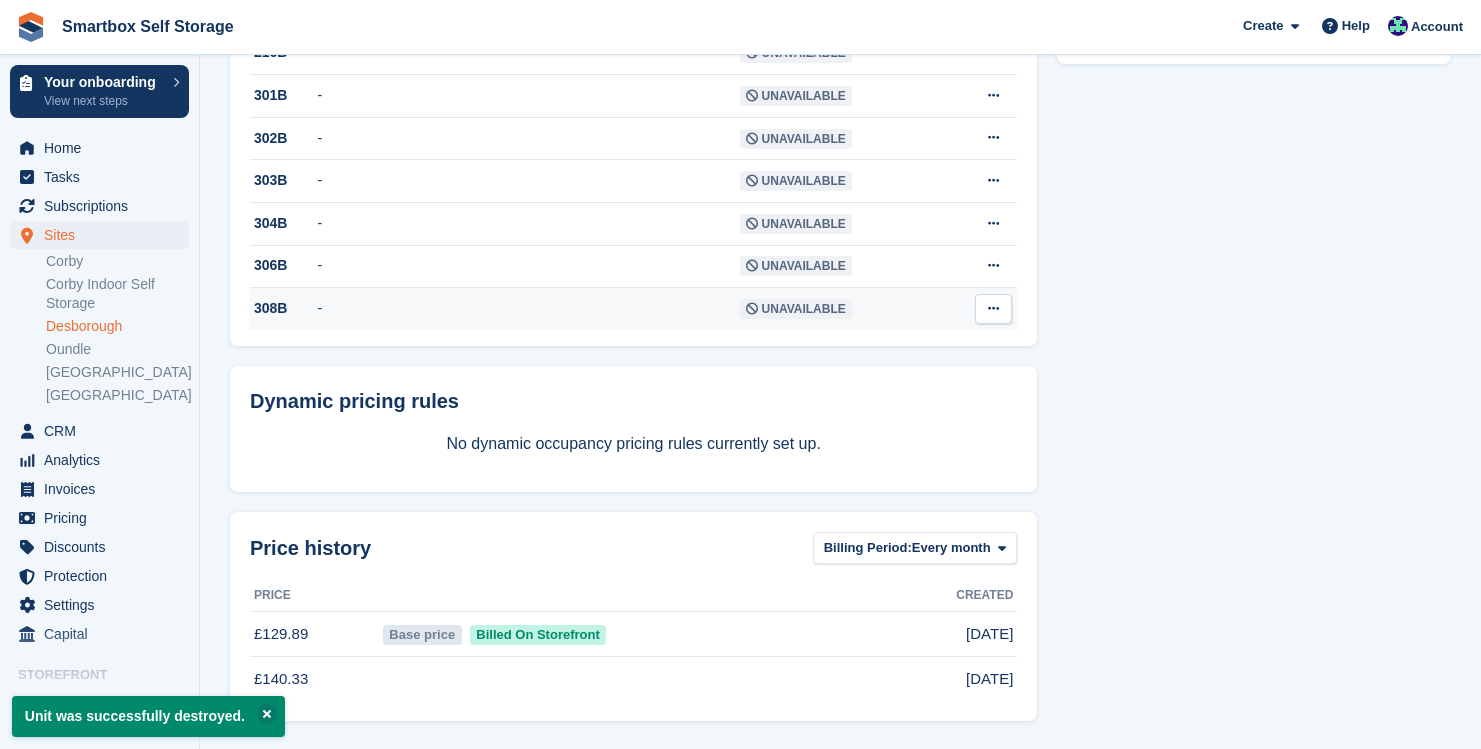 scroll, scrollTop: 1027, scrollLeft: 0, axis: vertical 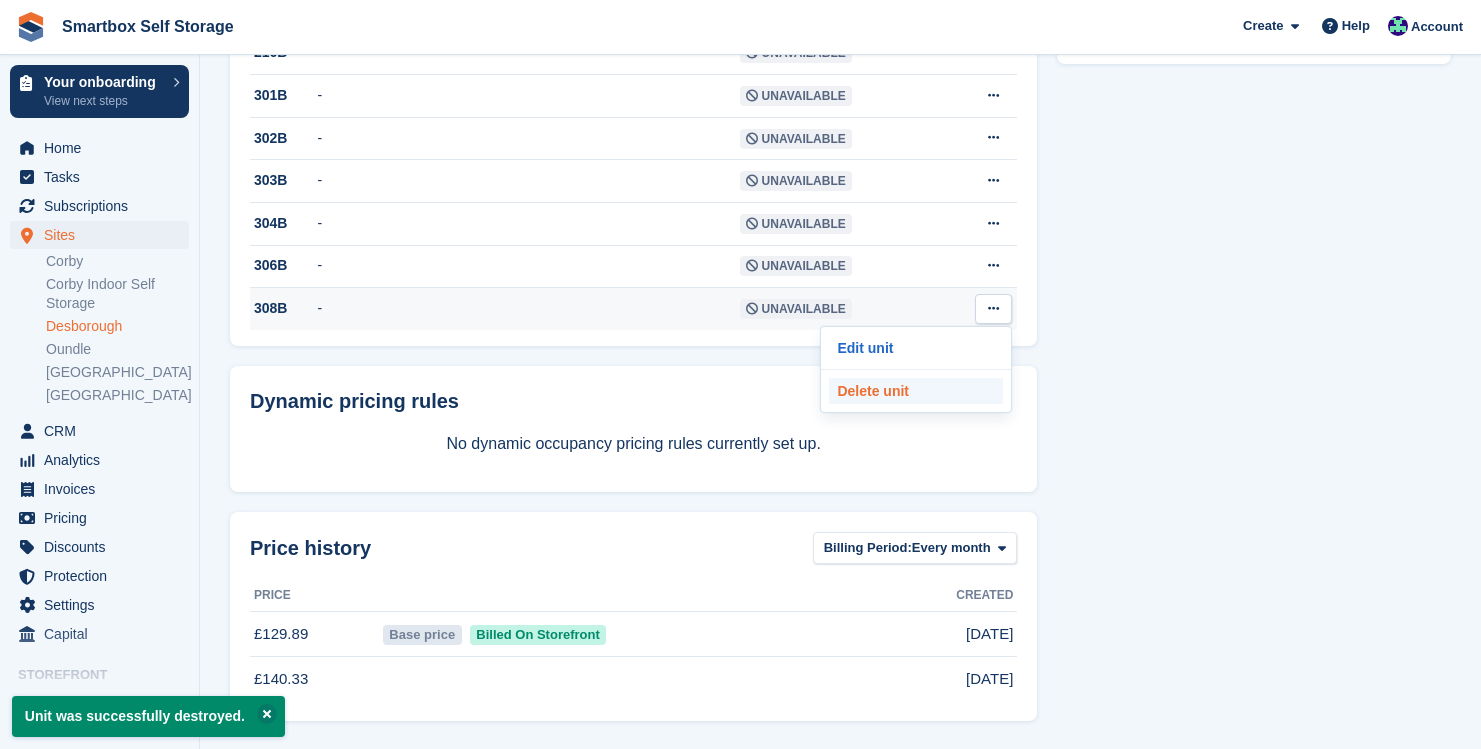 click on "Delete unit" at bounding box center (916, 391) 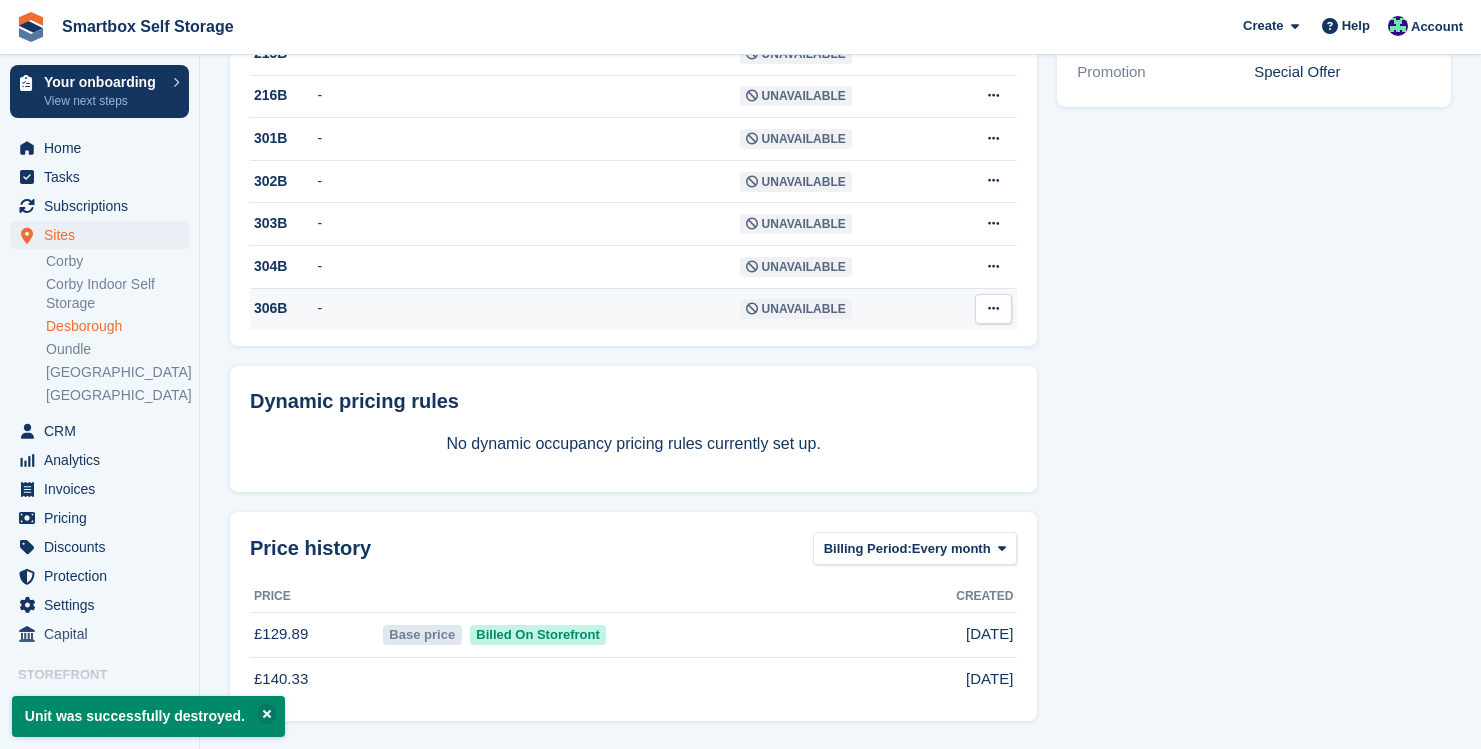 scroll, scrollTop: 983, scrollLeft: 0, axis: vertical 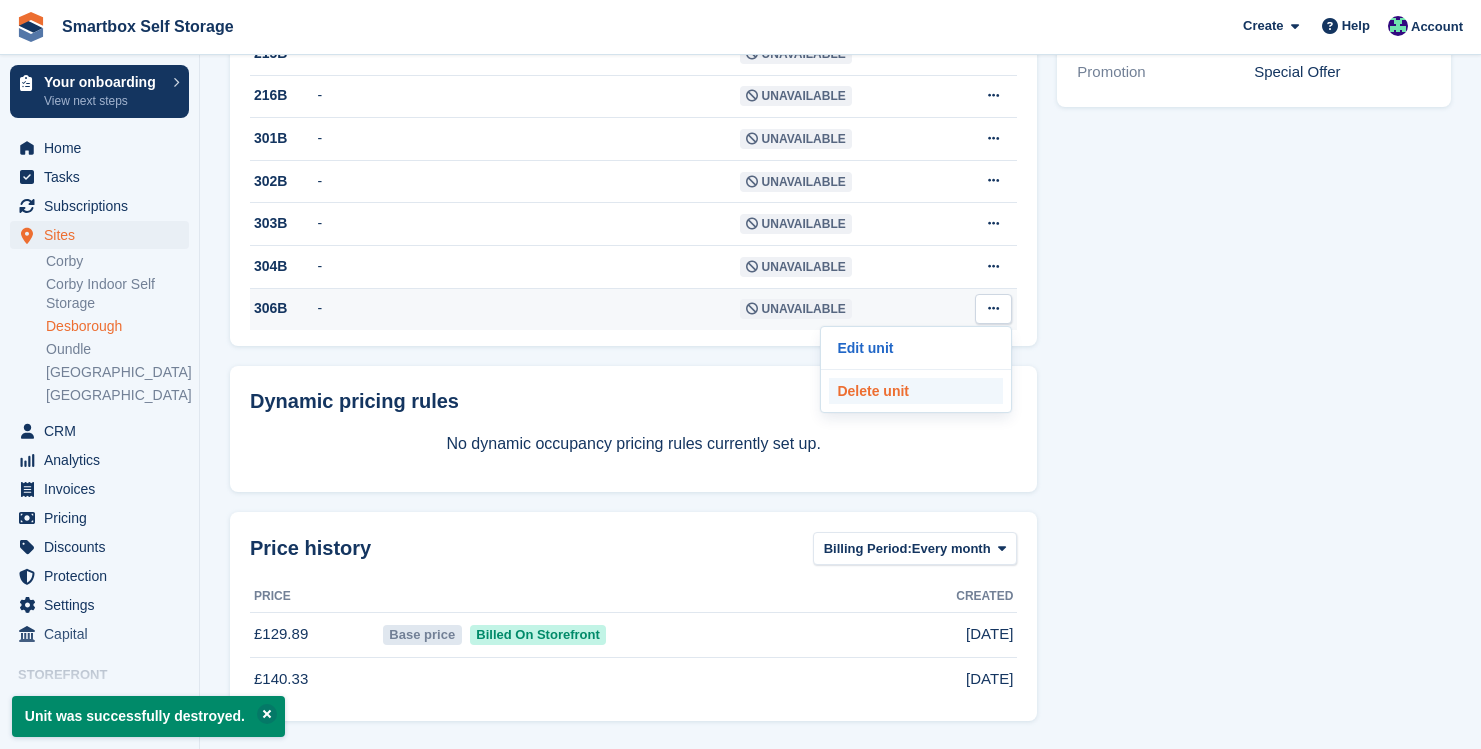 click on "Delete unit" at bounding box center [916, 391] 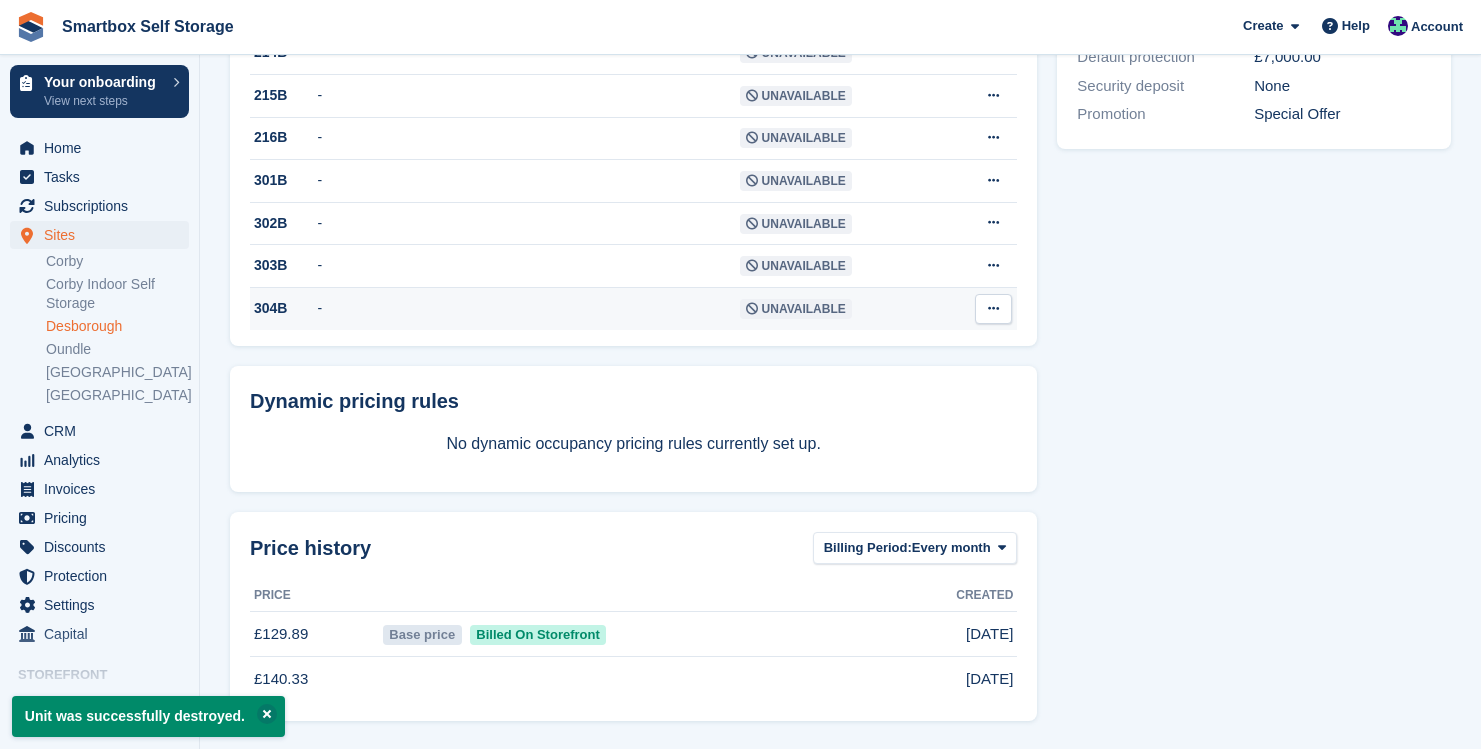 scroll, scrollTop: 940, scrollLeft: 0, axis: vertical 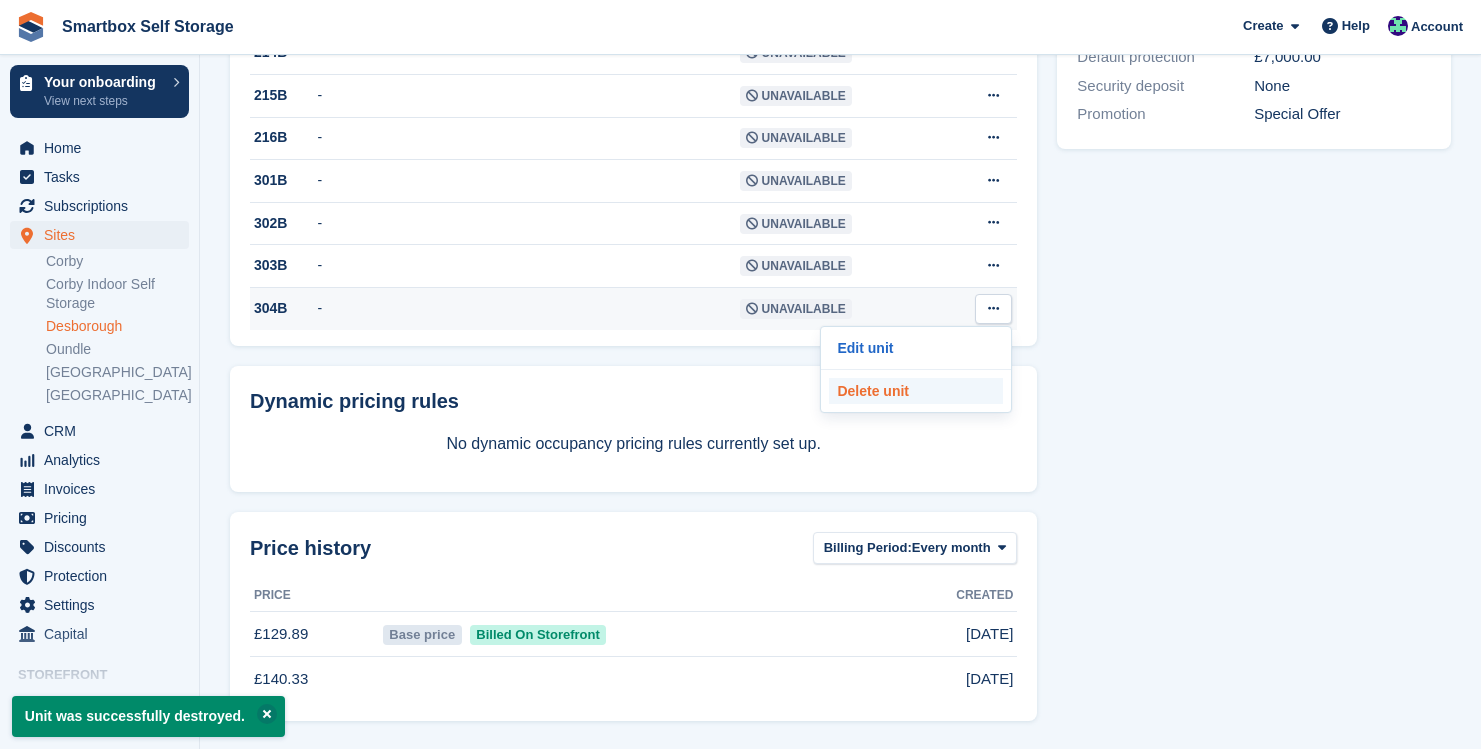 click on "Delete unit" at bounding box center [916, 391] 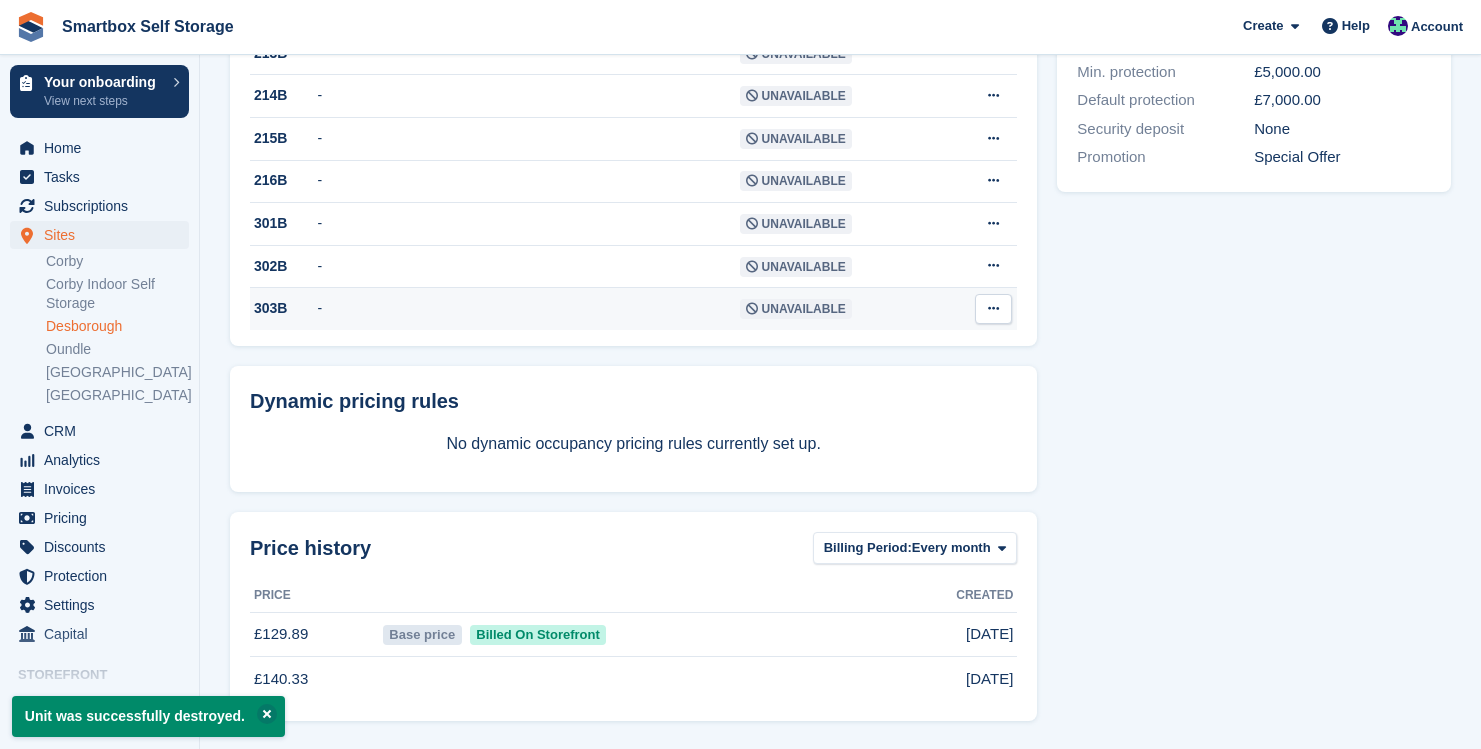 scroll, scrollTop: 896, scrollLeft: 0, axis: vertical 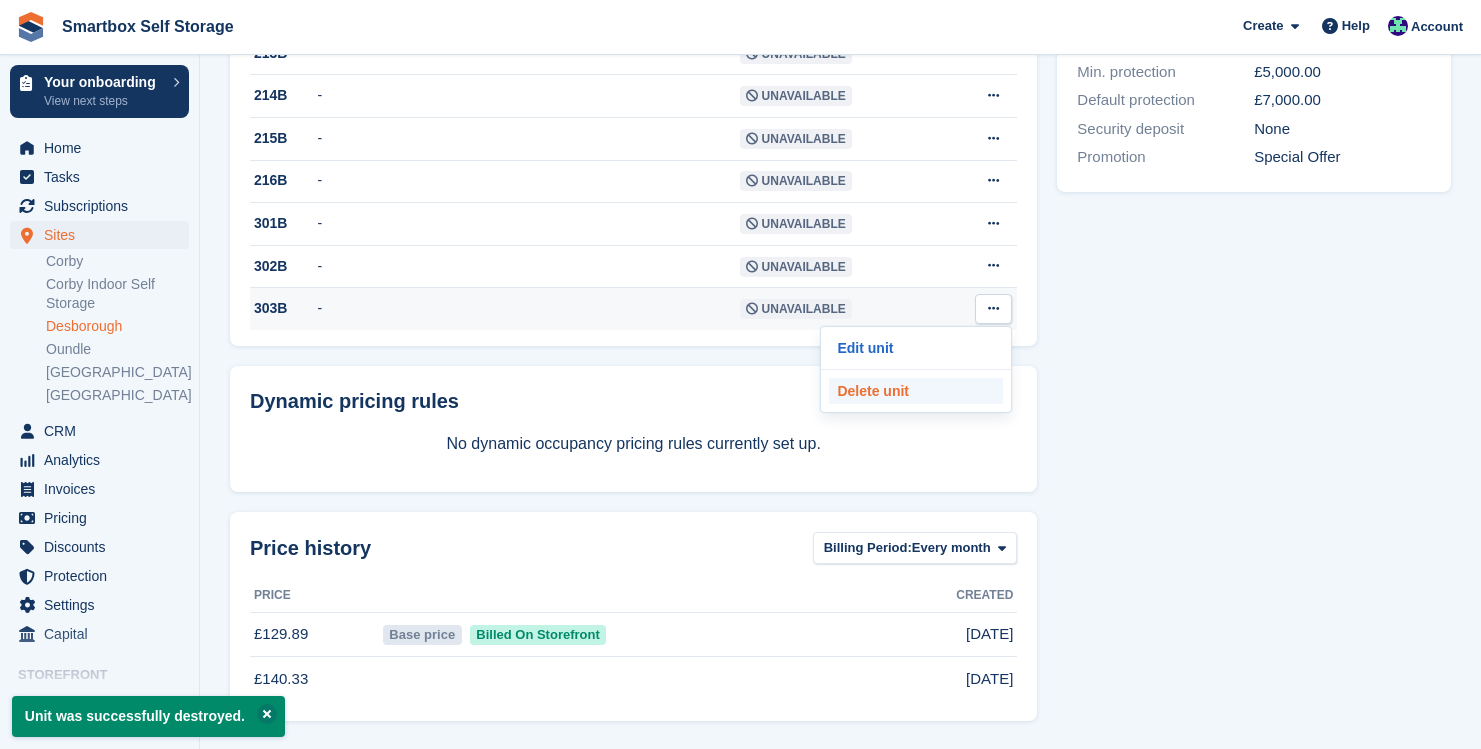 click on "Delete unit" at bounding box center [916, 391] 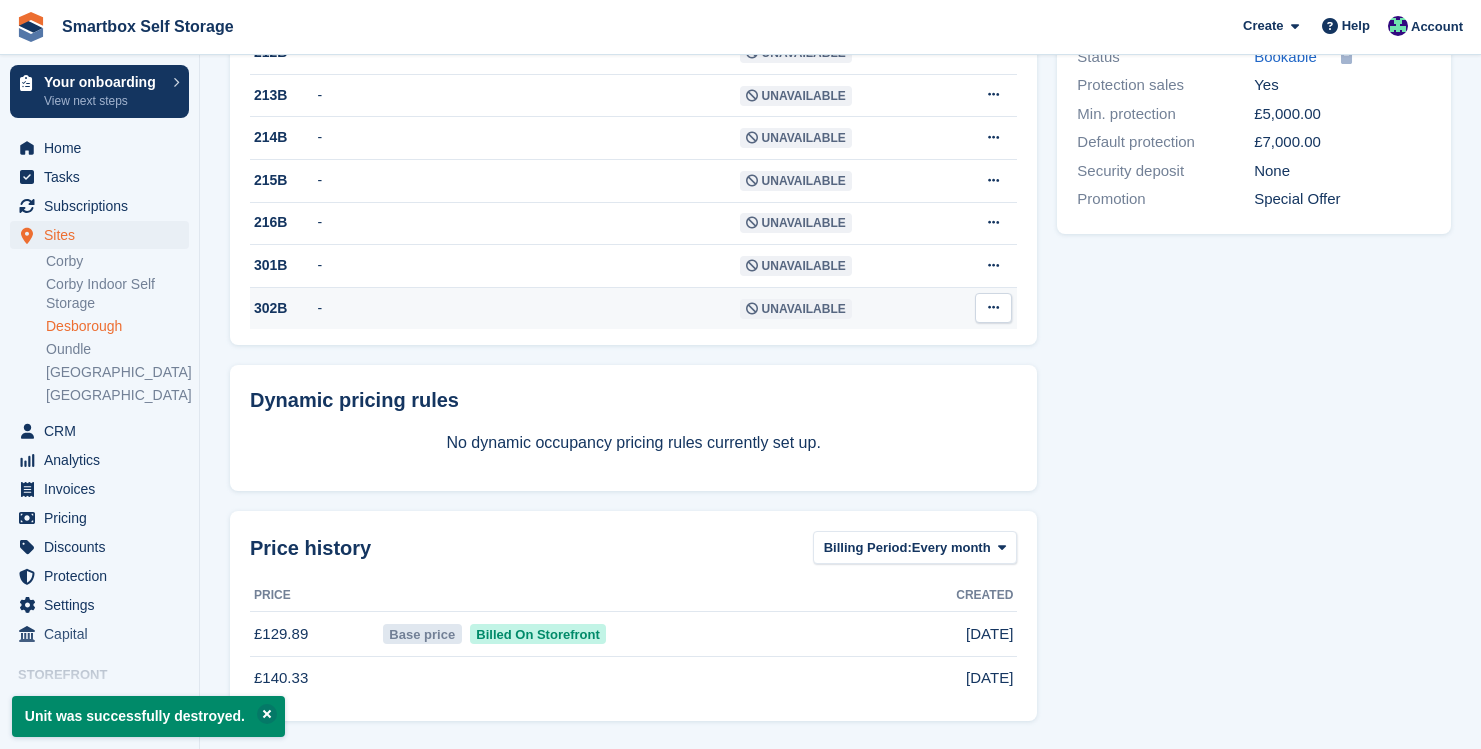scroll, scrollTop: 853, scrollLeft: 0, axis: vertical 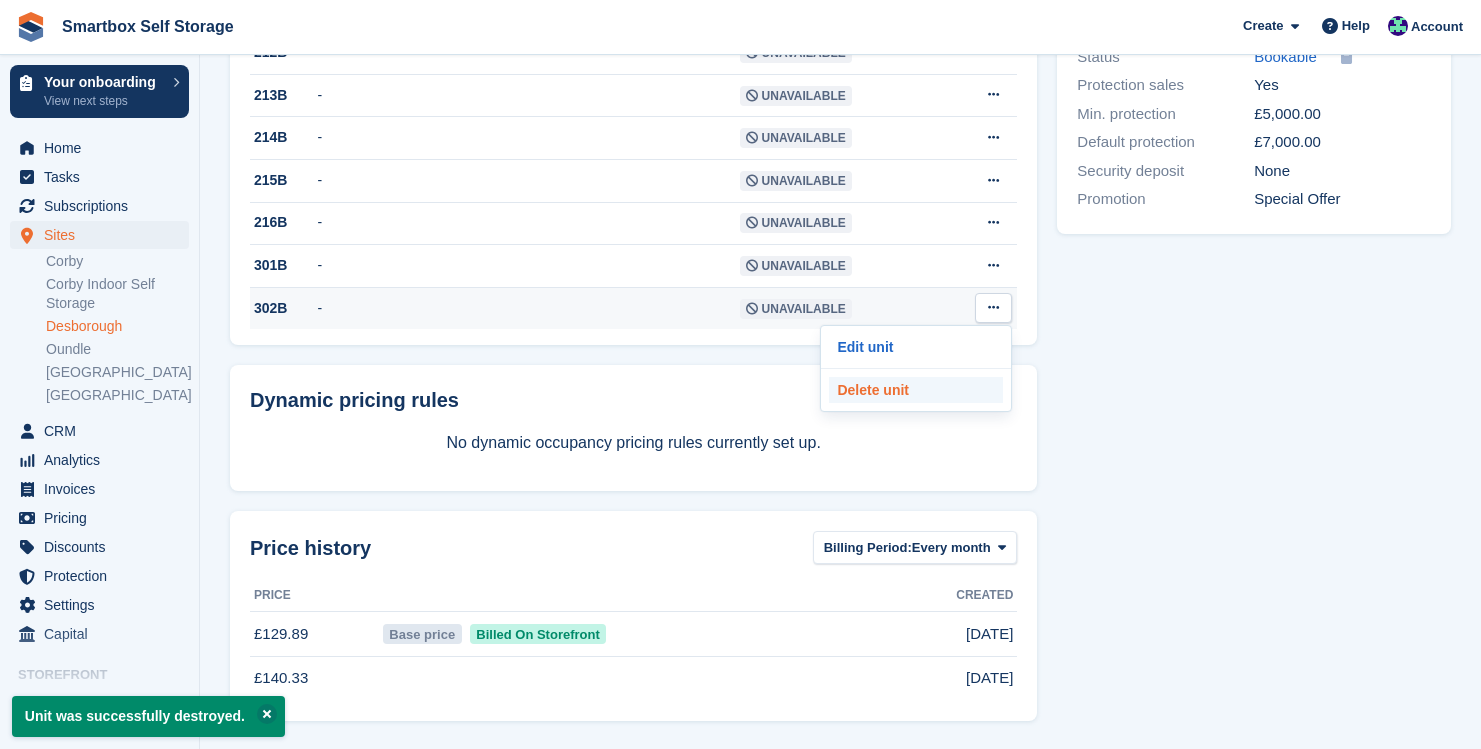 click on "Delete unit" at bounding box center [916, 390] 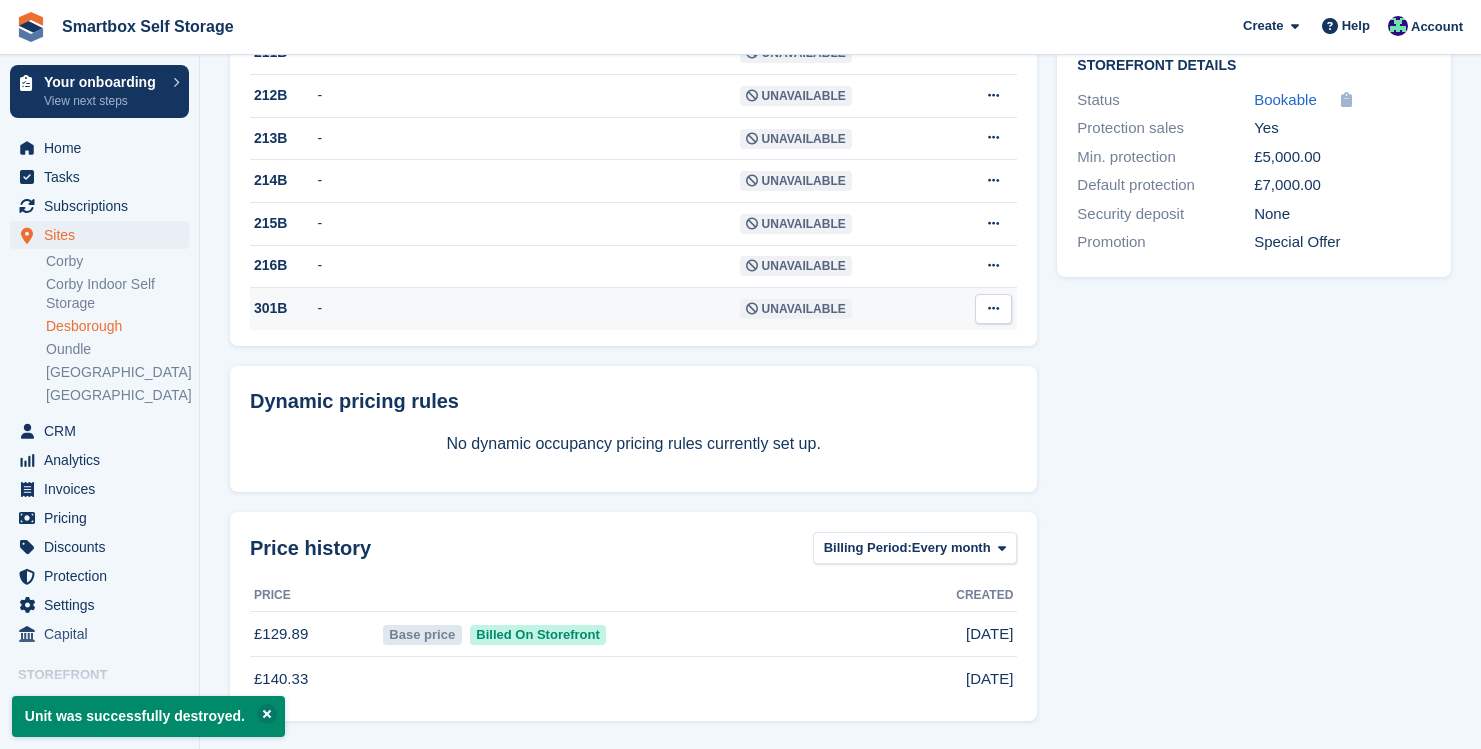 scroll, scrollTop: 809, scrollLeft: 0, axis: vertical 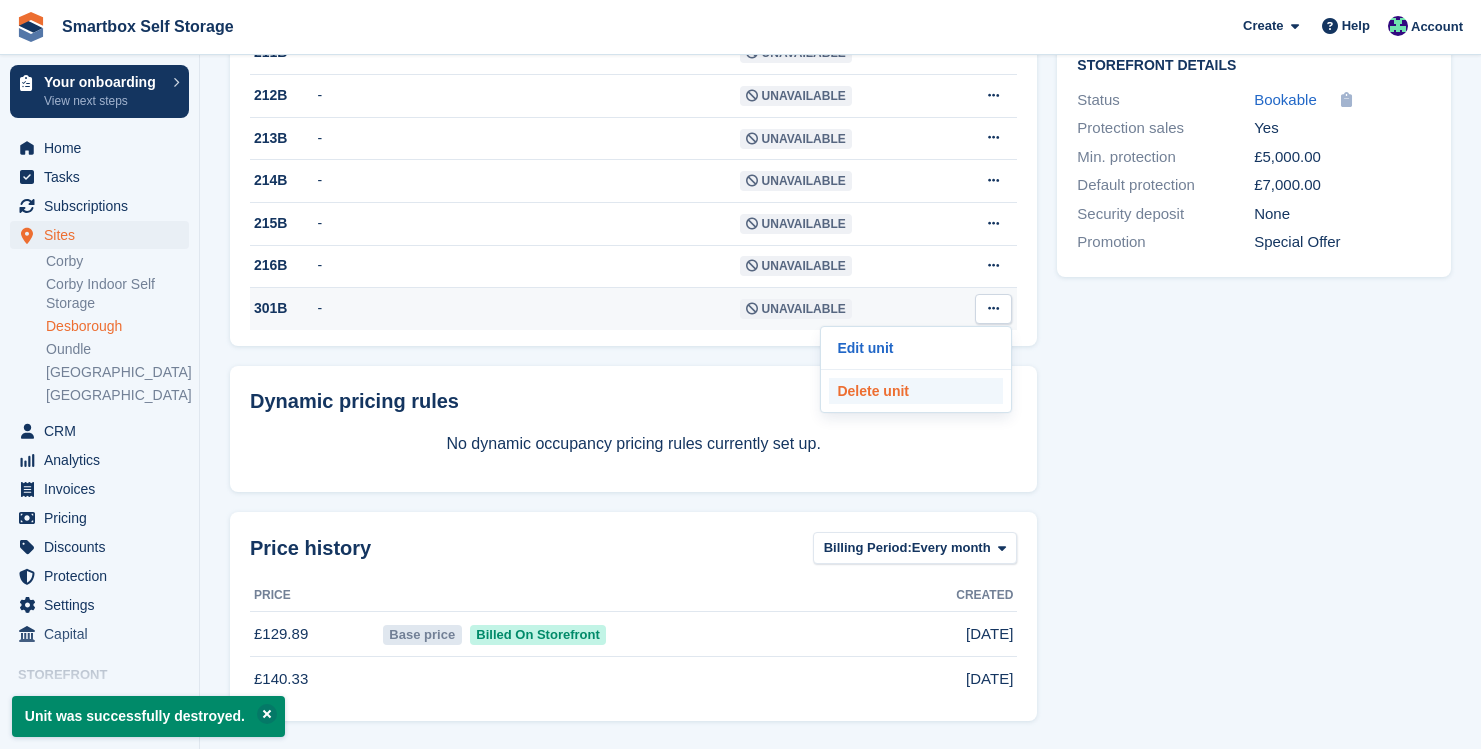 click on "Delete unit" at bounding box center [916, 391] 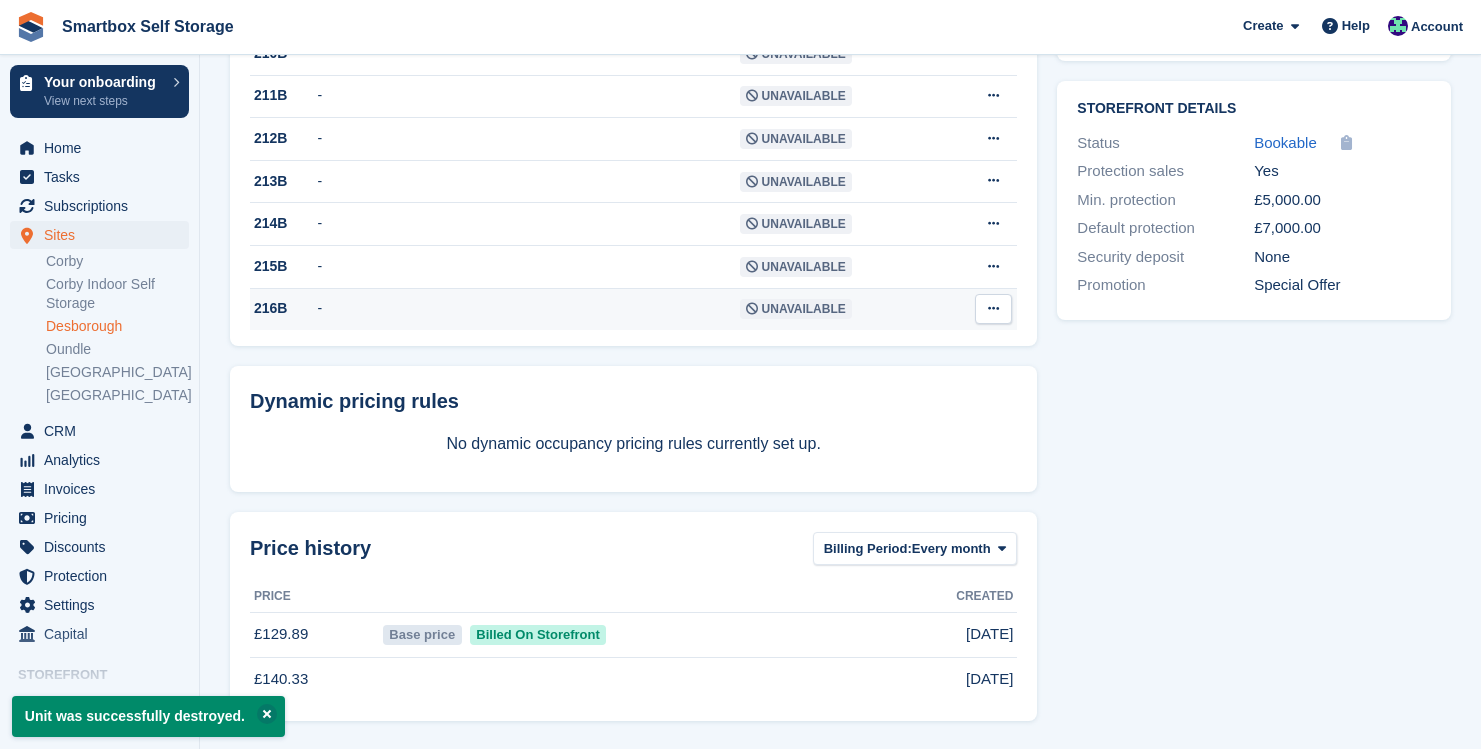 scroll, scrollTop: 765, scrollLeft: 0, axis: vertical 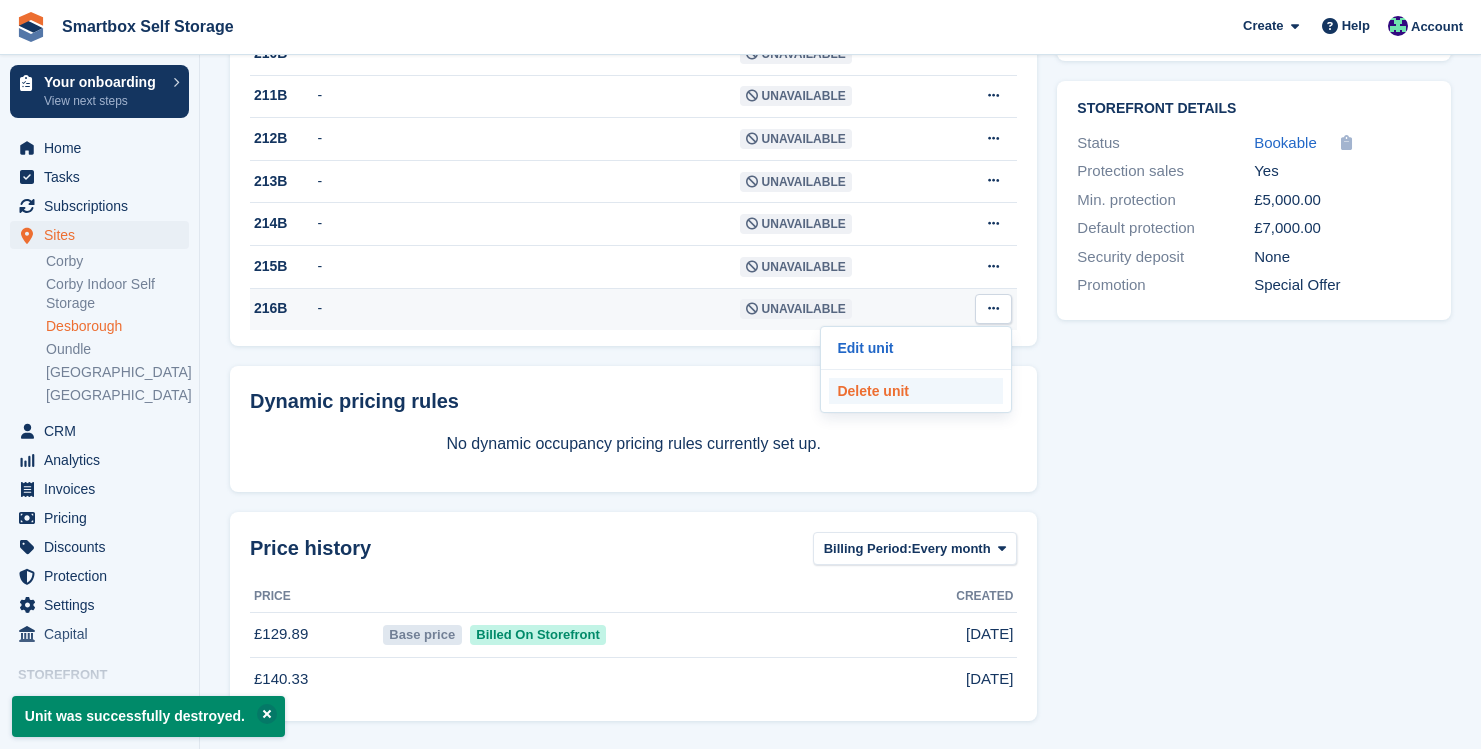 click on "Delete unit" at bounding box center (916, 391) 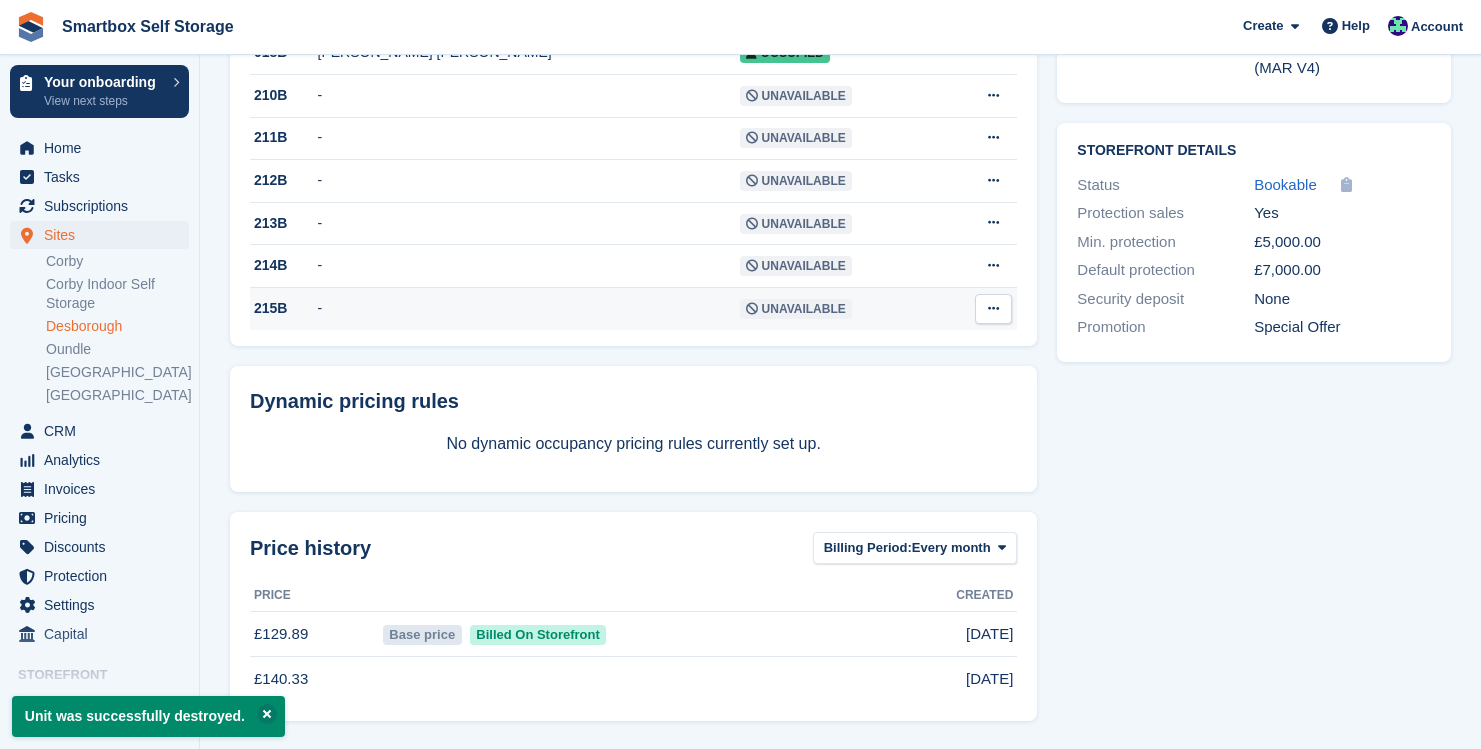 scroll, scrollTop: 722, scrollLeft: 0, axis: vertical 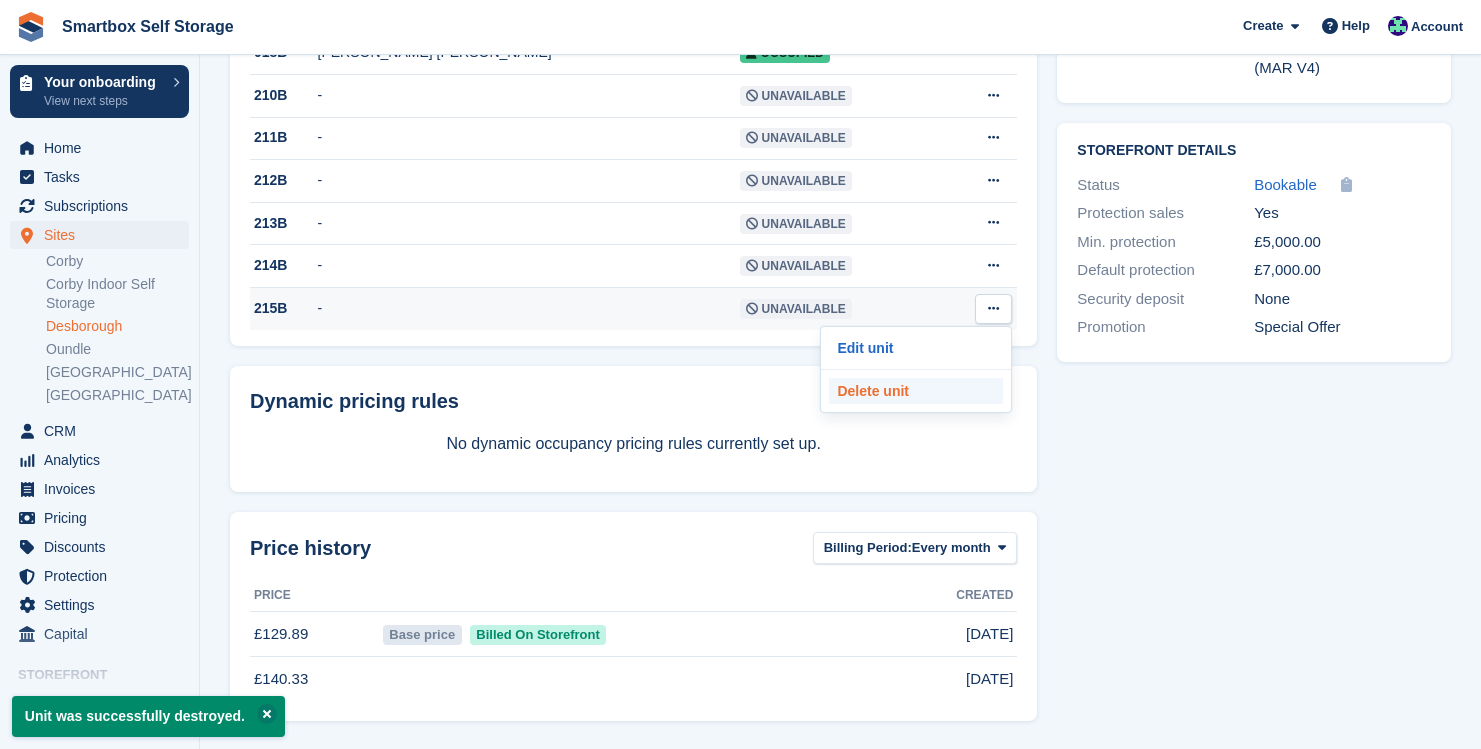 click on "Delete unit" at bounding box center [916, 391] 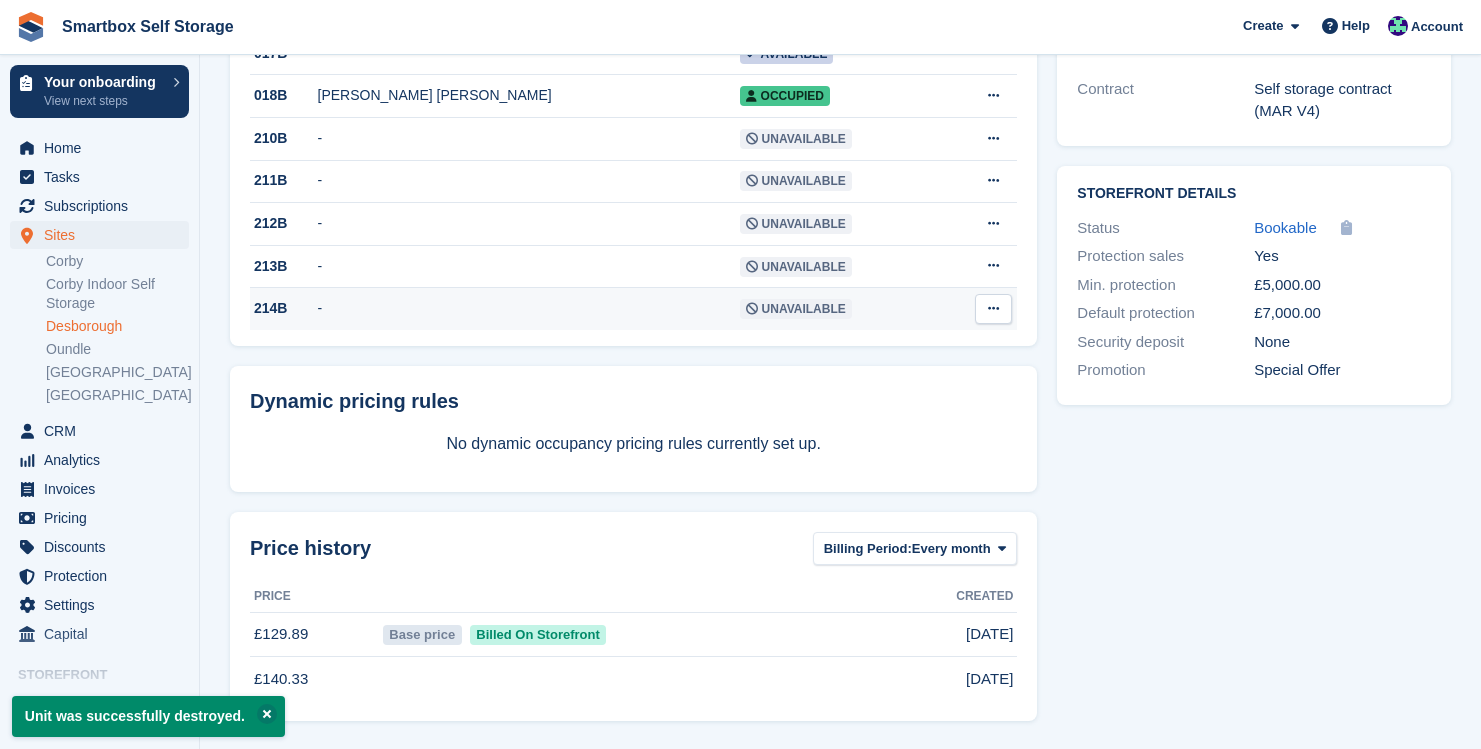 scroll, scrollTop: 678, scrollLeft: 0, axis: vertical 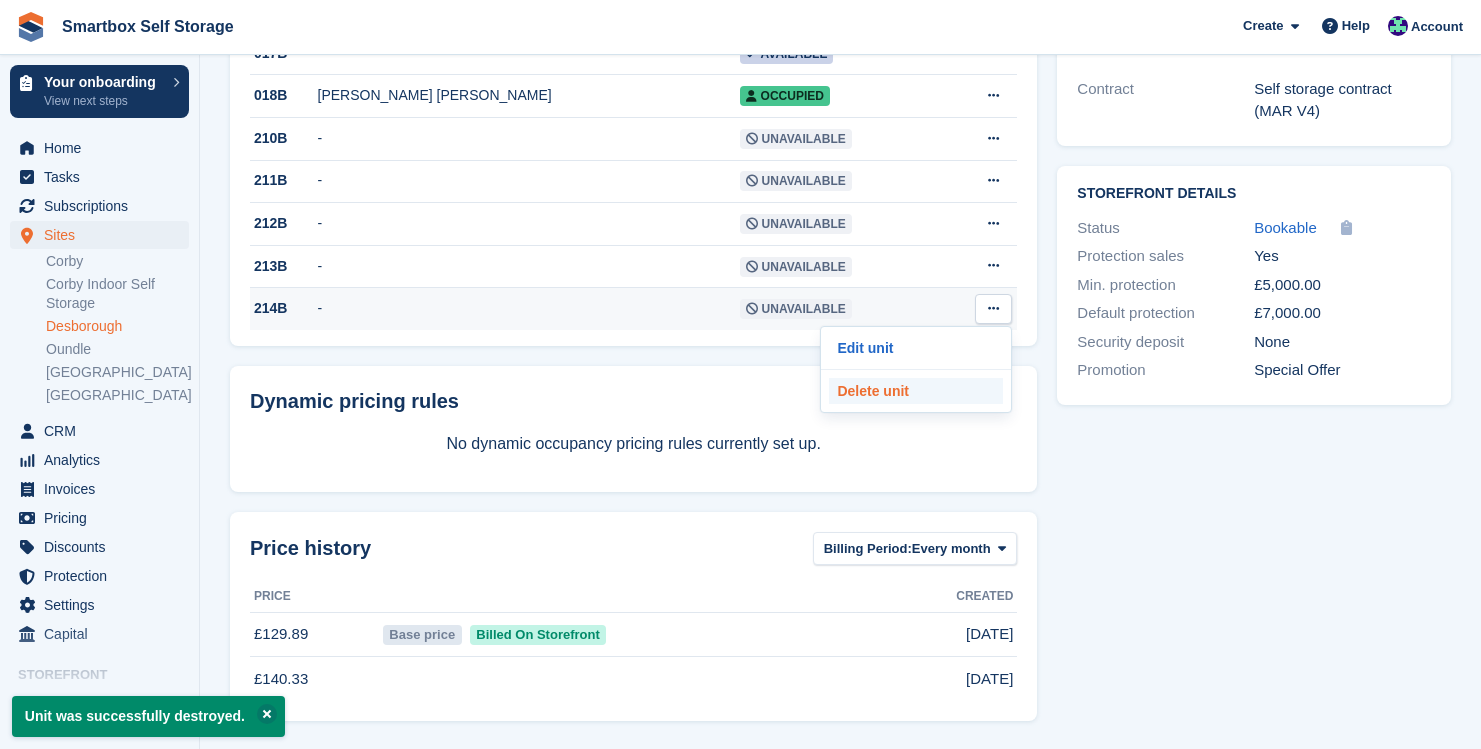 click on "Delete unit" at bounding box center (916, 391) 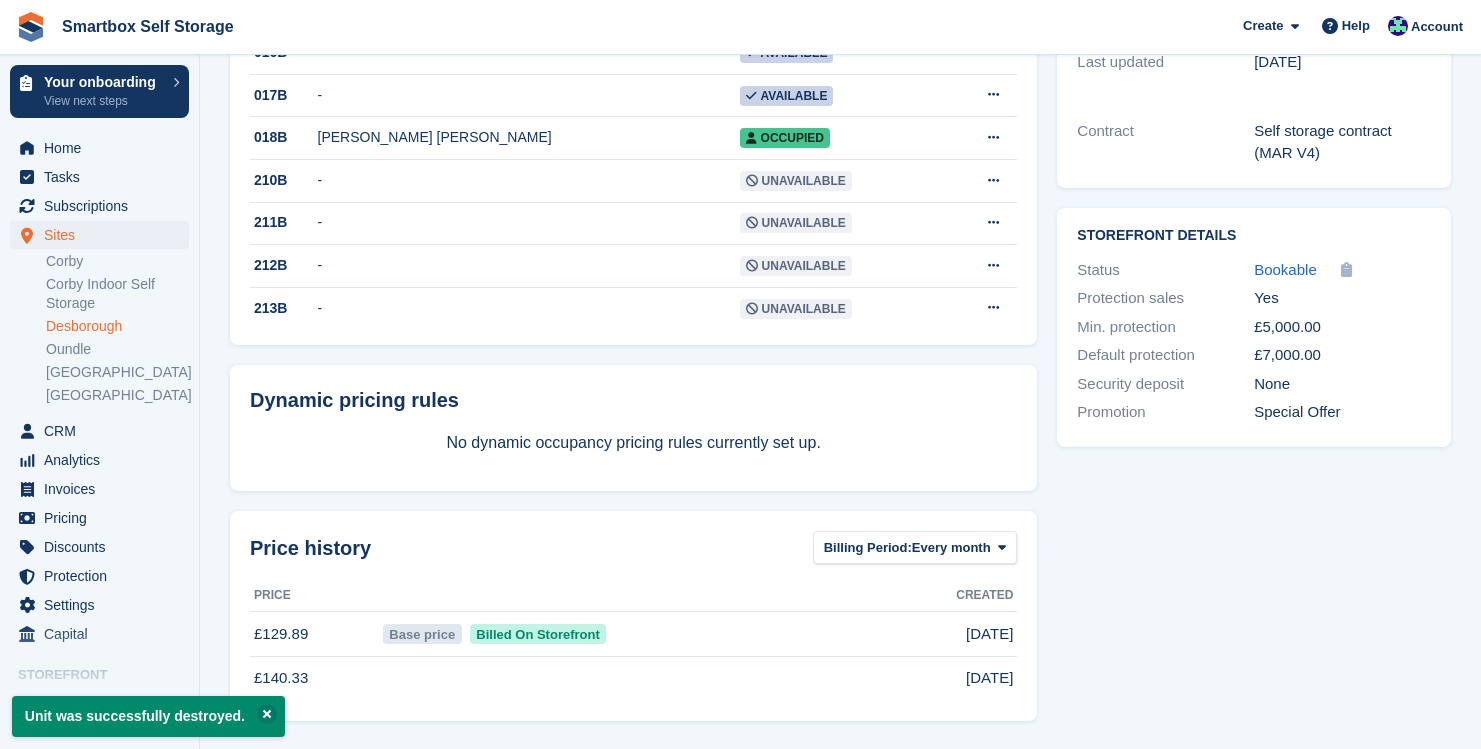scroll, scrollTop: 635, scrollLeft: 0, axis: vertical 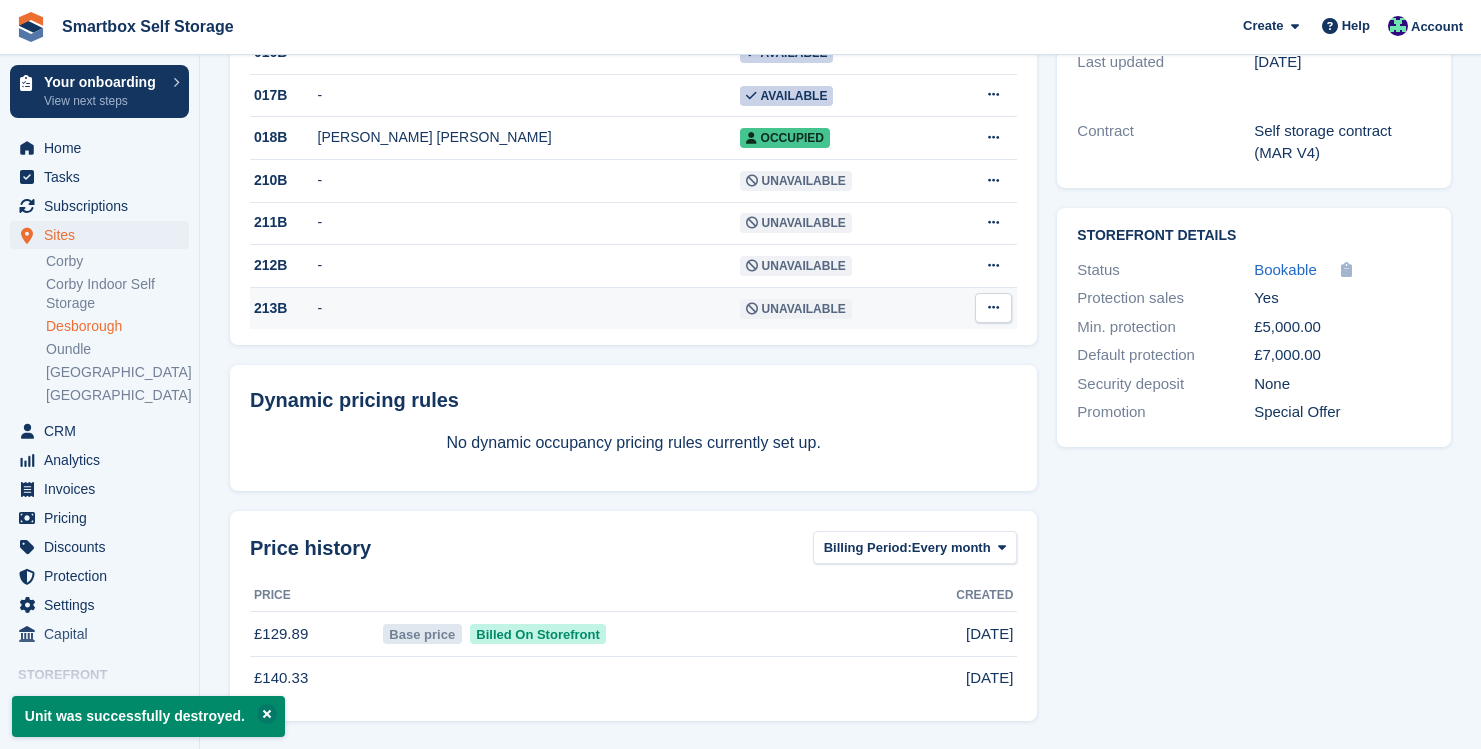 click at bounding box center [993, 308] 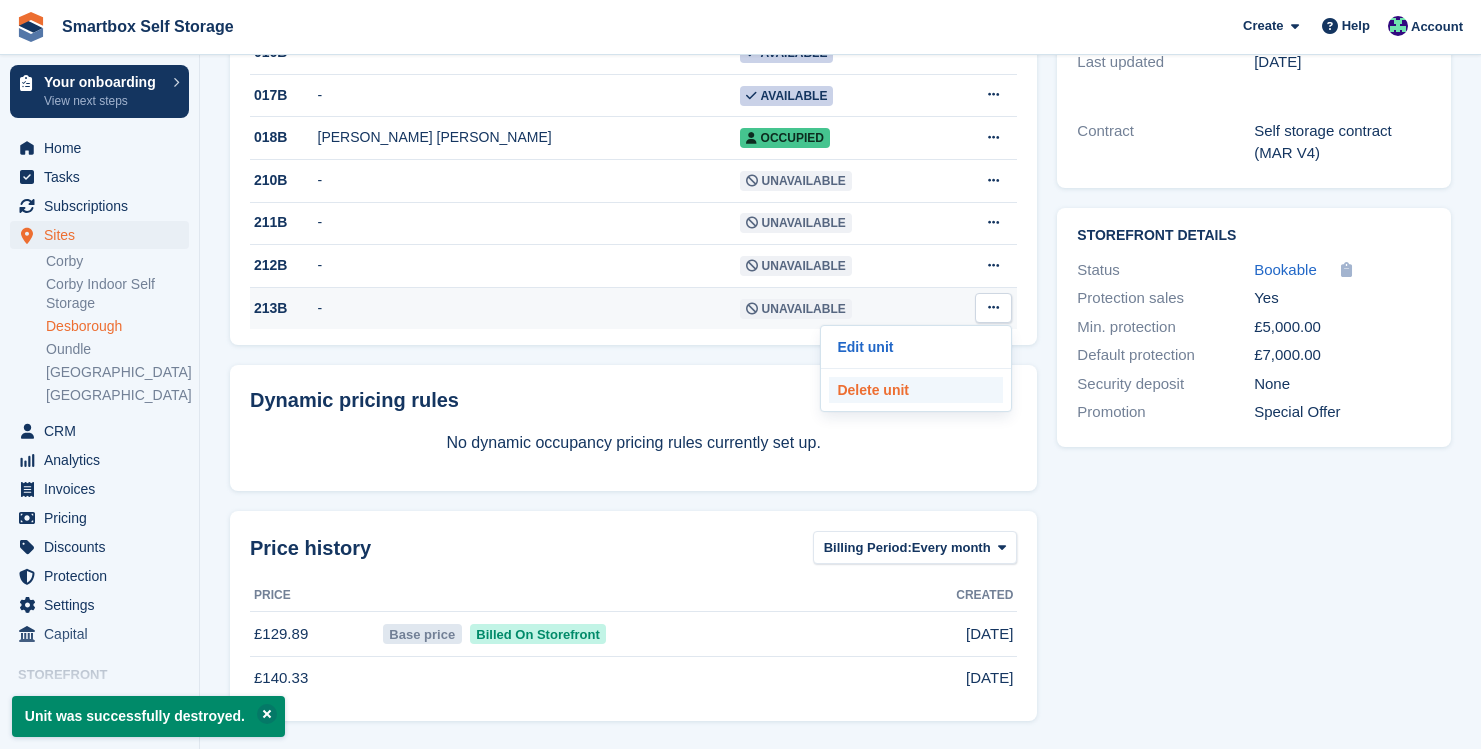 click on "Delete unit" at bounding box center [916, 390] 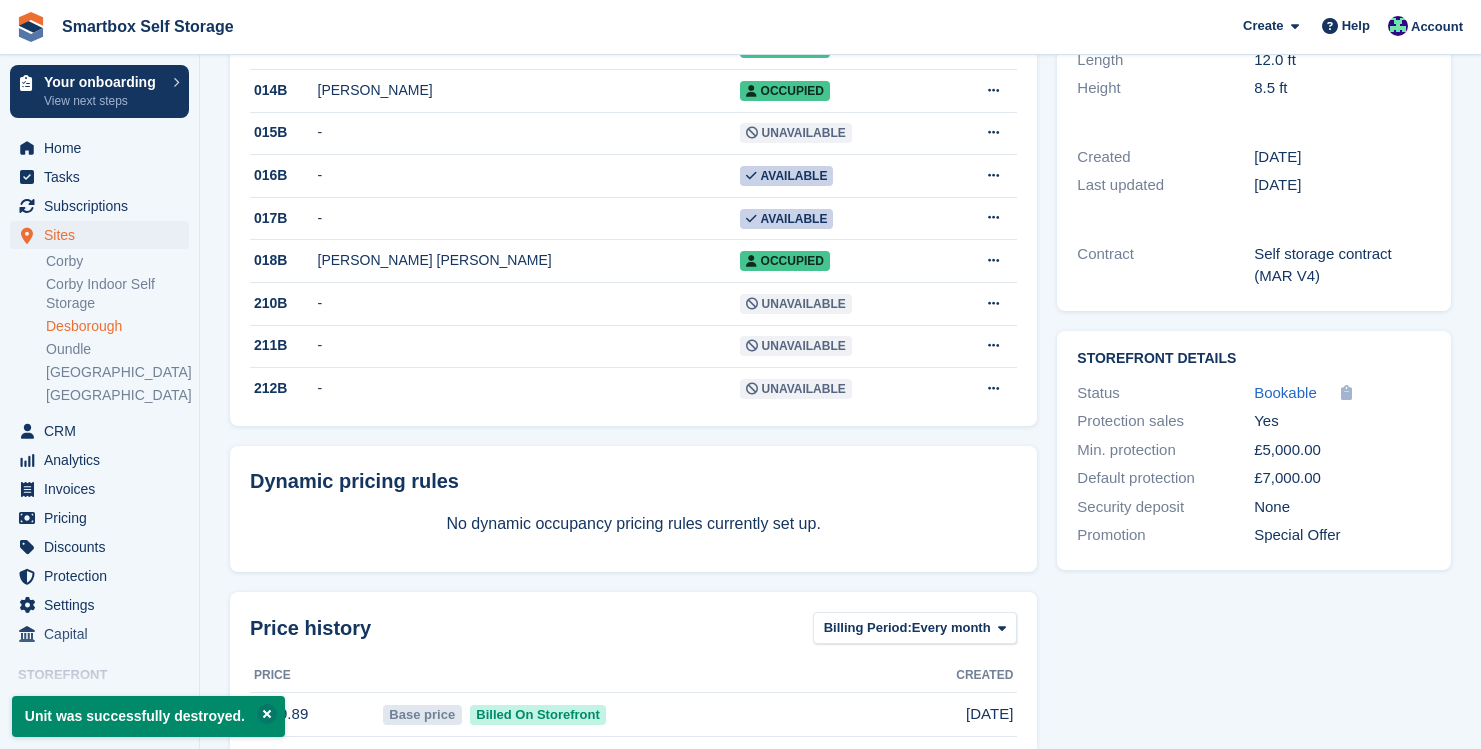 scroll, scrollTop: 506, scrollLeft: 0, axis: vertical 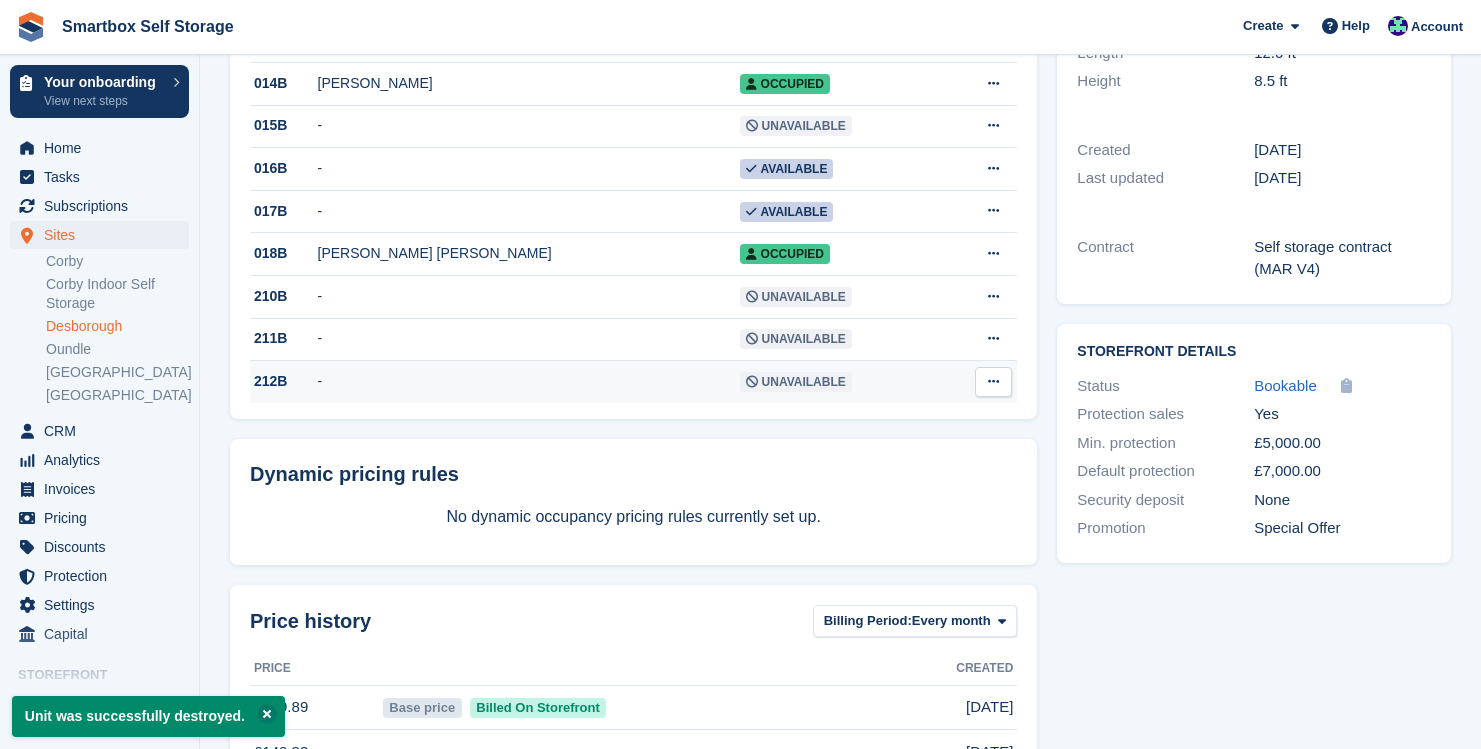click at bounding box center (993, 382) 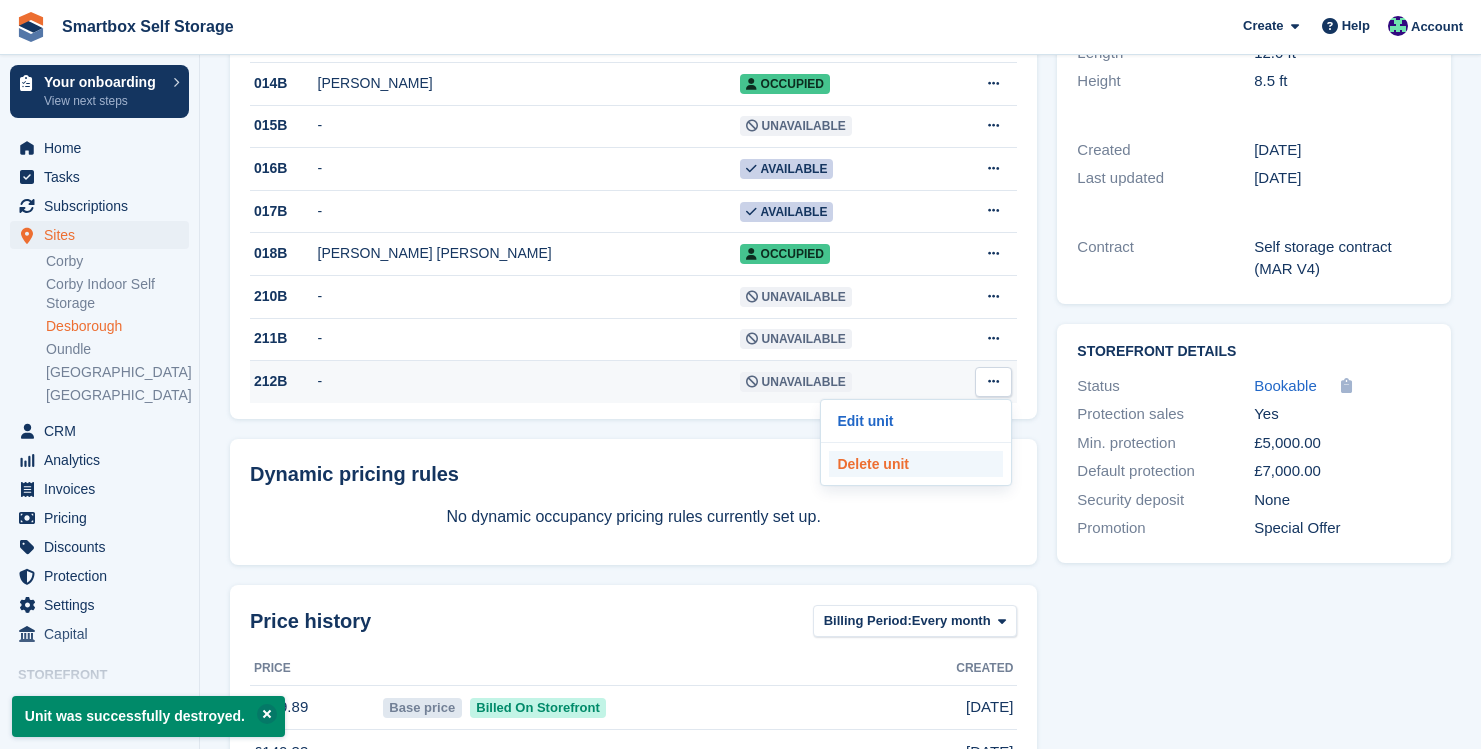 click on "Delete unit" at bounding box center (916, 464) 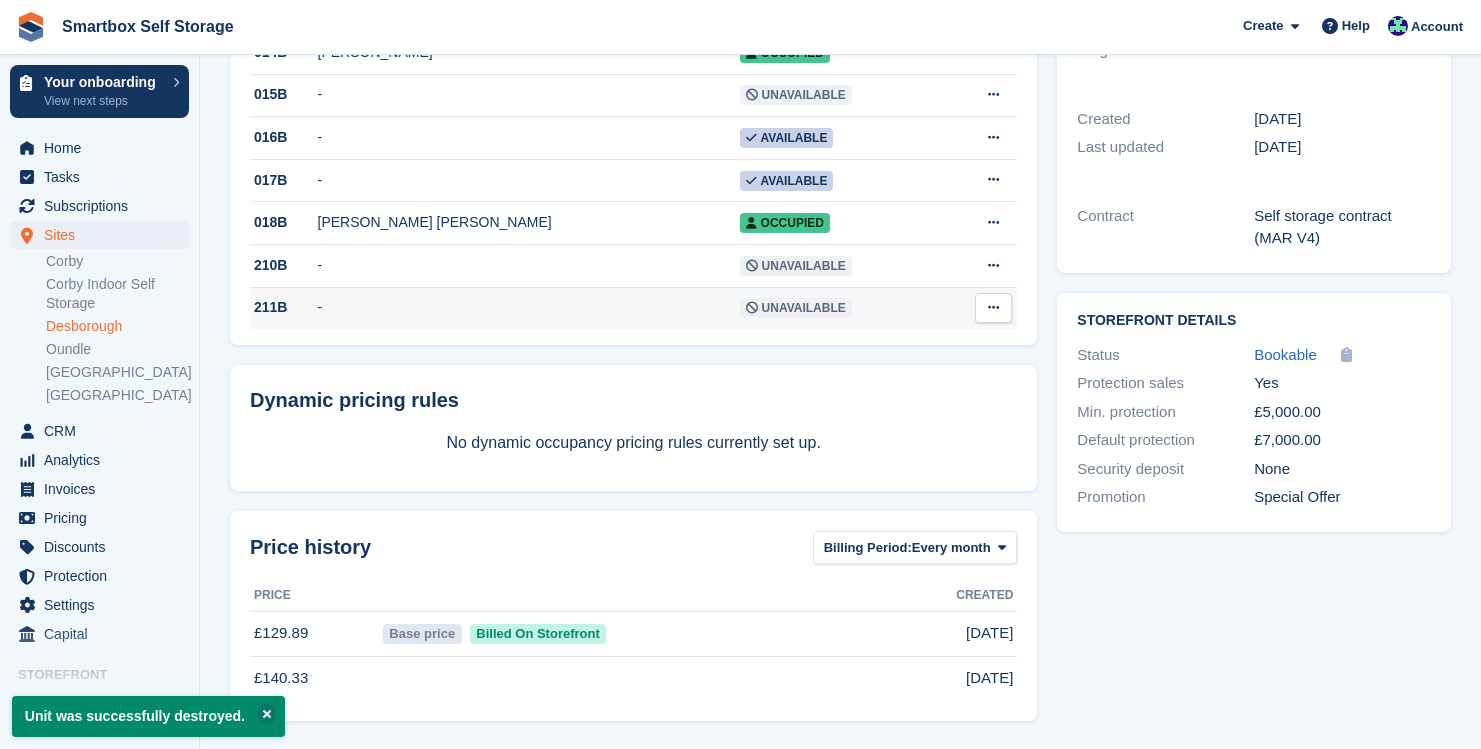 scroll, scrollTop: 548, scrollLeft: 0, axis: vertical 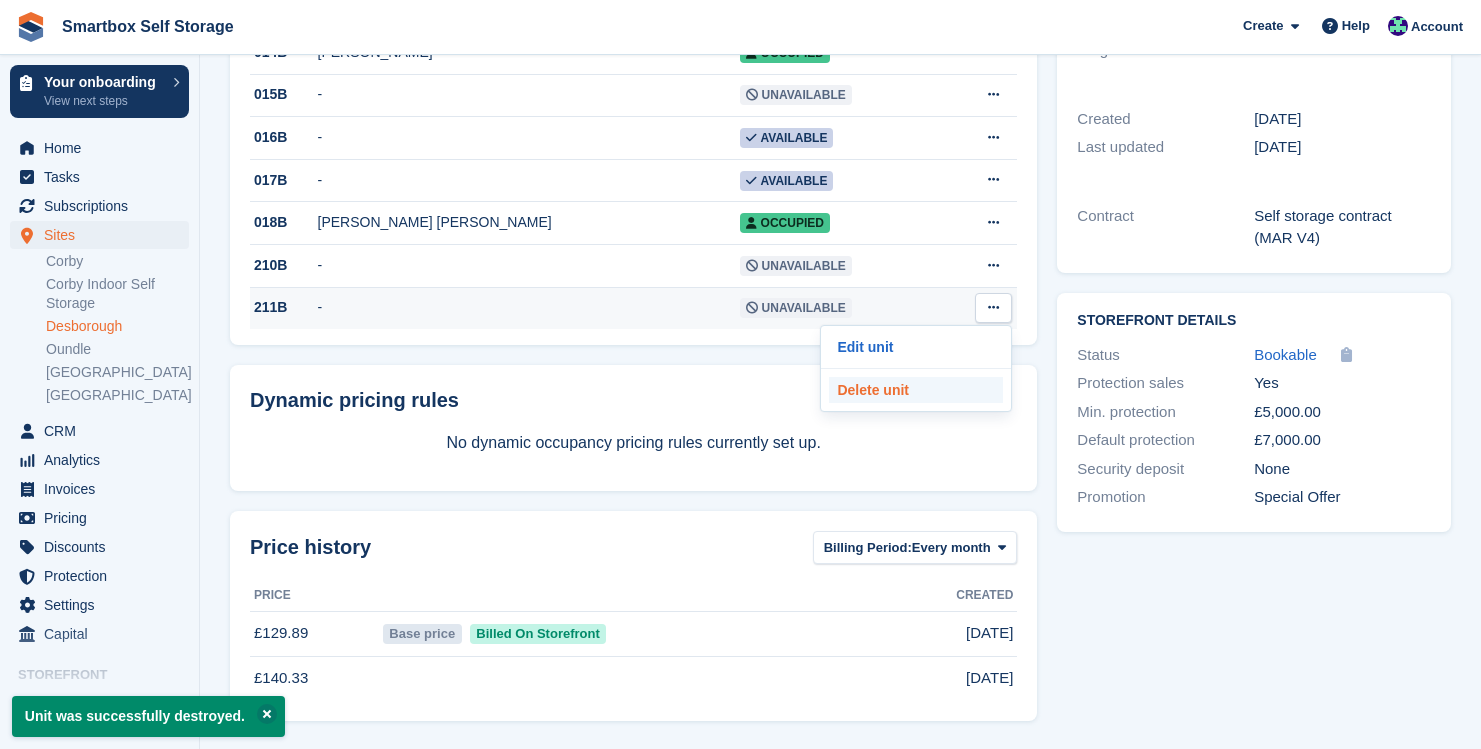 click on "Delete unit" at bounding box center (916, 390) 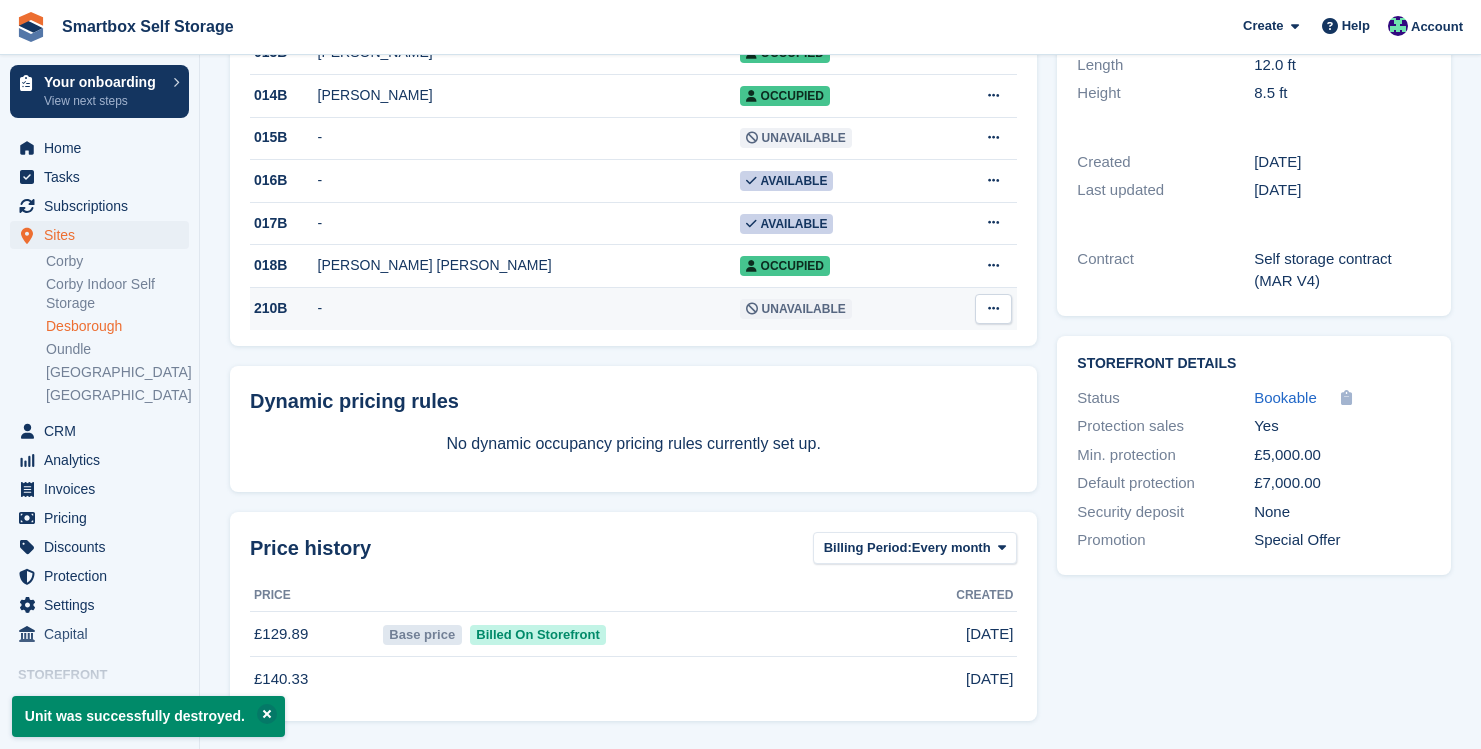 scroll, scrollTop: 504, scrollLeft: 0, axis: vertical 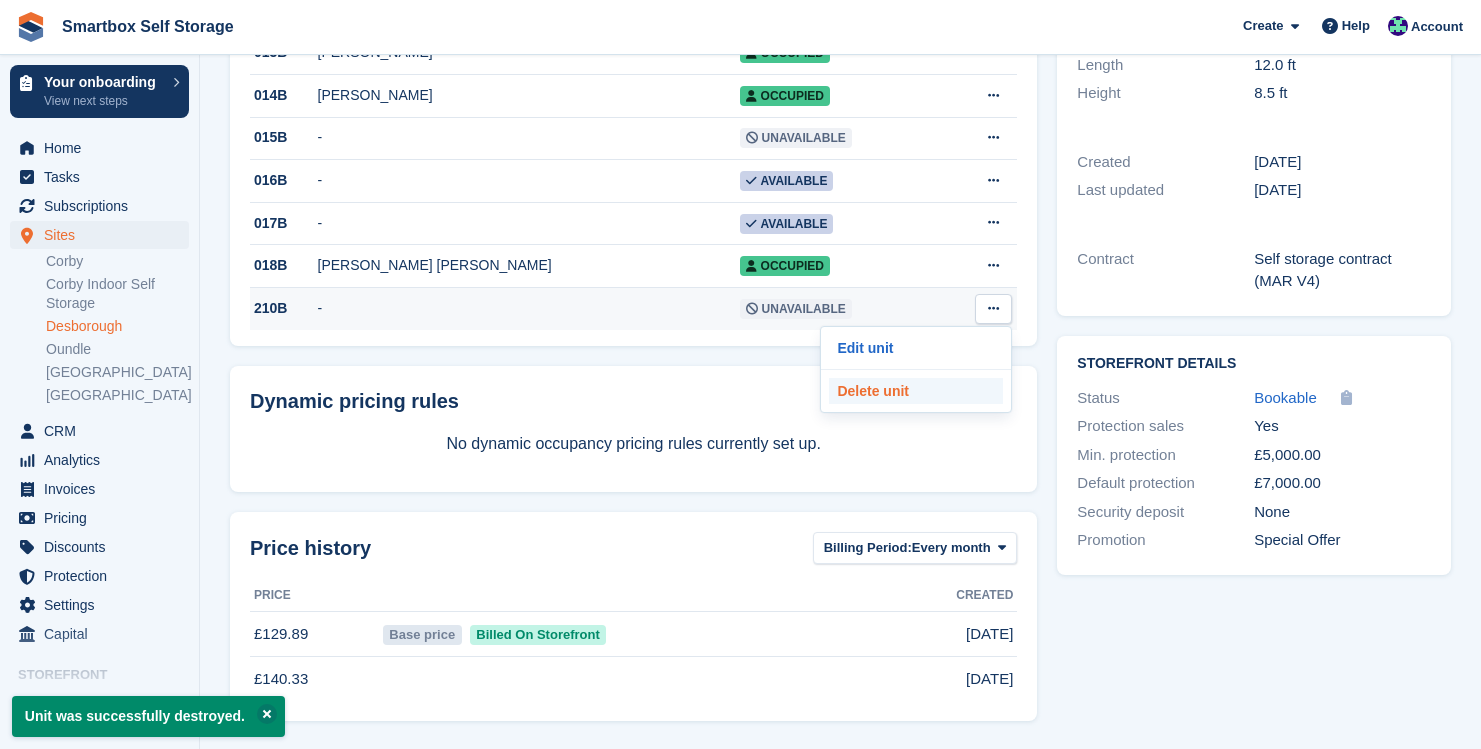 click on "Delete unit" at bounding box center (916, 391) 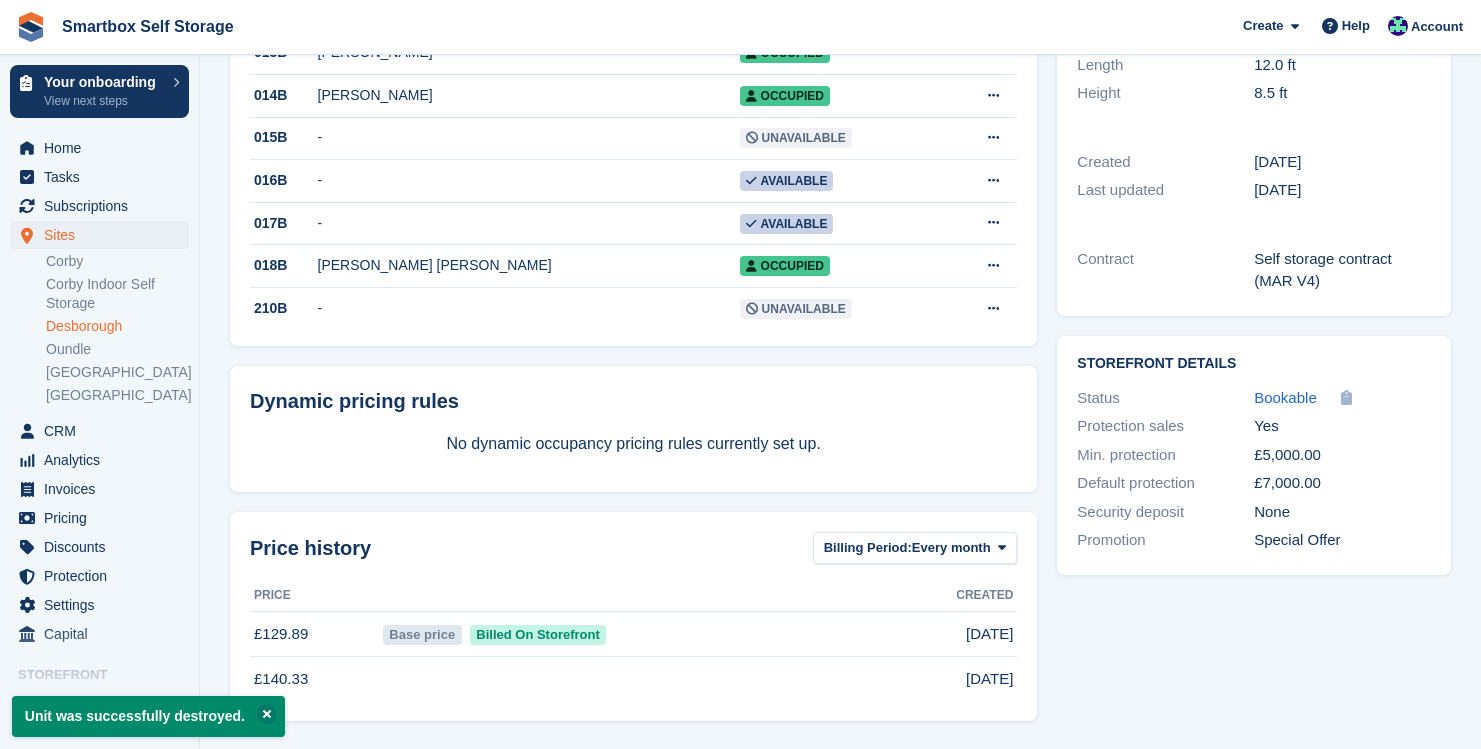 scroll, scrollTop: 0, scrollLeft: 0, axis: both 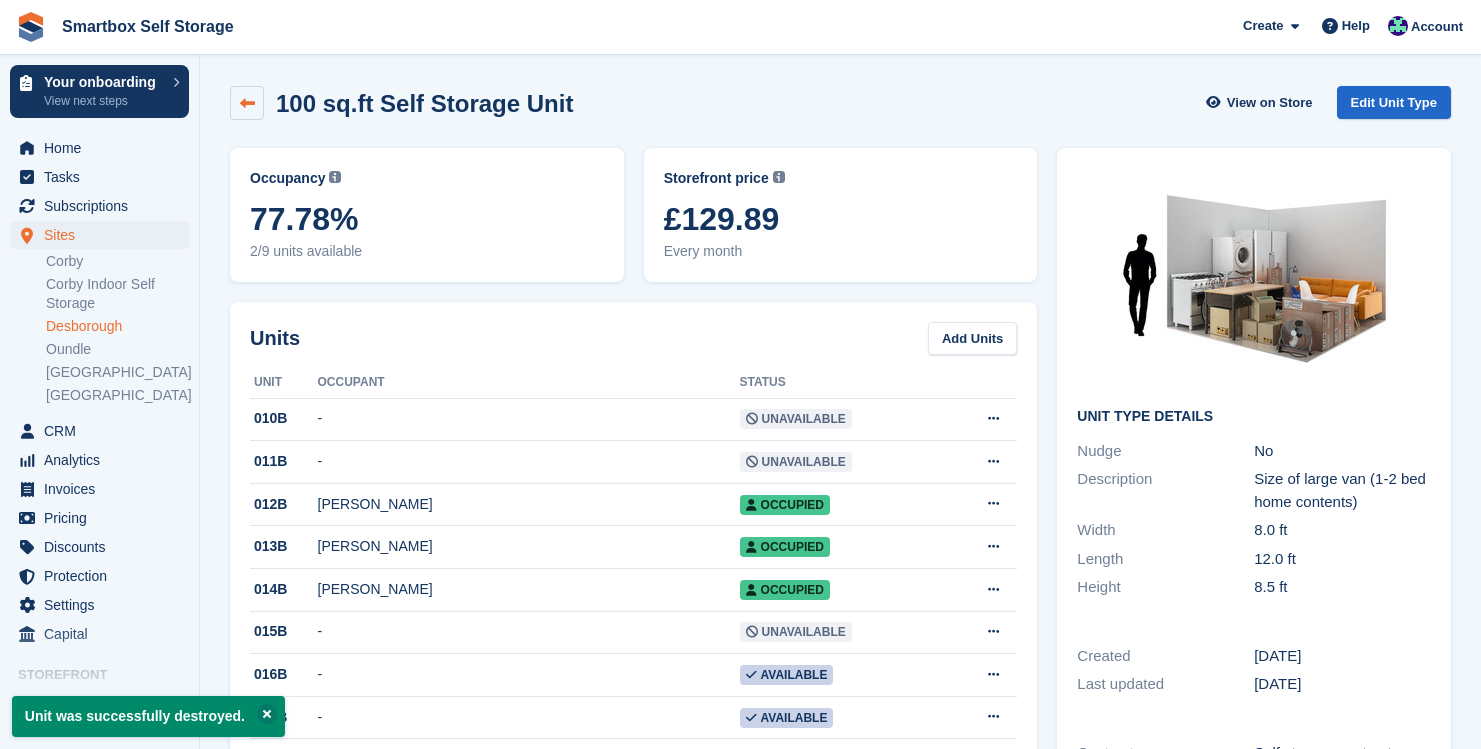 click at bounding box center (247, 103) 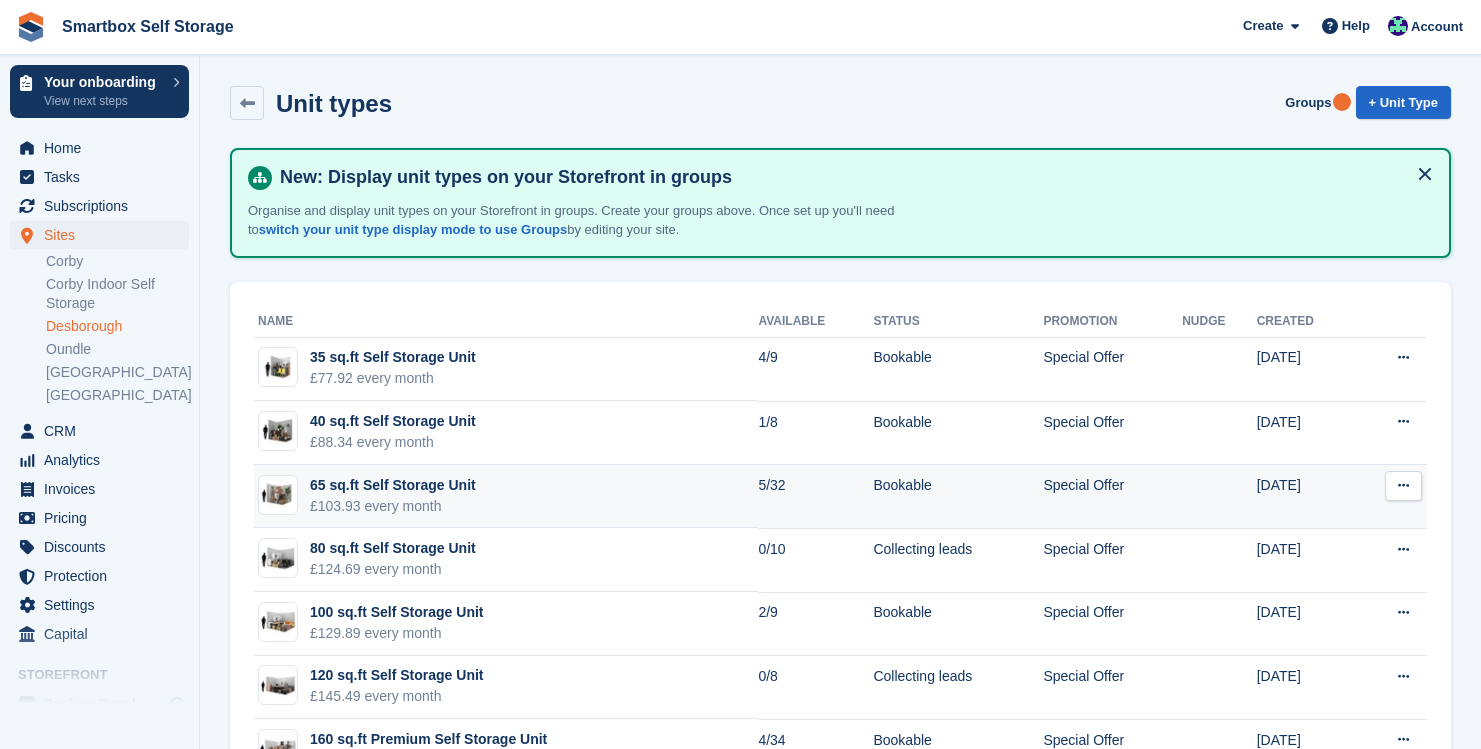 click on "65 sq.ft Self Storage Unit" at bounding box center (393, 485) 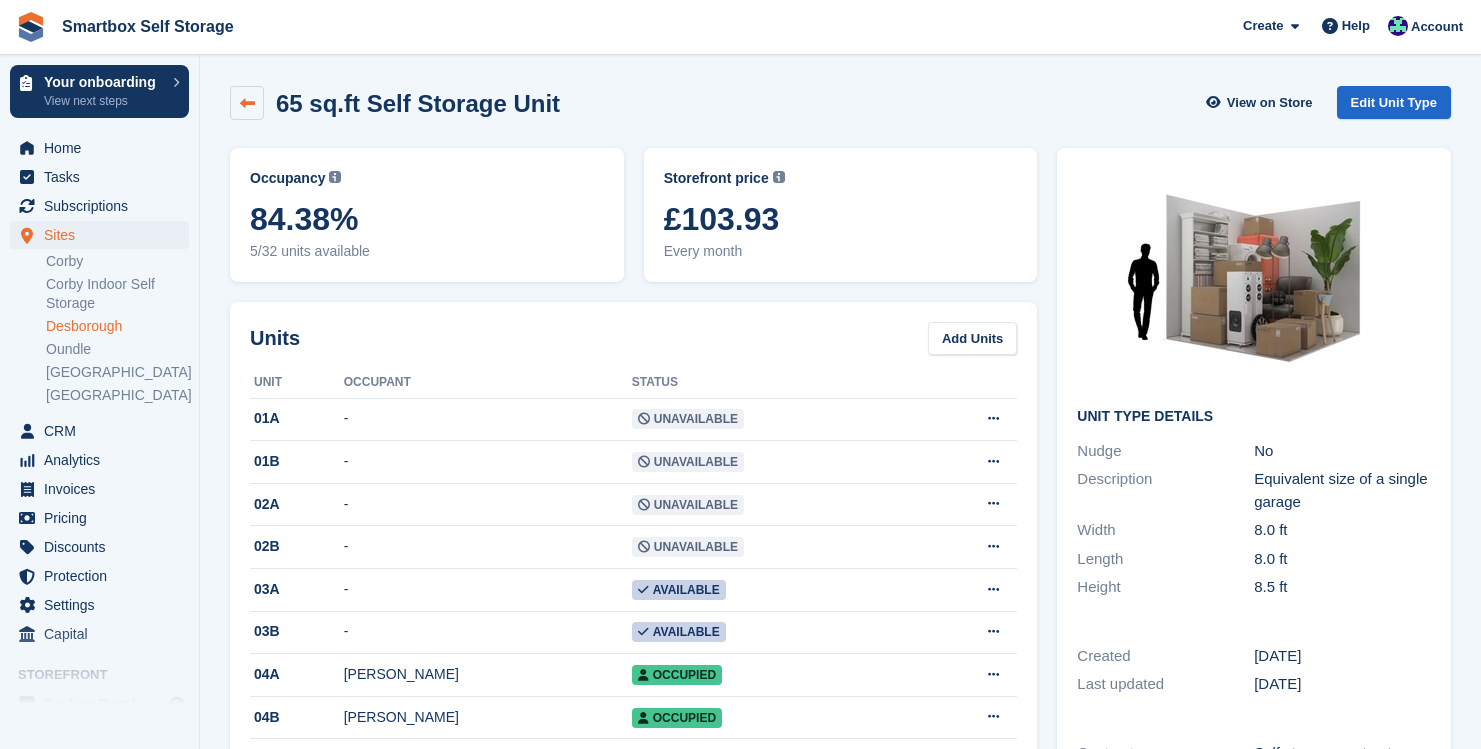 scroll, scrollTop: 0, scrollLeft: 0, axis: both 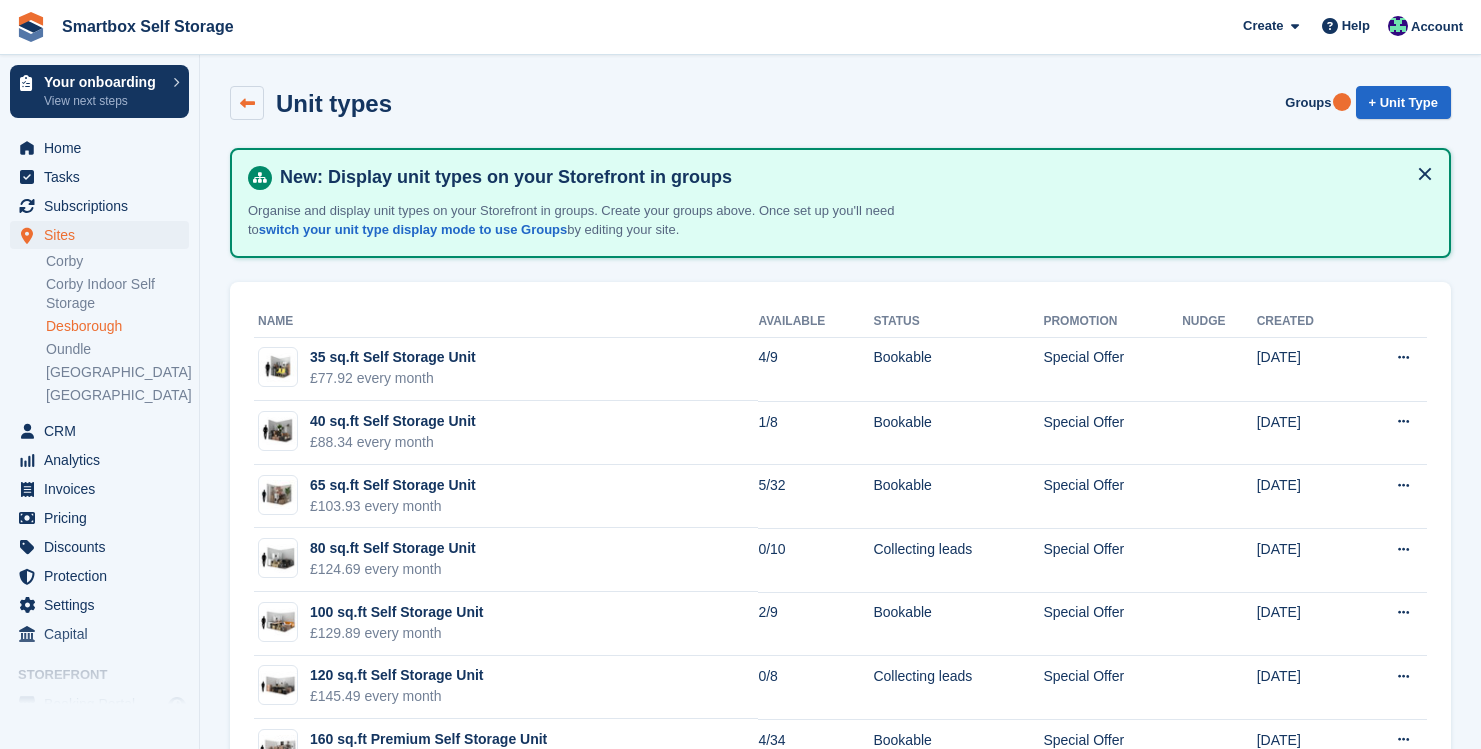 click at bounding box center (247, 103) 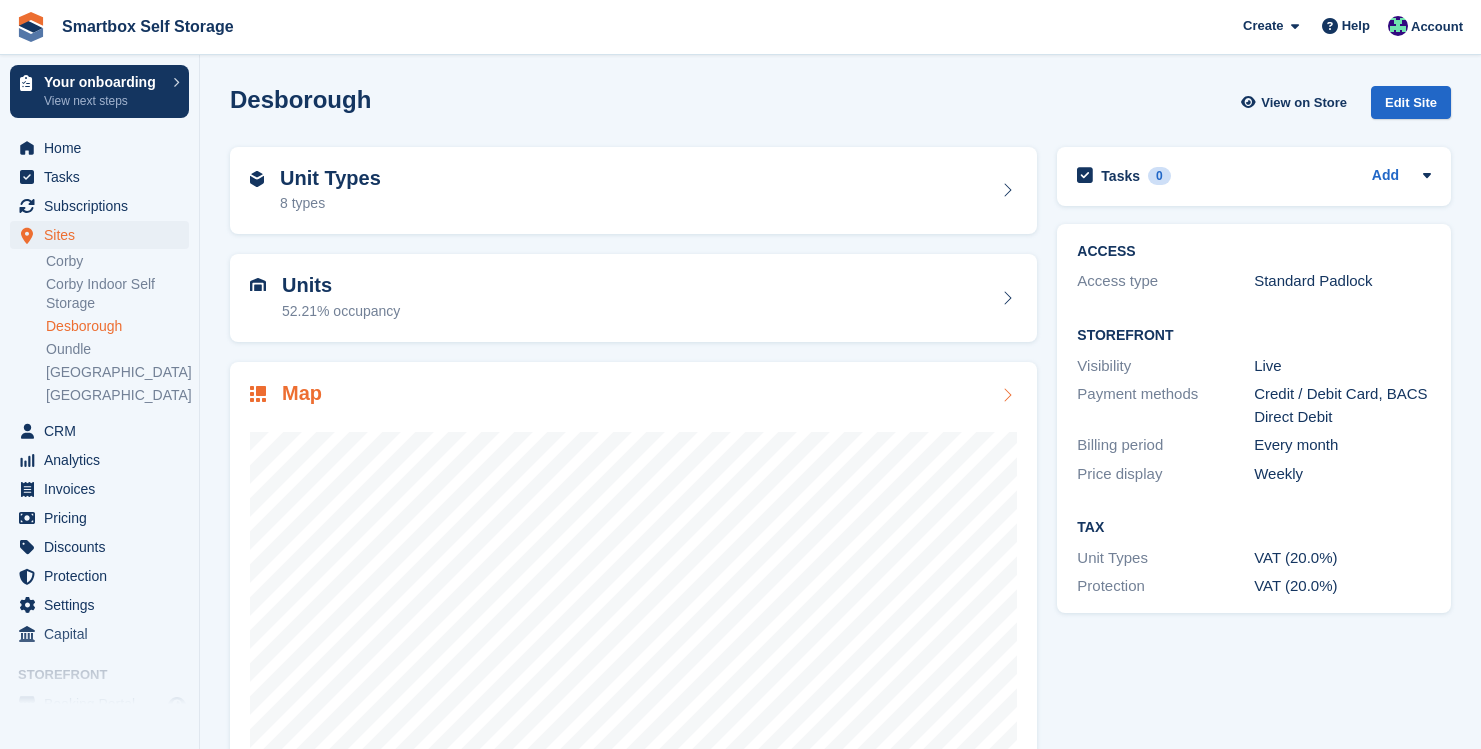 scroll, scrollTop: 0, scrollLeft: 0, axis: both 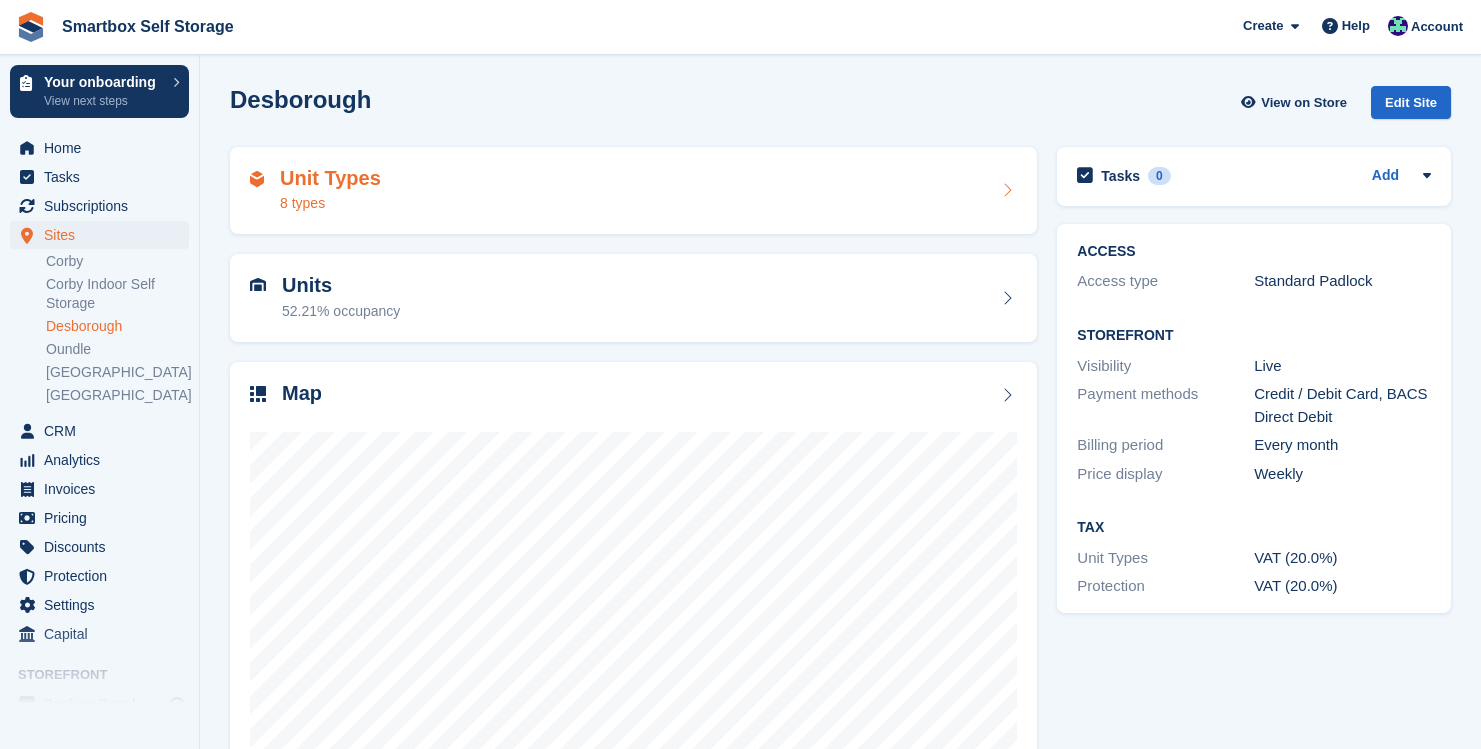 click on "Unit Types
8 types" at bounding box center [330, 191] 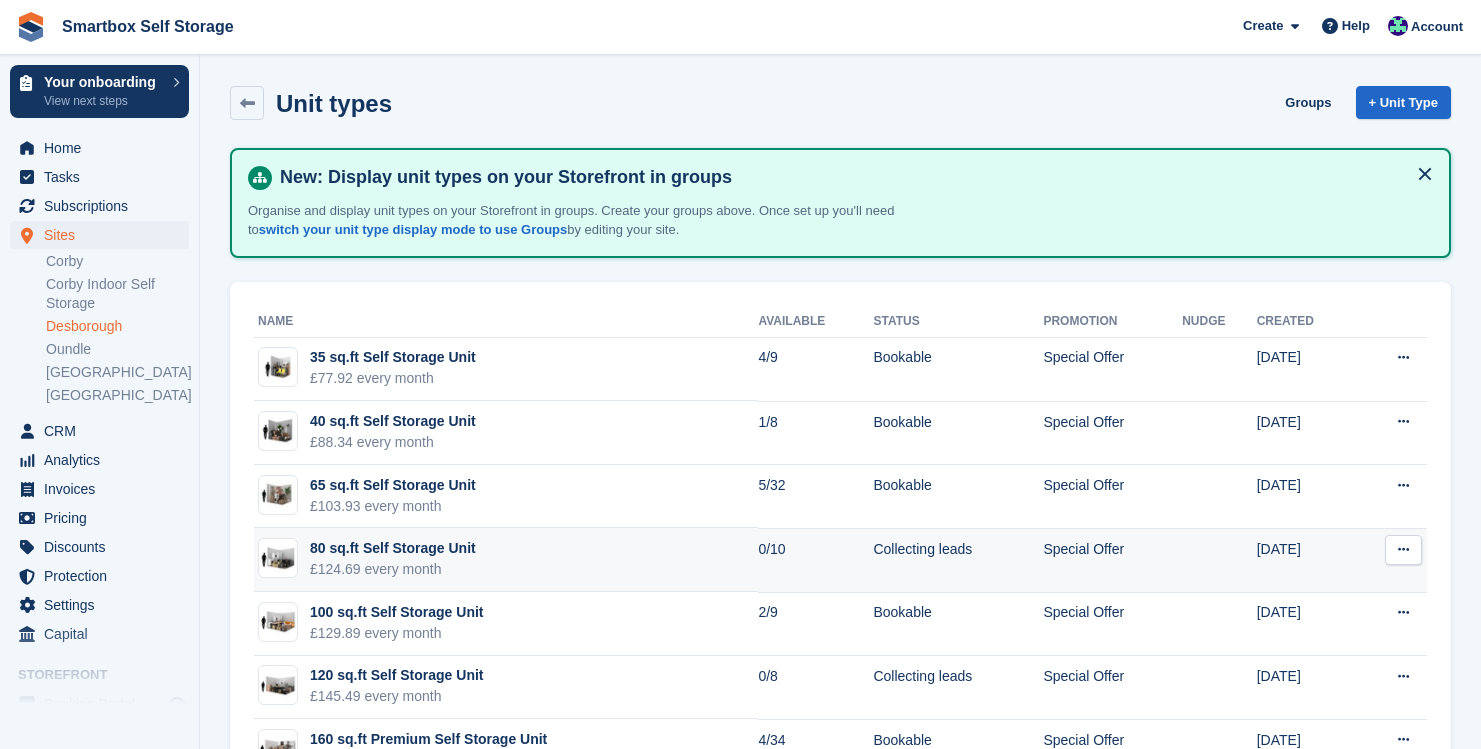 scroll, scrollTop: 0, scrollLeft: 0, axis: both 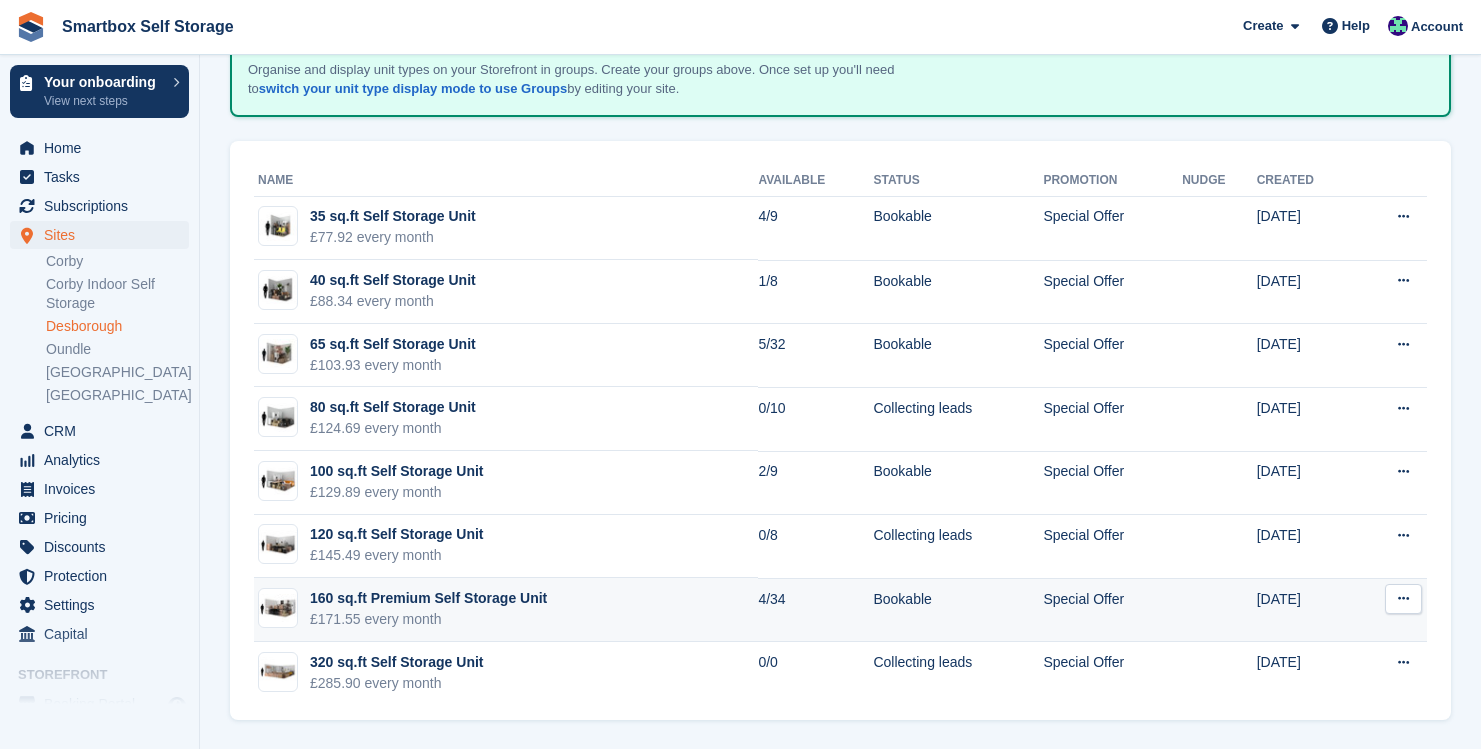 click on "160 sq.ft Premium Self Storage Unit" at bounding box center [428, 598] 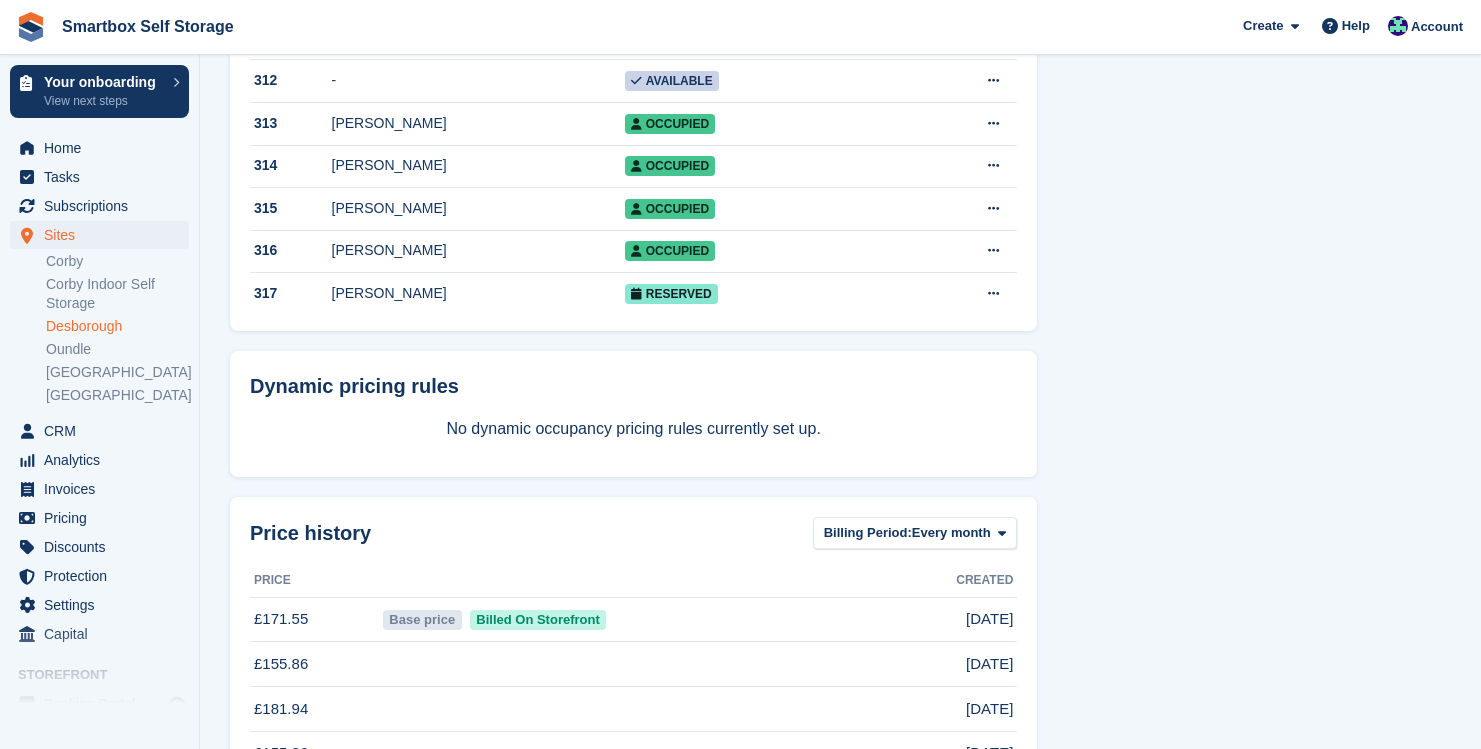 scroll, scrollTop: 1095, scrollLeft: 0, axis: vertical 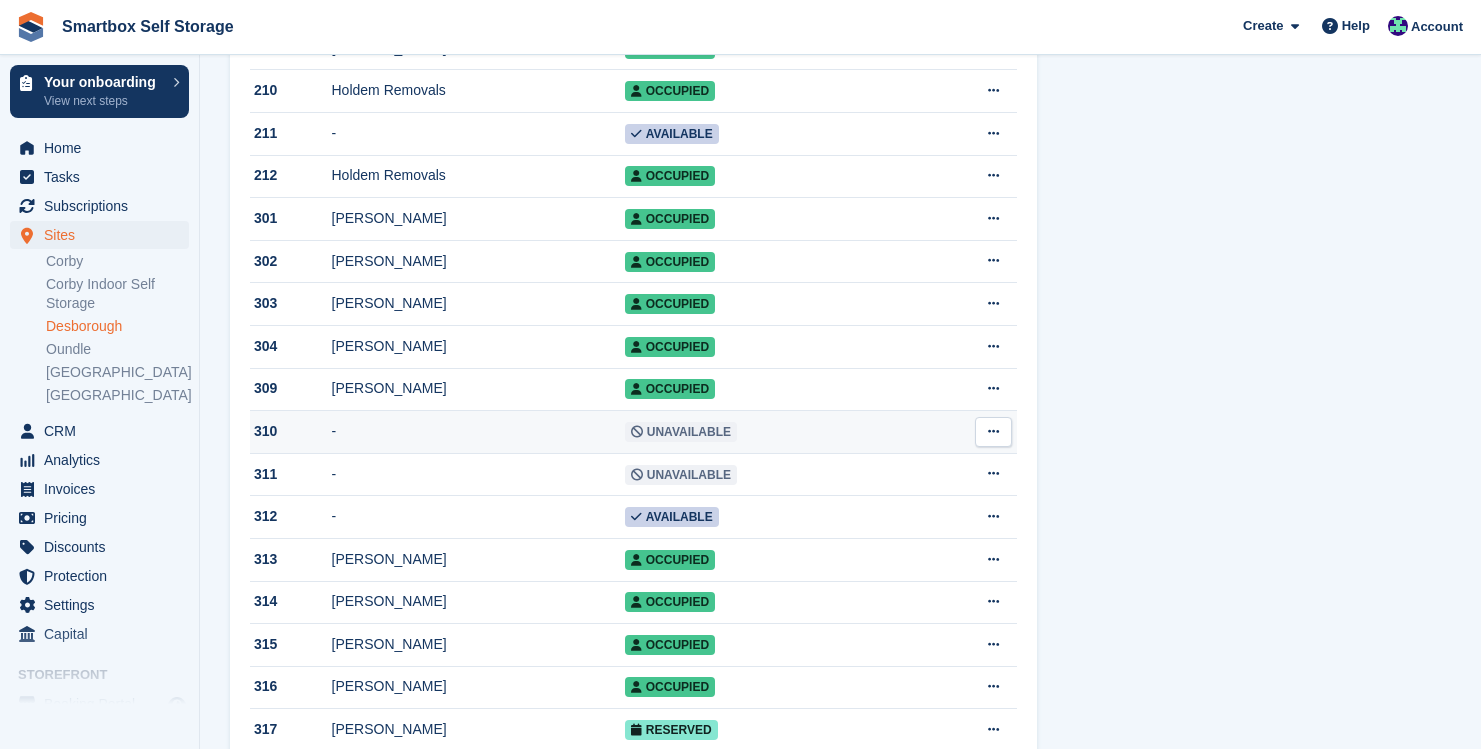 click at bounding box center (993, 432) 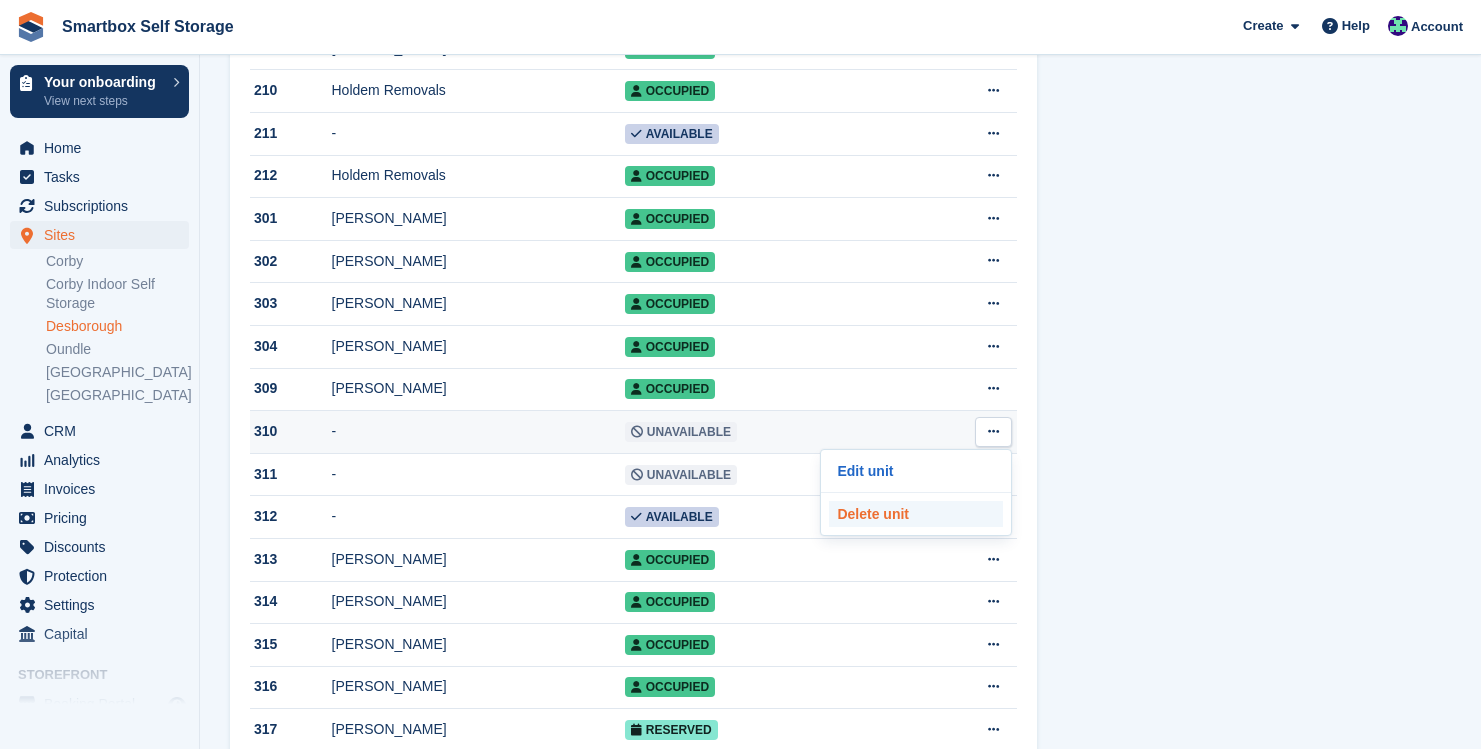 click on "Delete unit" at bounding box center (916, 514) 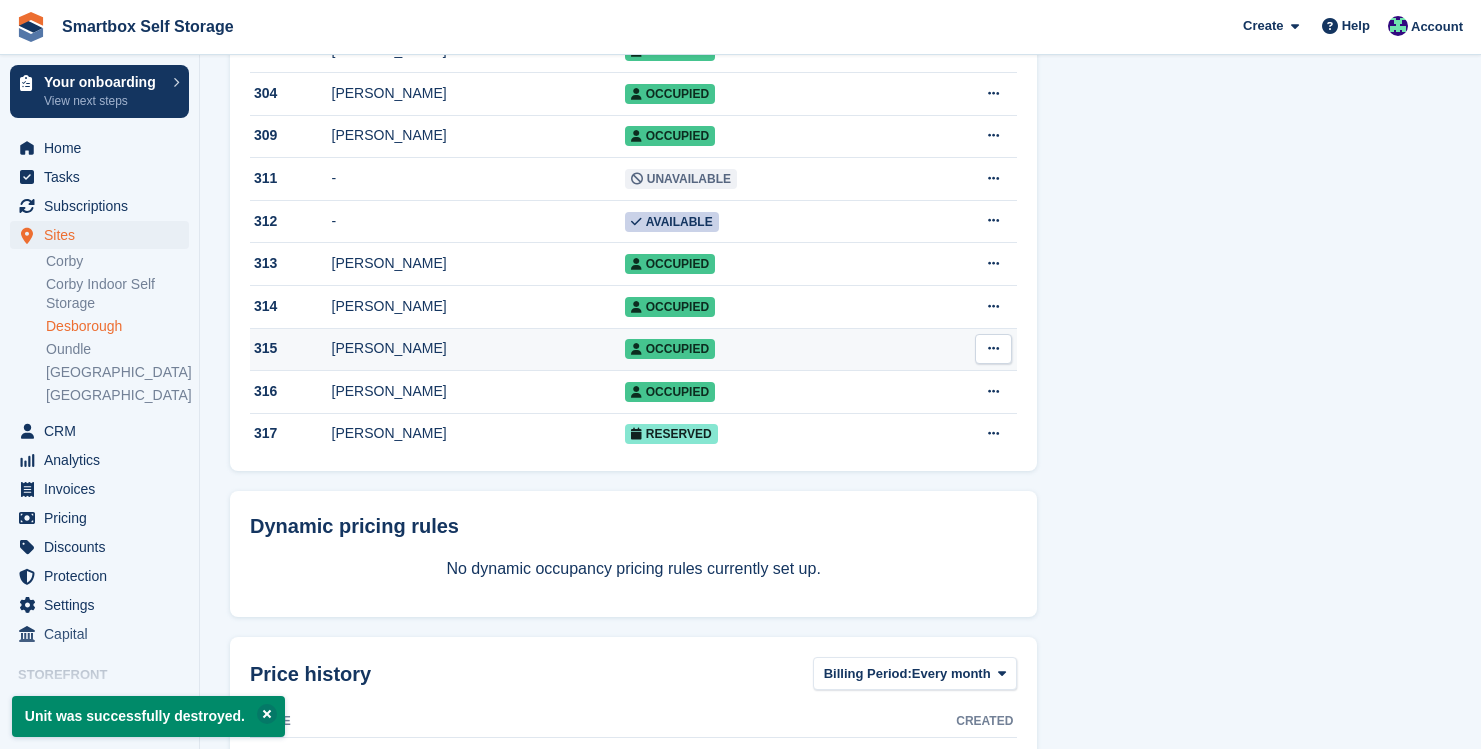 scroll, scrollTop: 1334, scrollLeft: 0, axis: vertical 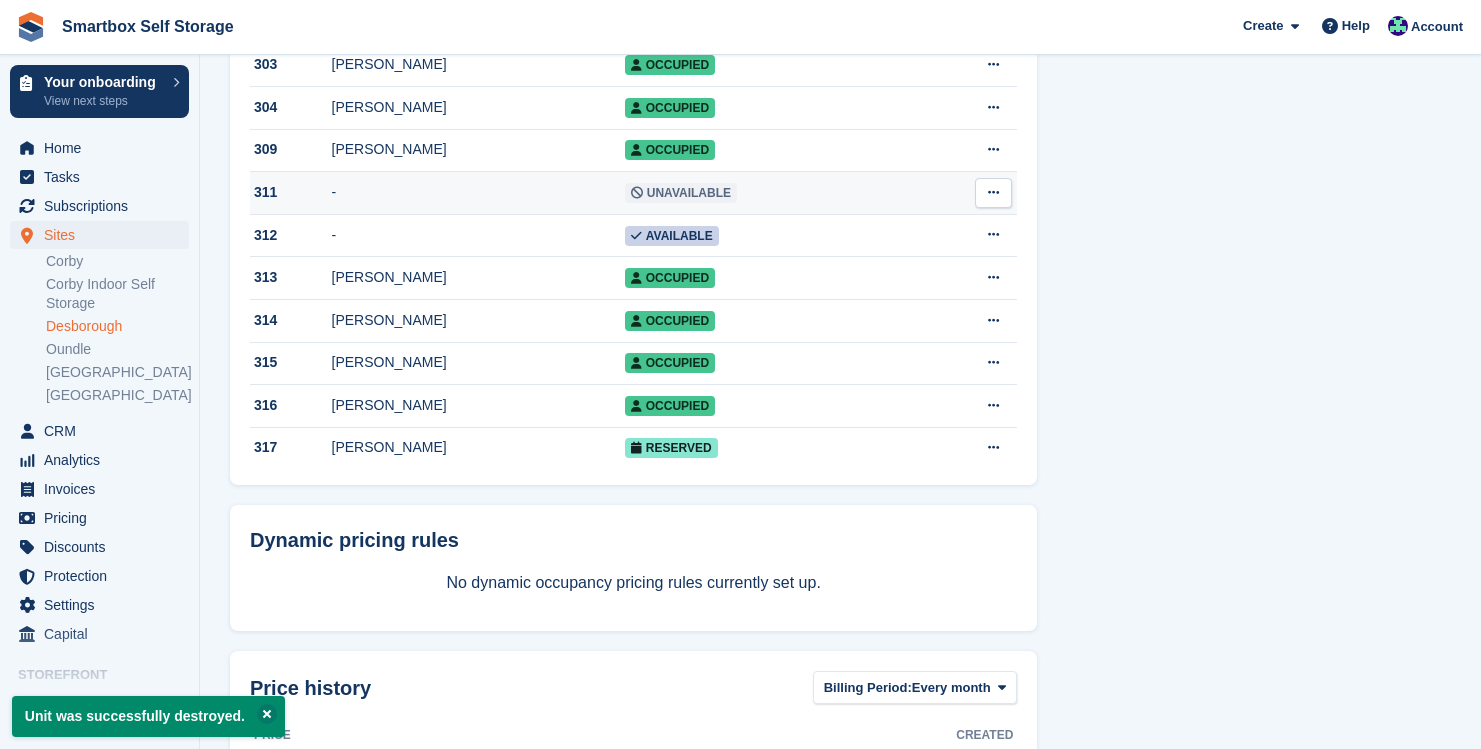 click at bounding box center [993, 192] 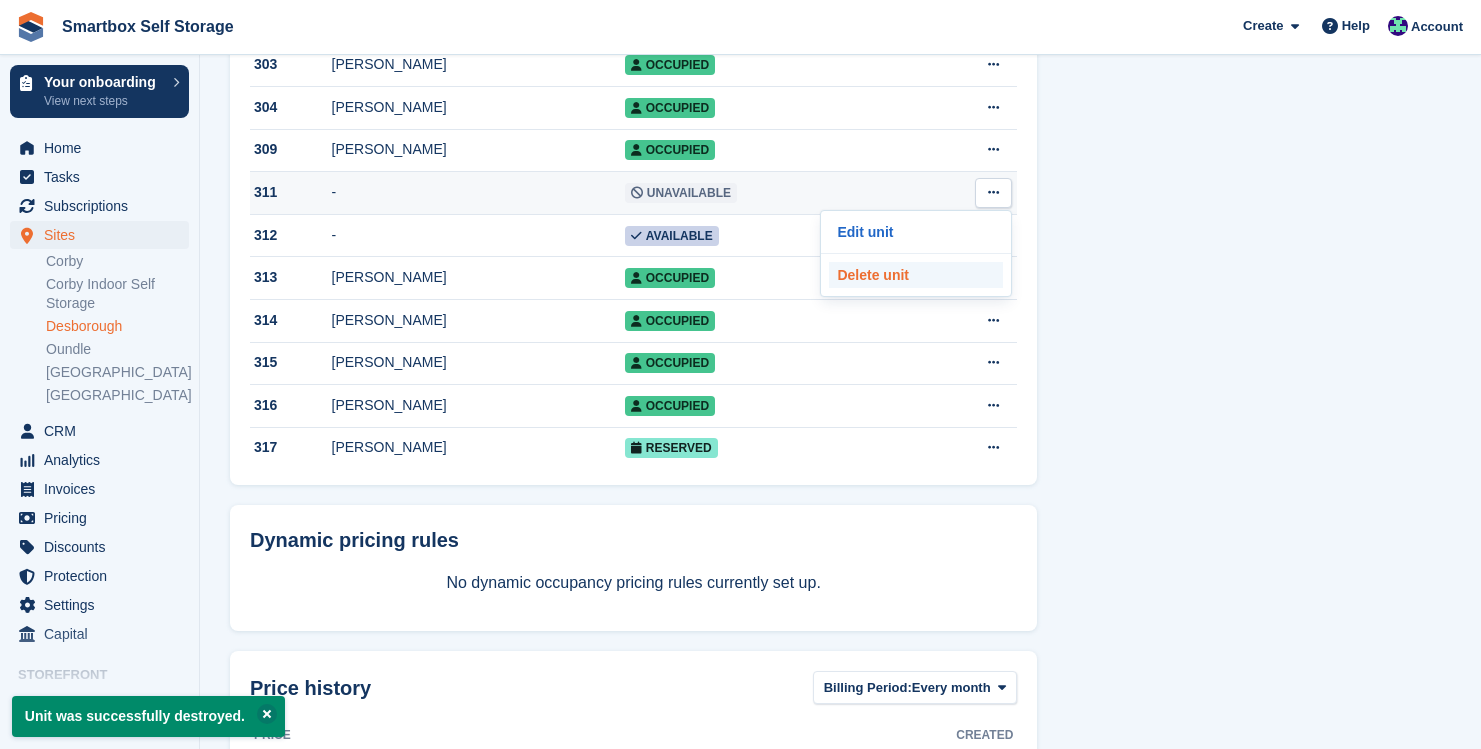 click on "Delete unit" at bounding box center (916, 275) 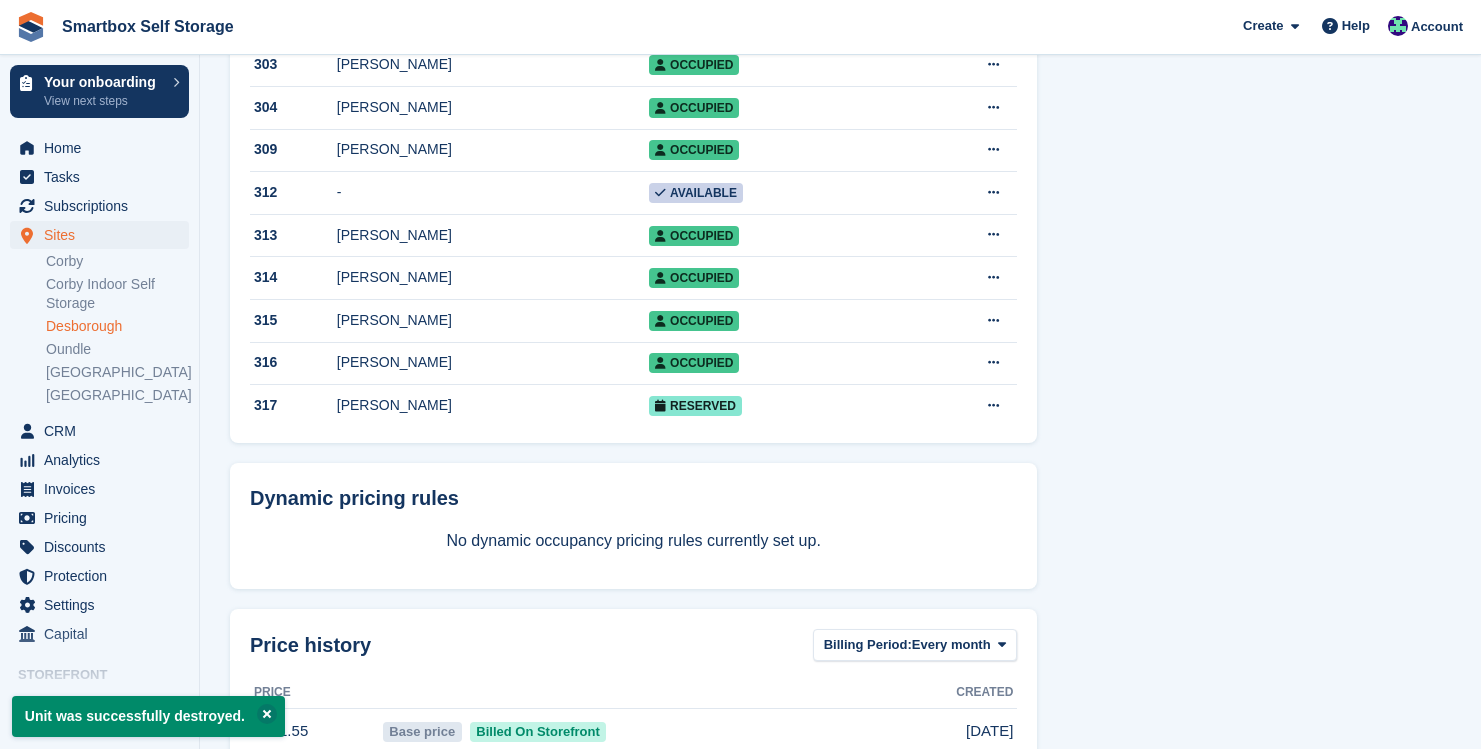 scroll, scrollTop: 0, scrollLeft: 0, axis: both 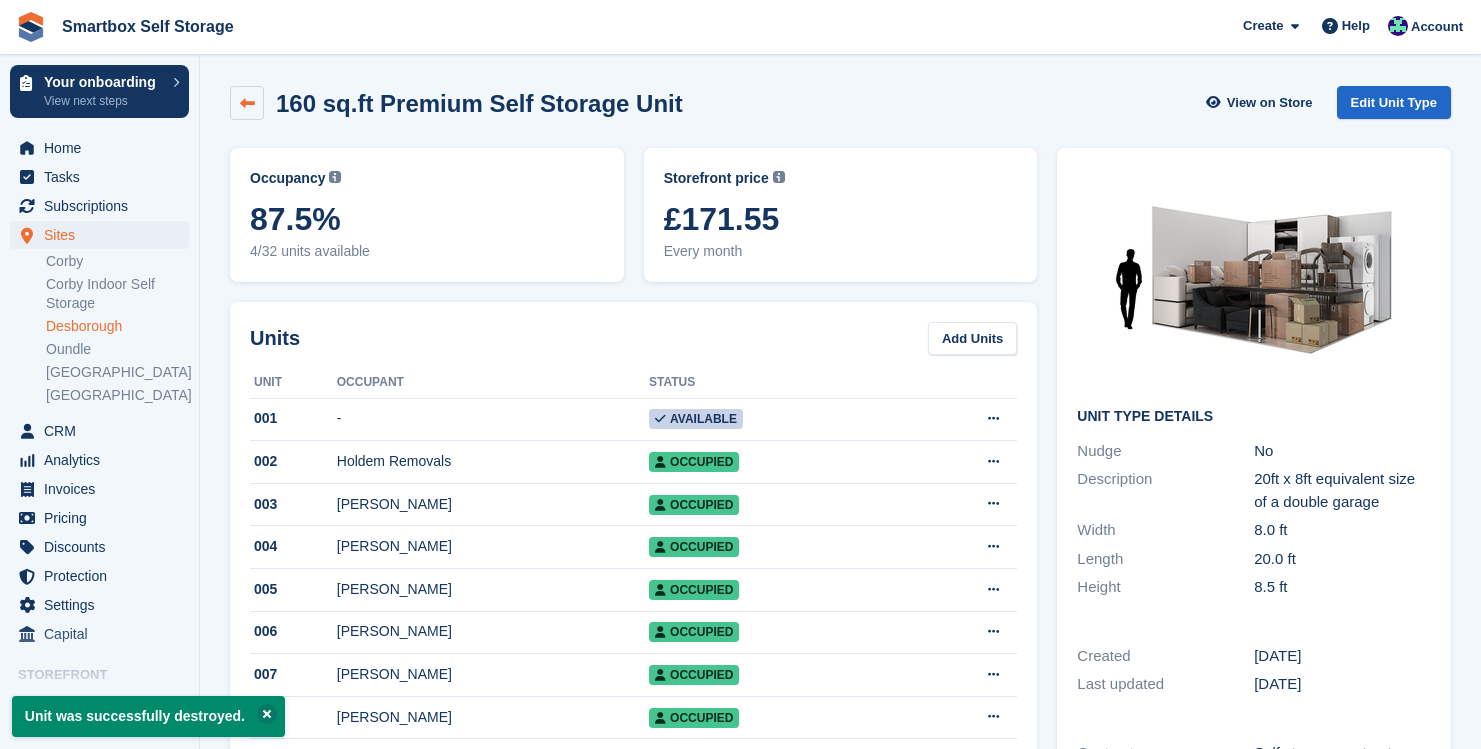 click at bounding box center (247, 103) 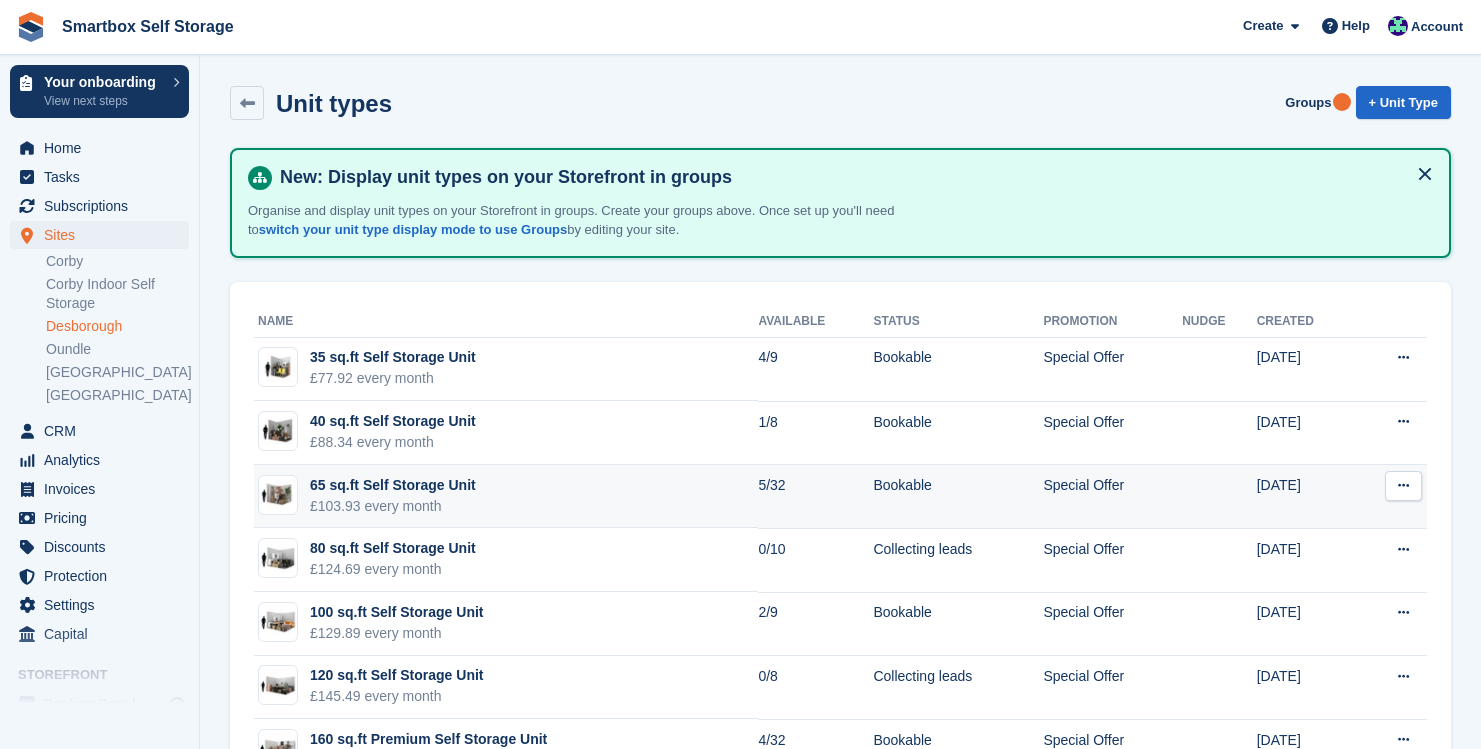 click on "65 sq.ft Self Storage Unit" at bounding box center [393, 485] 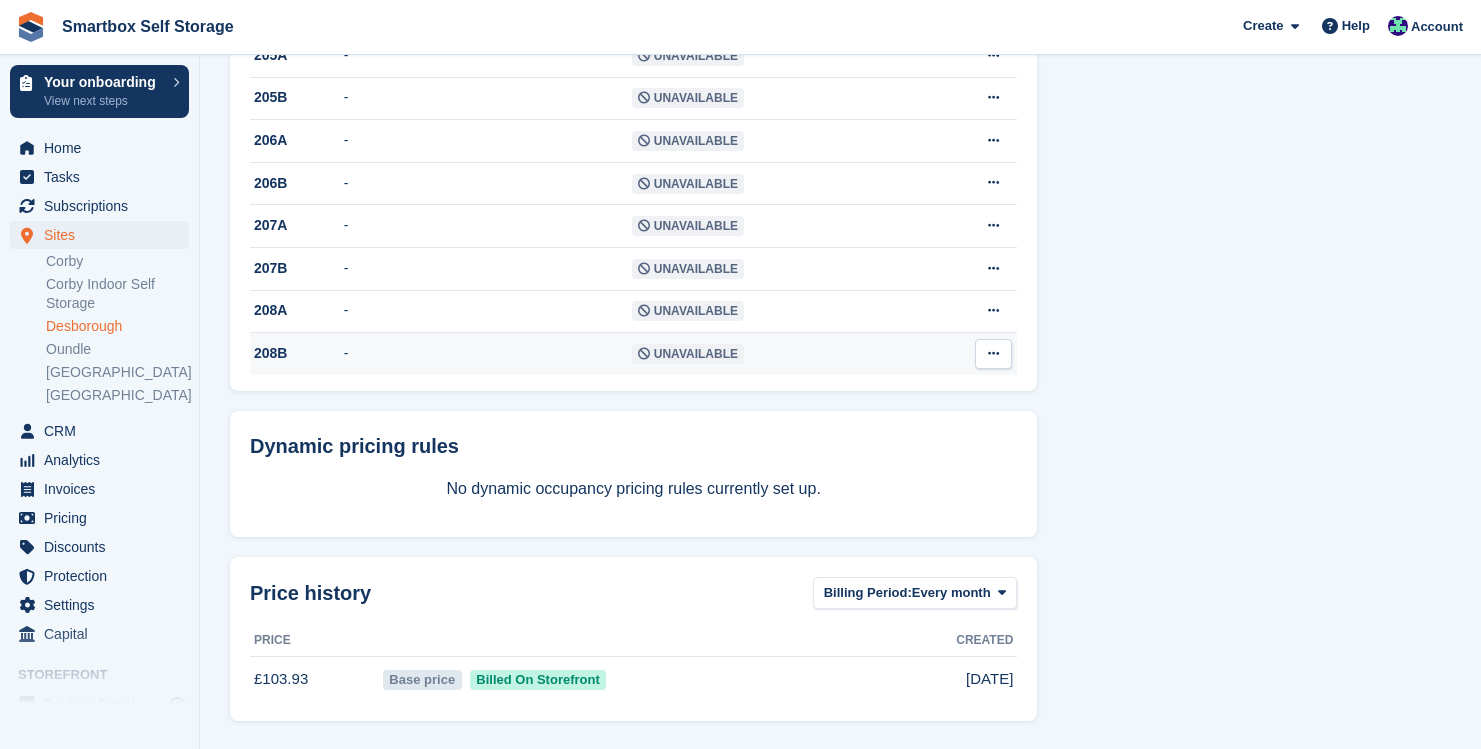 scroll, scrollTop: 1419, scrollLeft: 0, axis: vertical 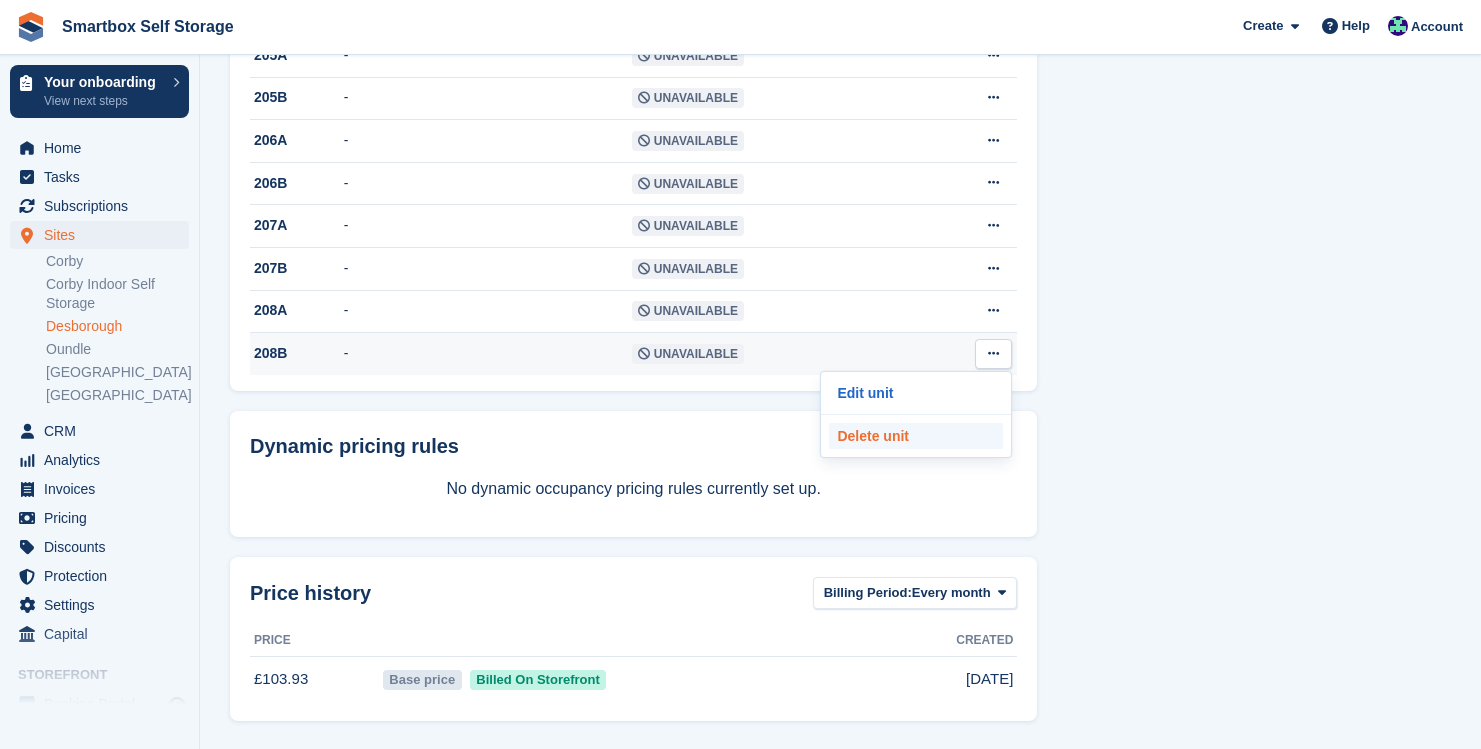 click on "Delete unit" at bounding box center [916, 436] 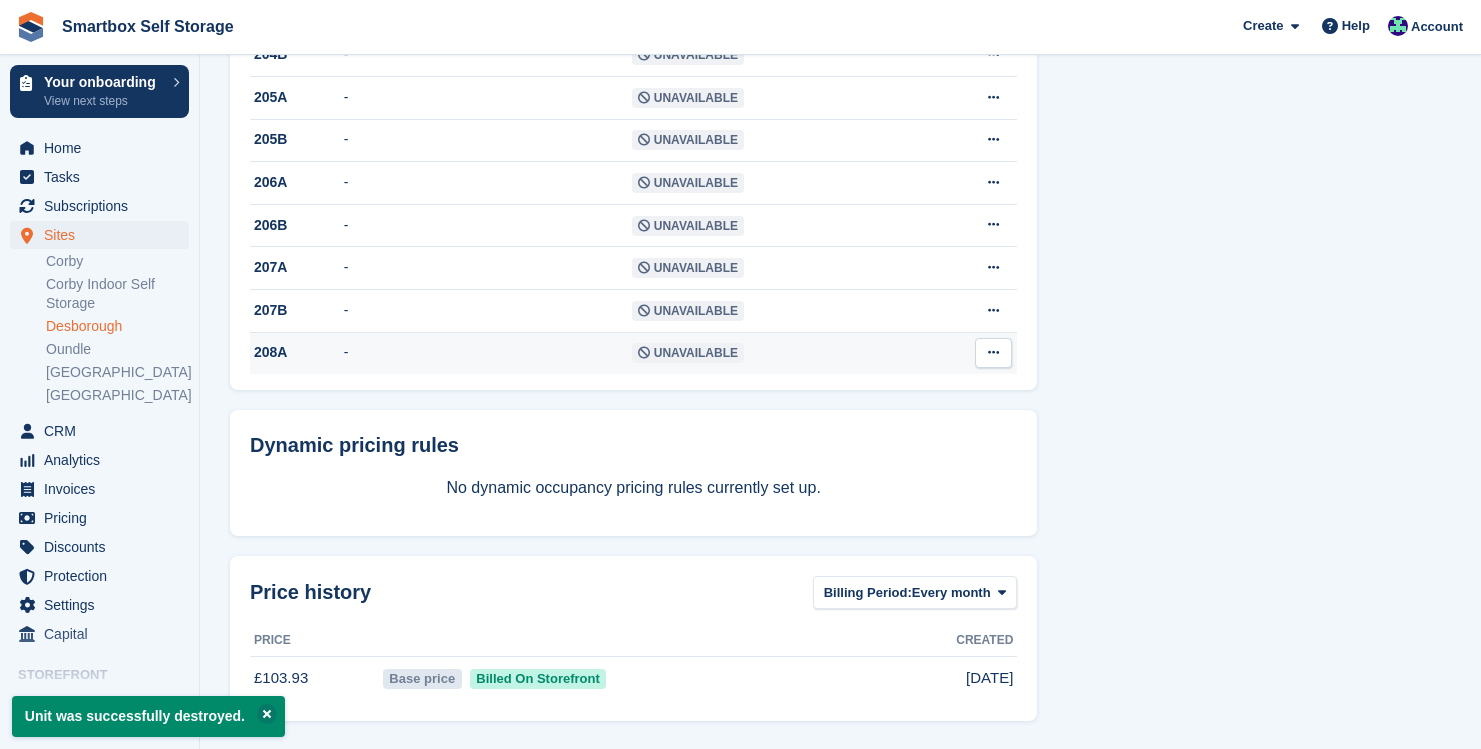 scroll, scrollTop: 1375, scrollLeft: 0, axis: vertical 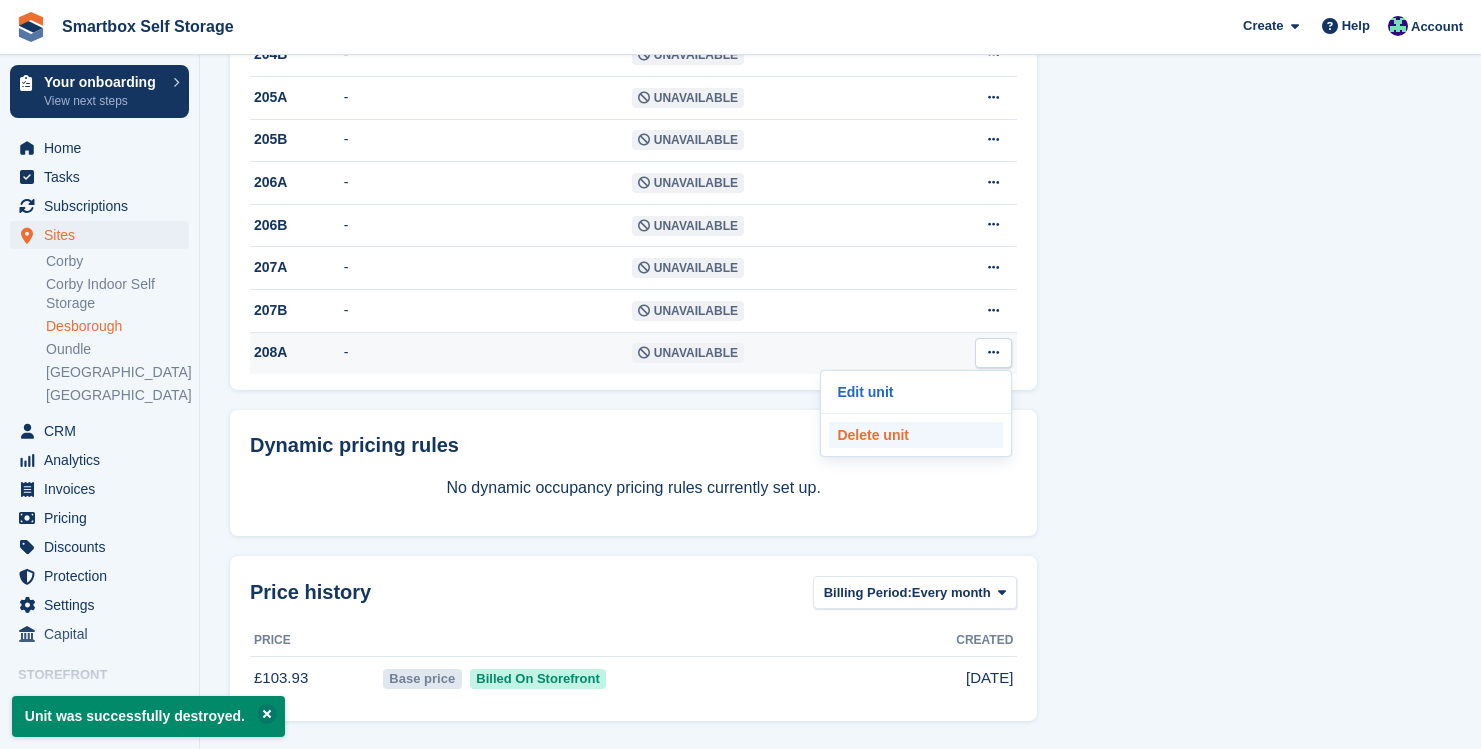 click on "Delete unit" at bounding box center [916, 435] 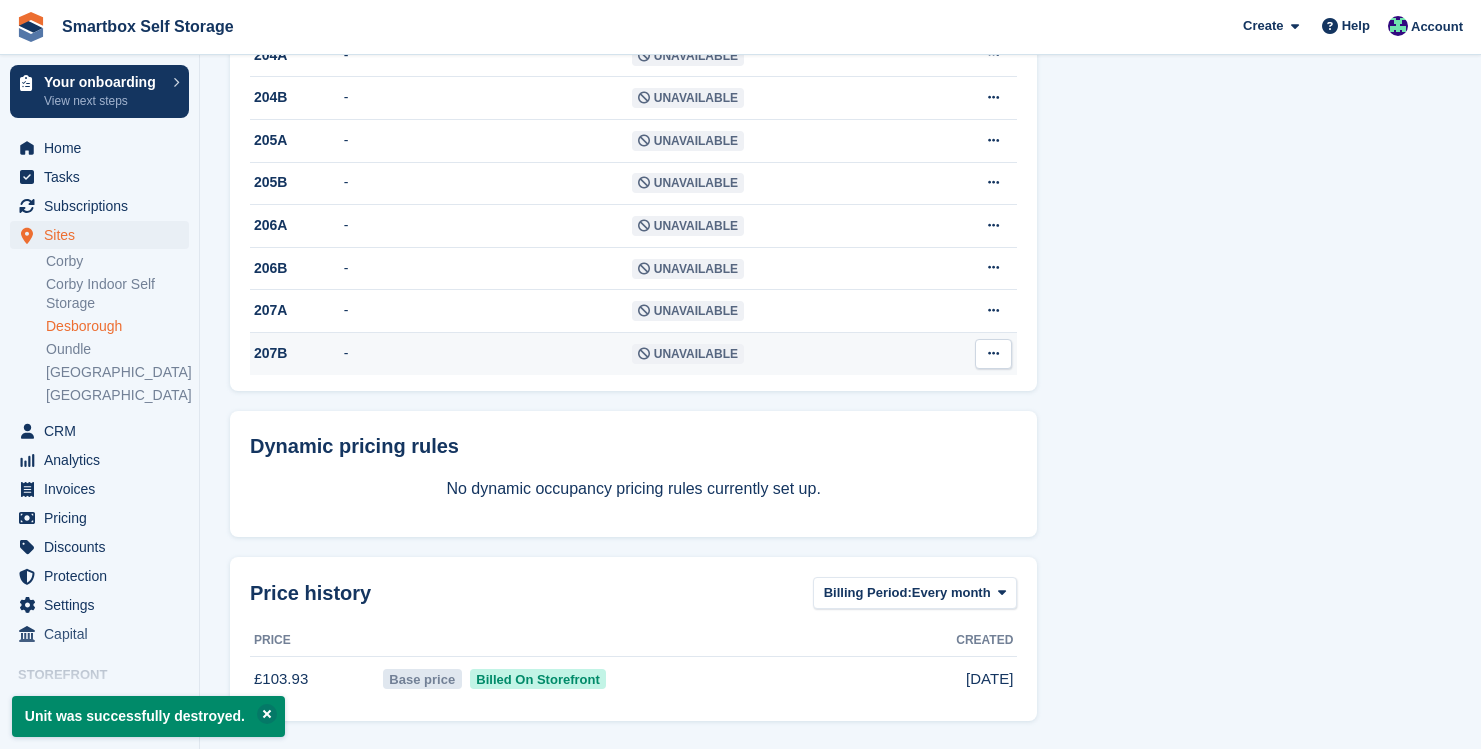 scroll, scrollTop: 1331, scrollLeft: 0, axis: vertical 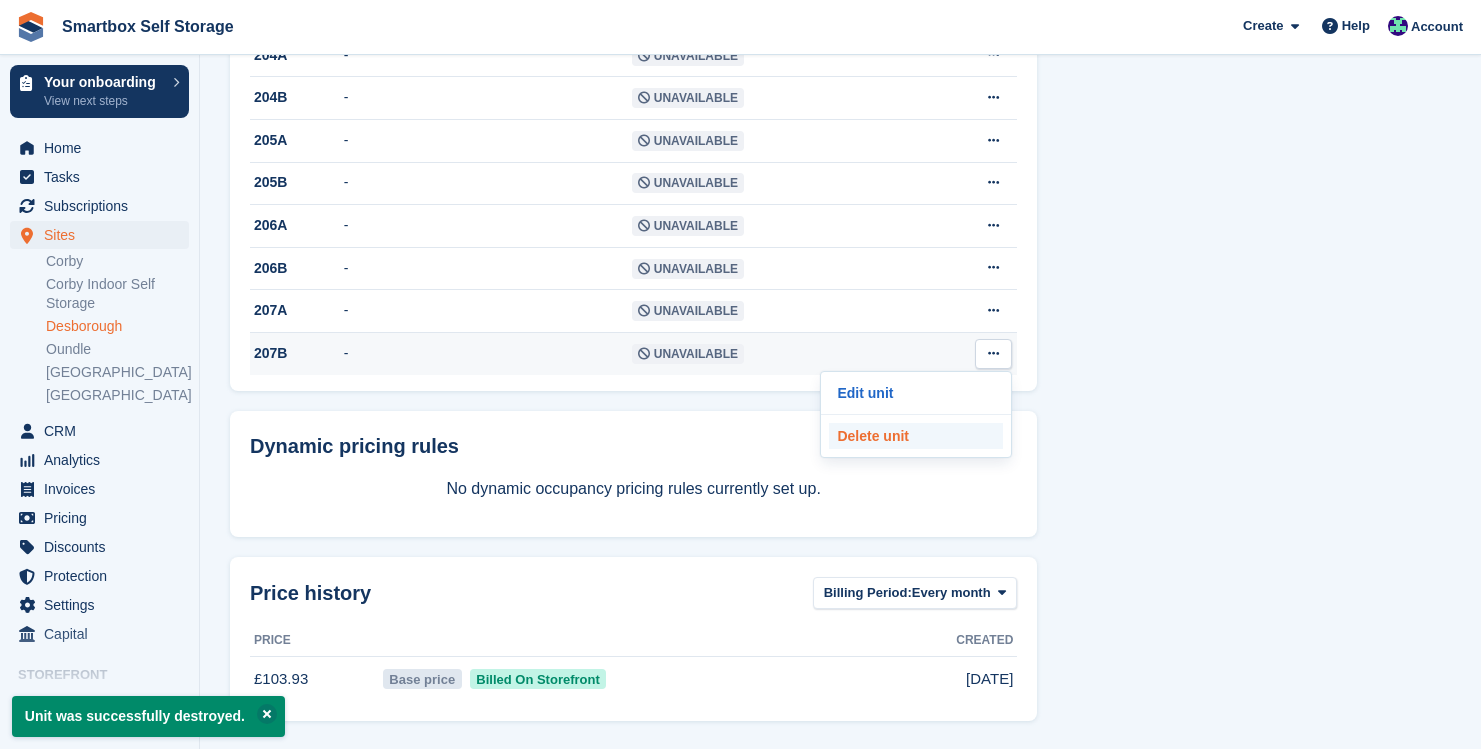 click on "Delete unit" at bounding box center [916, 436] 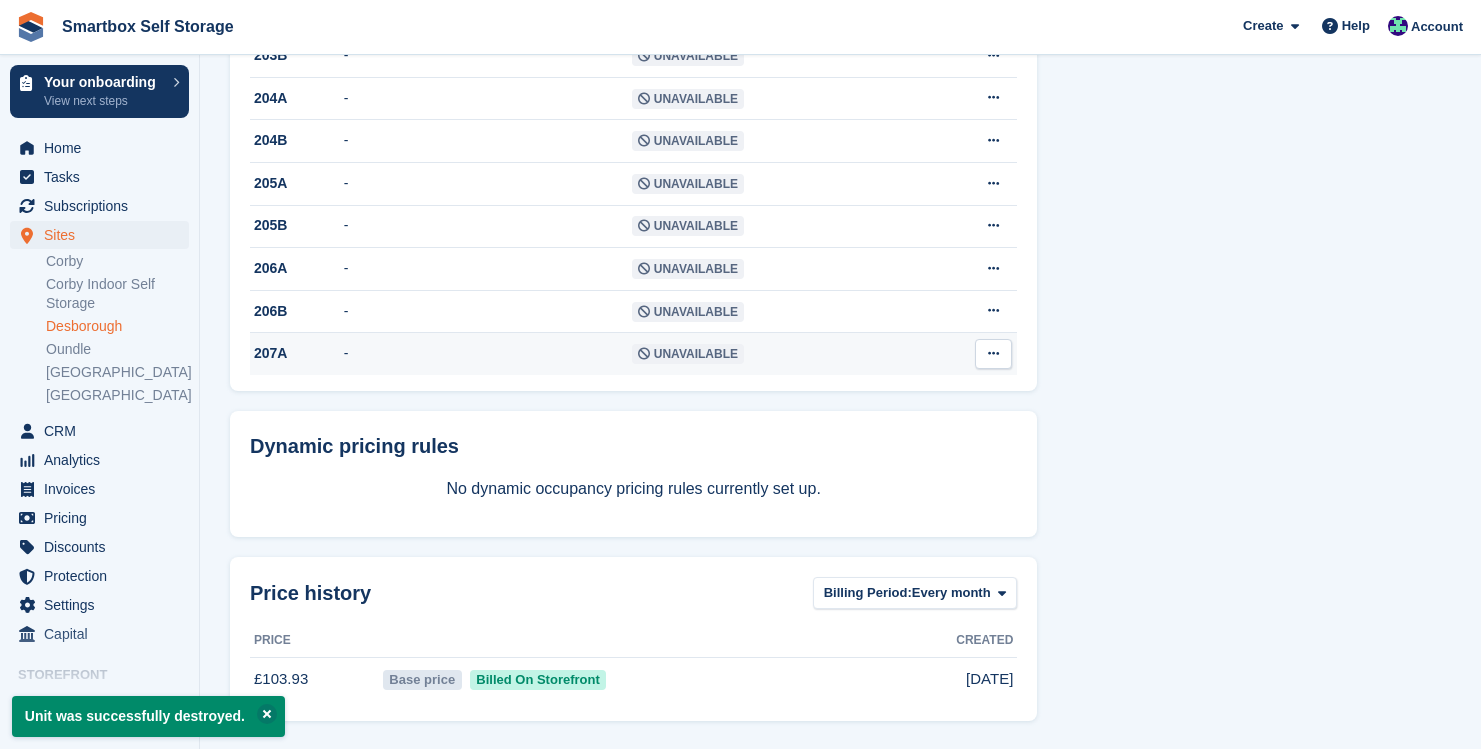 scroll, scrollTop: 1288, scrollLeft: 0, axis: vertical 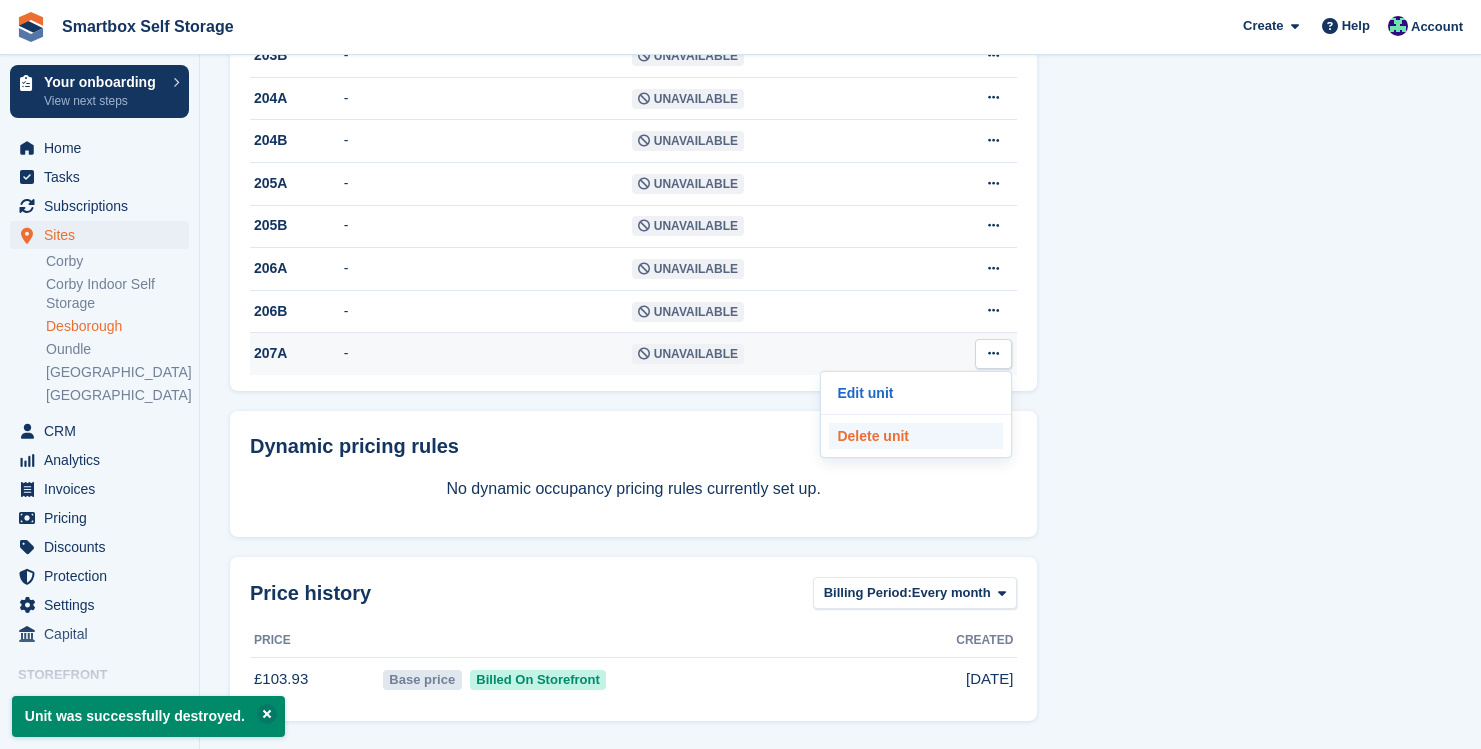 click on "Delete unit" at bounding box center (916, 436) 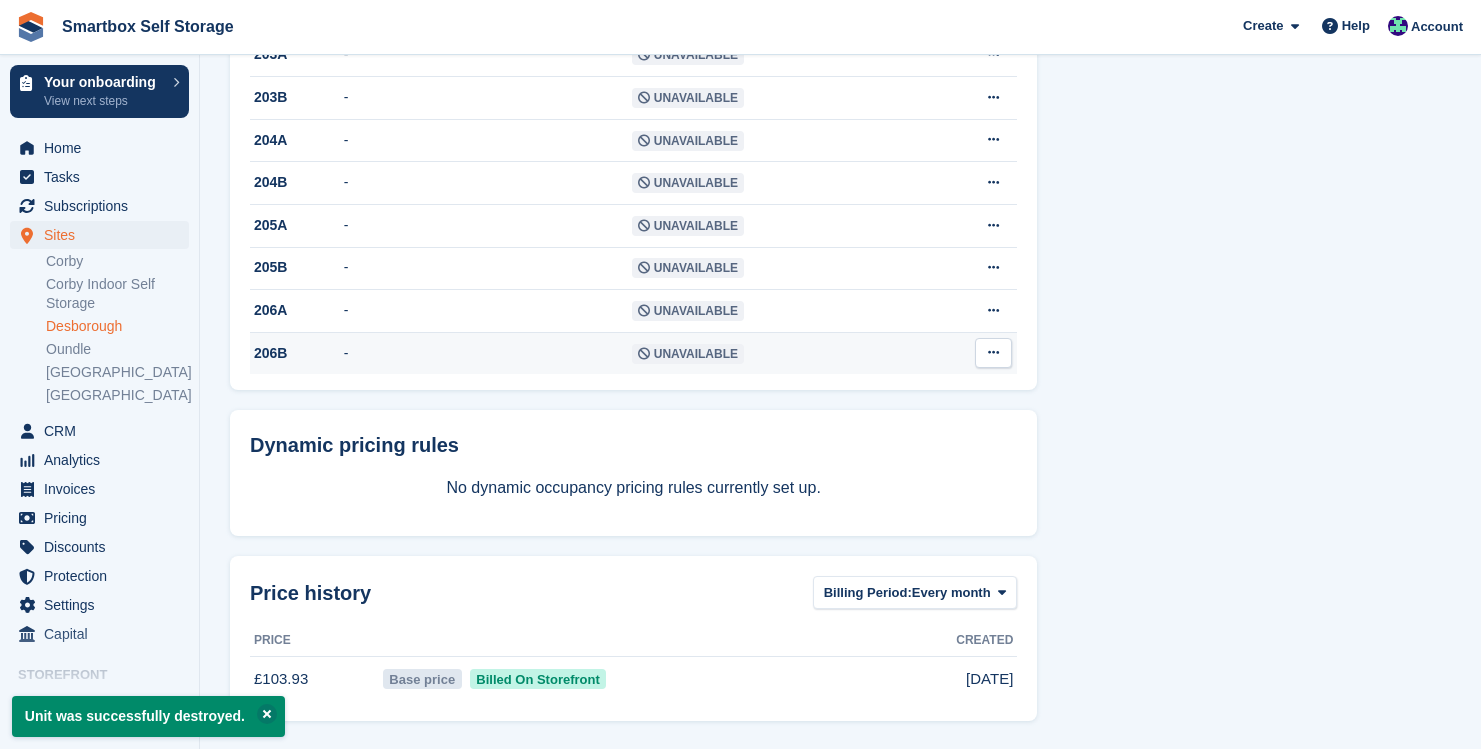 scroll, scrollTop: 1244, scrollLeft: 0, axis: vertical 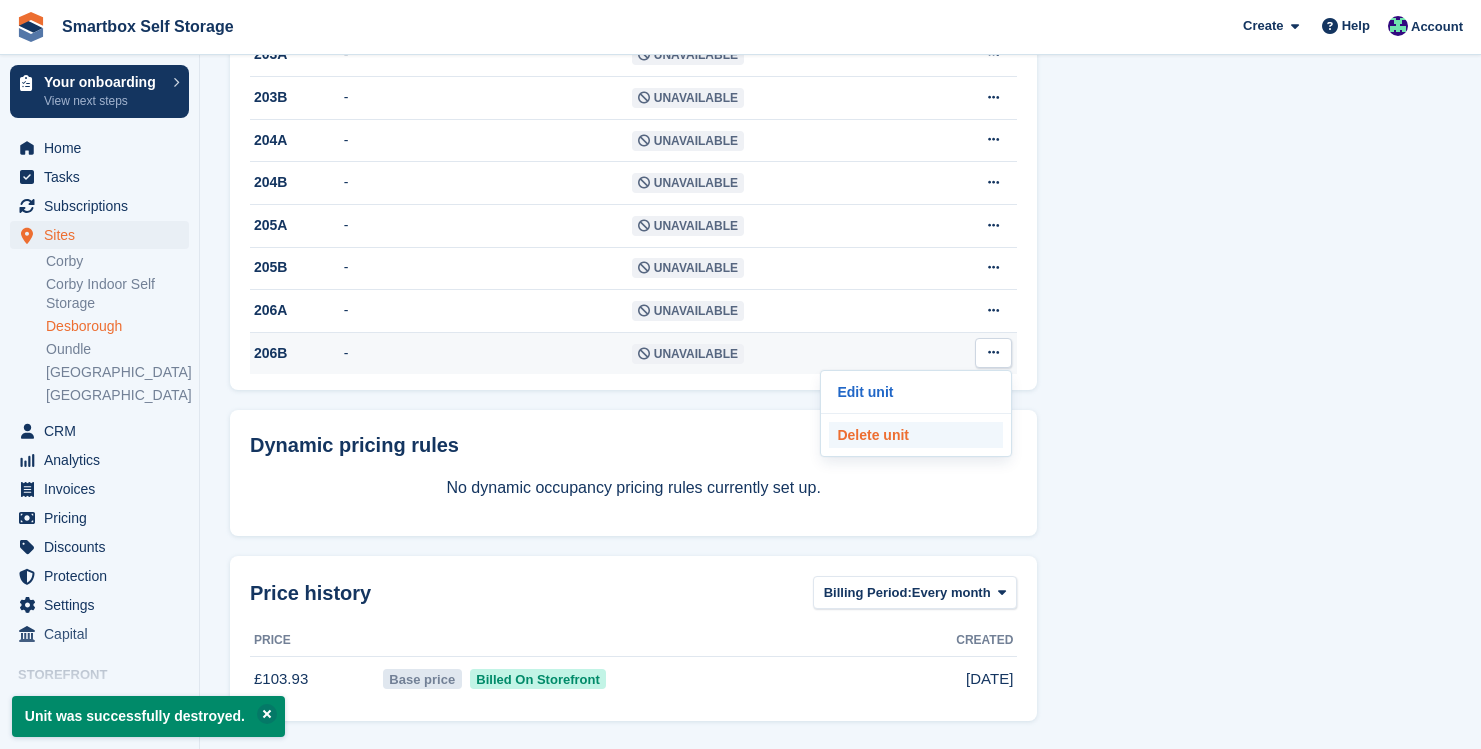 click on "Delete unit" at bounding box center (916, 435) 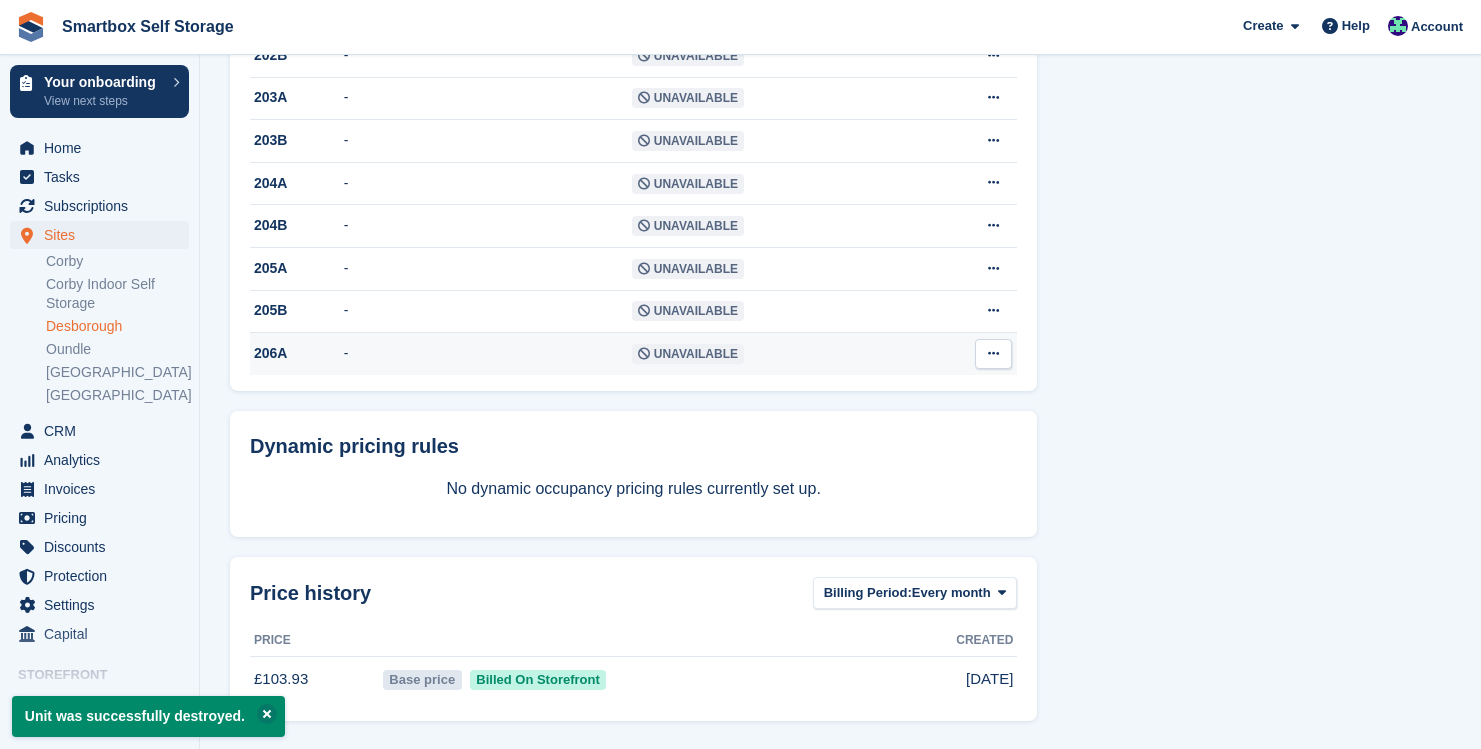 scroll, scrollTop: 1201, scrollLeft: 0, axis: vertical 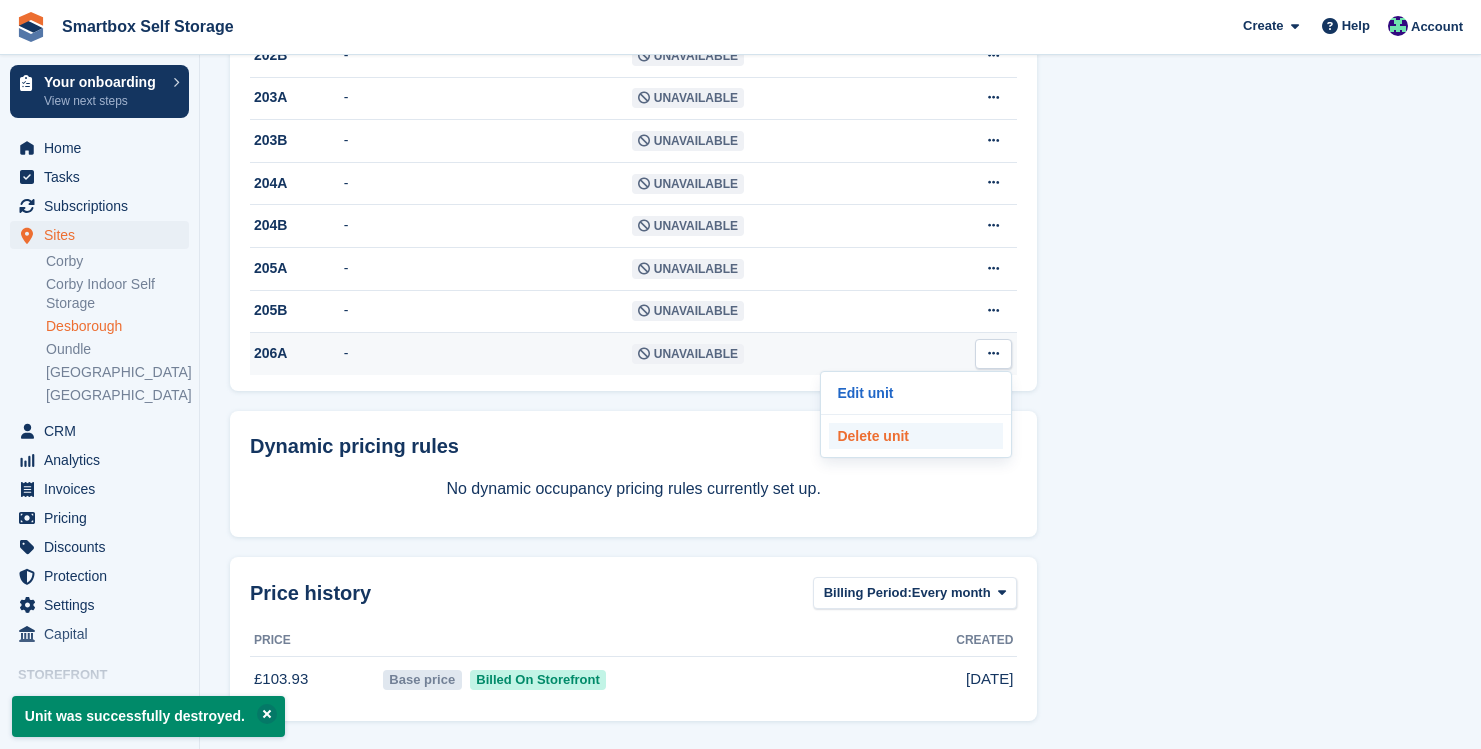 click on "Delete unit" at bounding box center [916, 436] 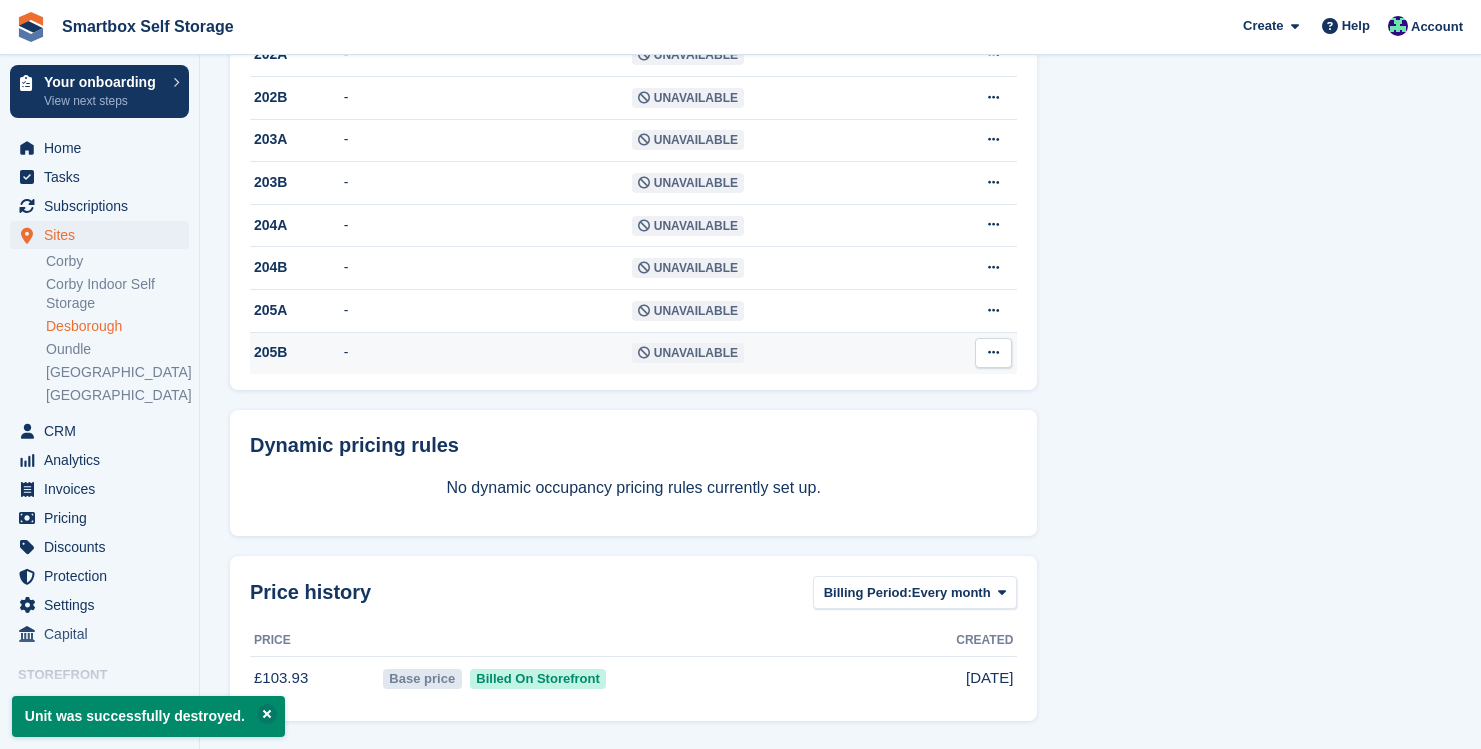 scroll, scrollTop: 1157, scrollLeft: 0, axis: vertical 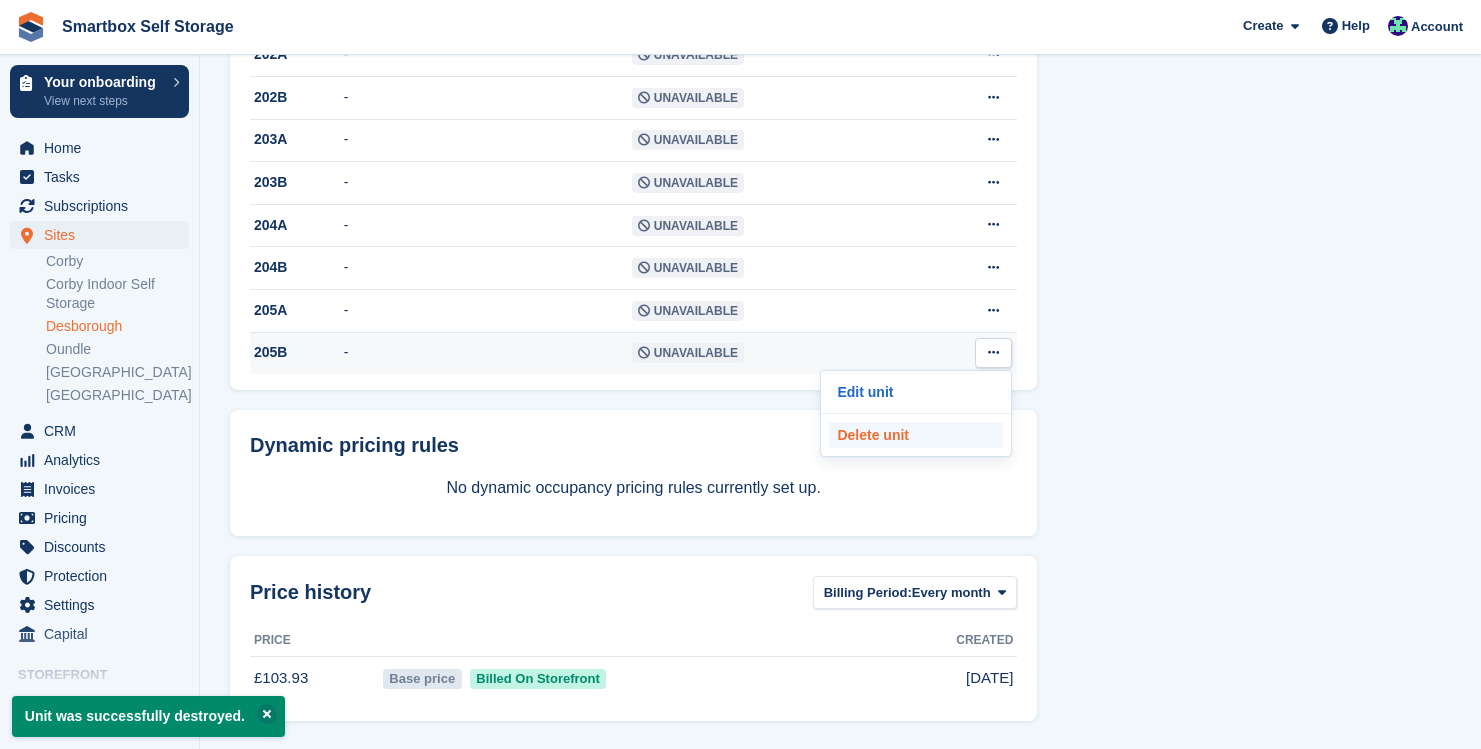 click on "Delete unit" at bounding box center [916, 435] 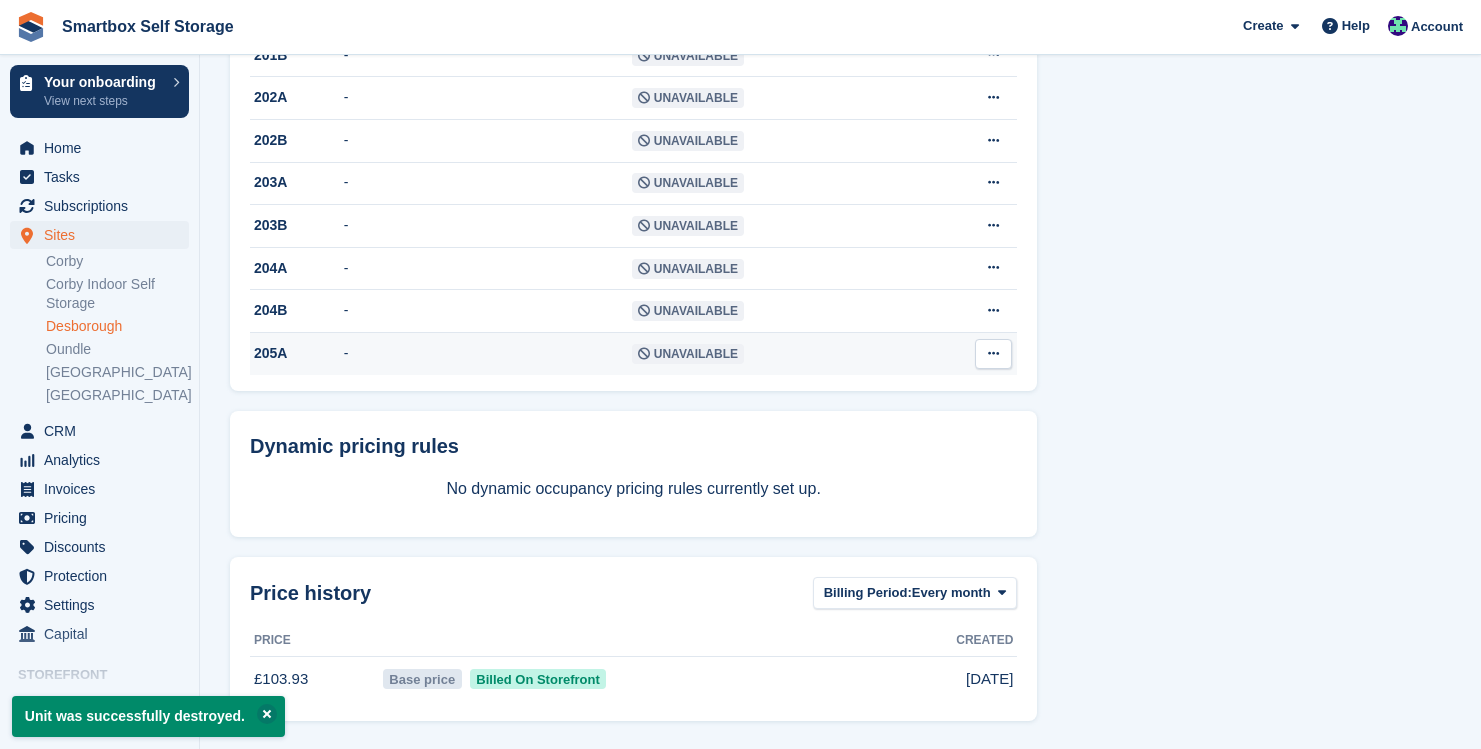 scroll, scrollTop: 1114, scrollLeft: 0, axis: vertical 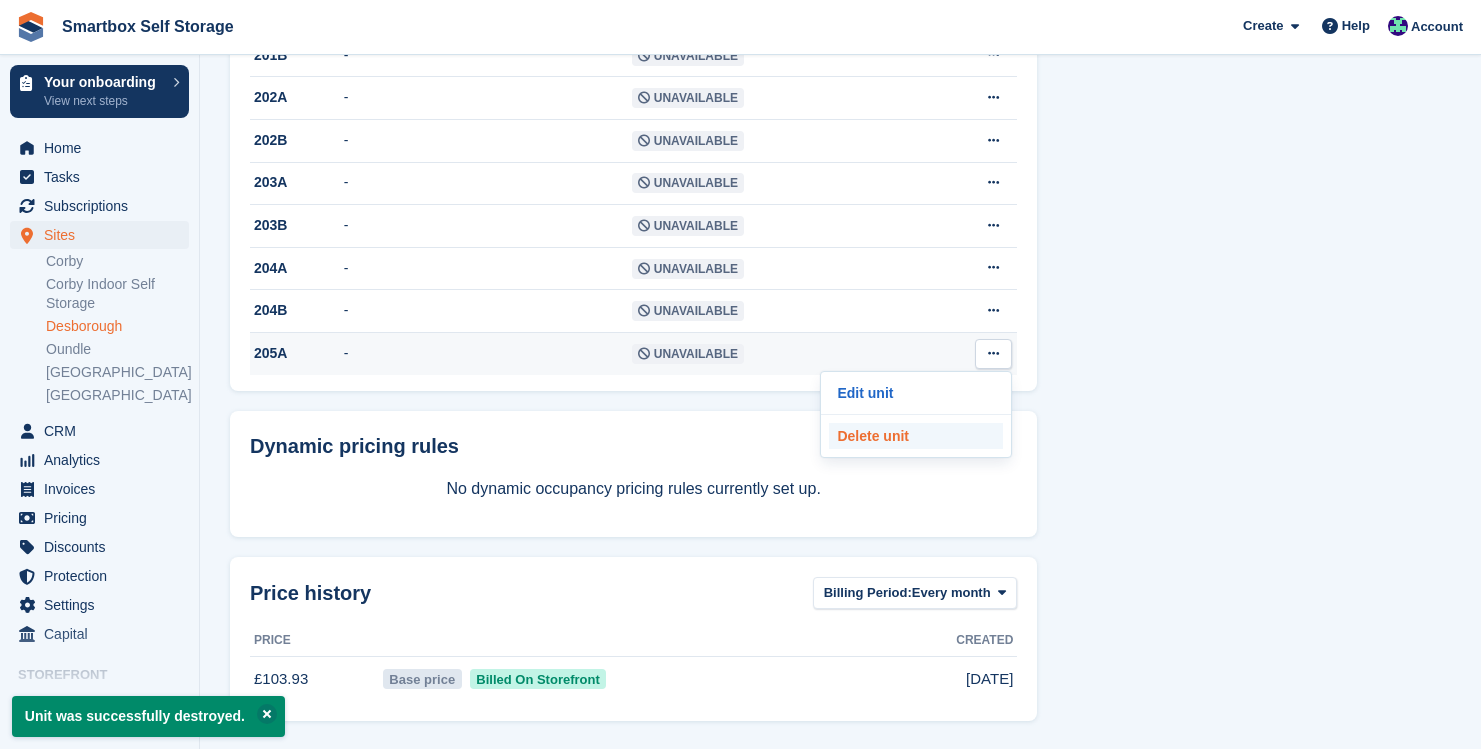 click on "Delete unit" at bounding box center [916, 436] 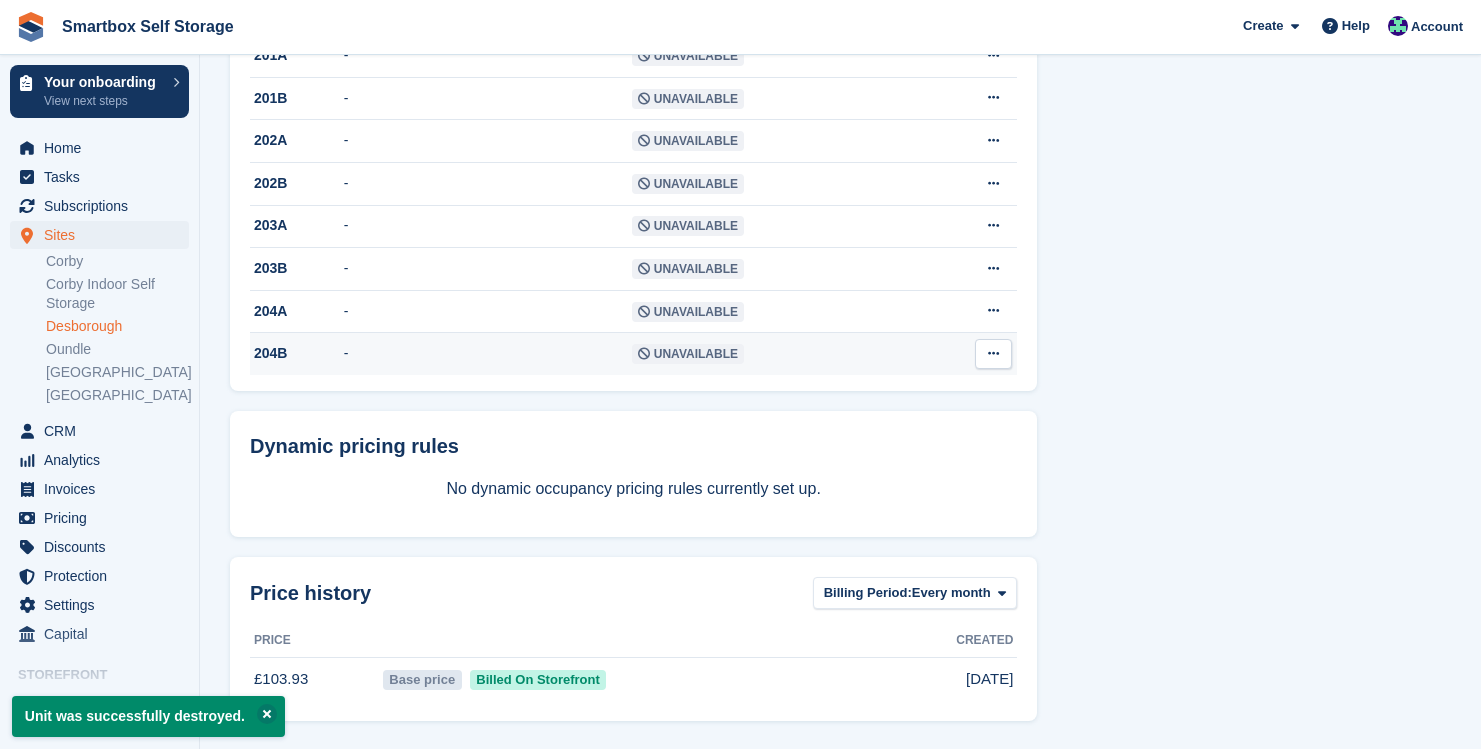 scroll, scrollTop: 1070, scrollLeft: 0, axis: vertical 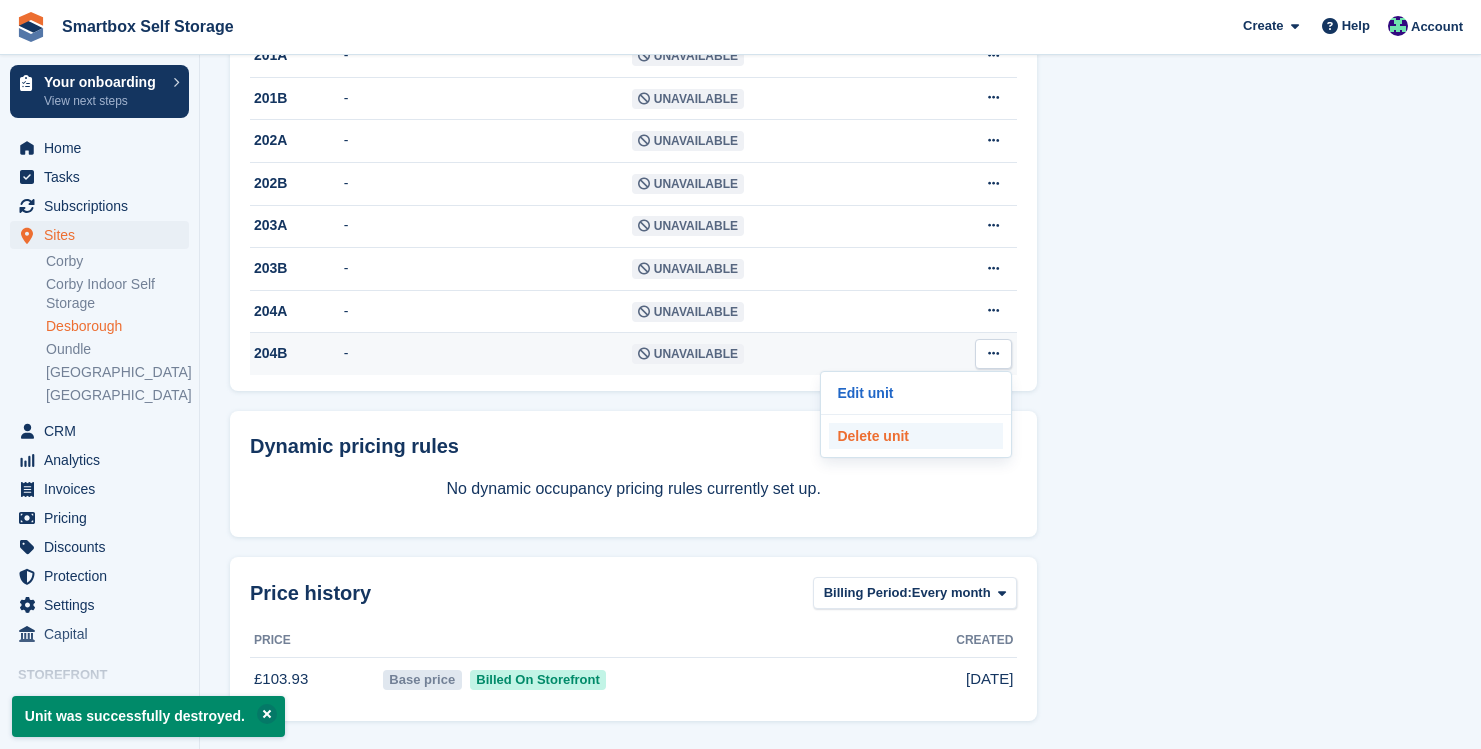 click on "Delete unit" at bounding box center [916, 436] 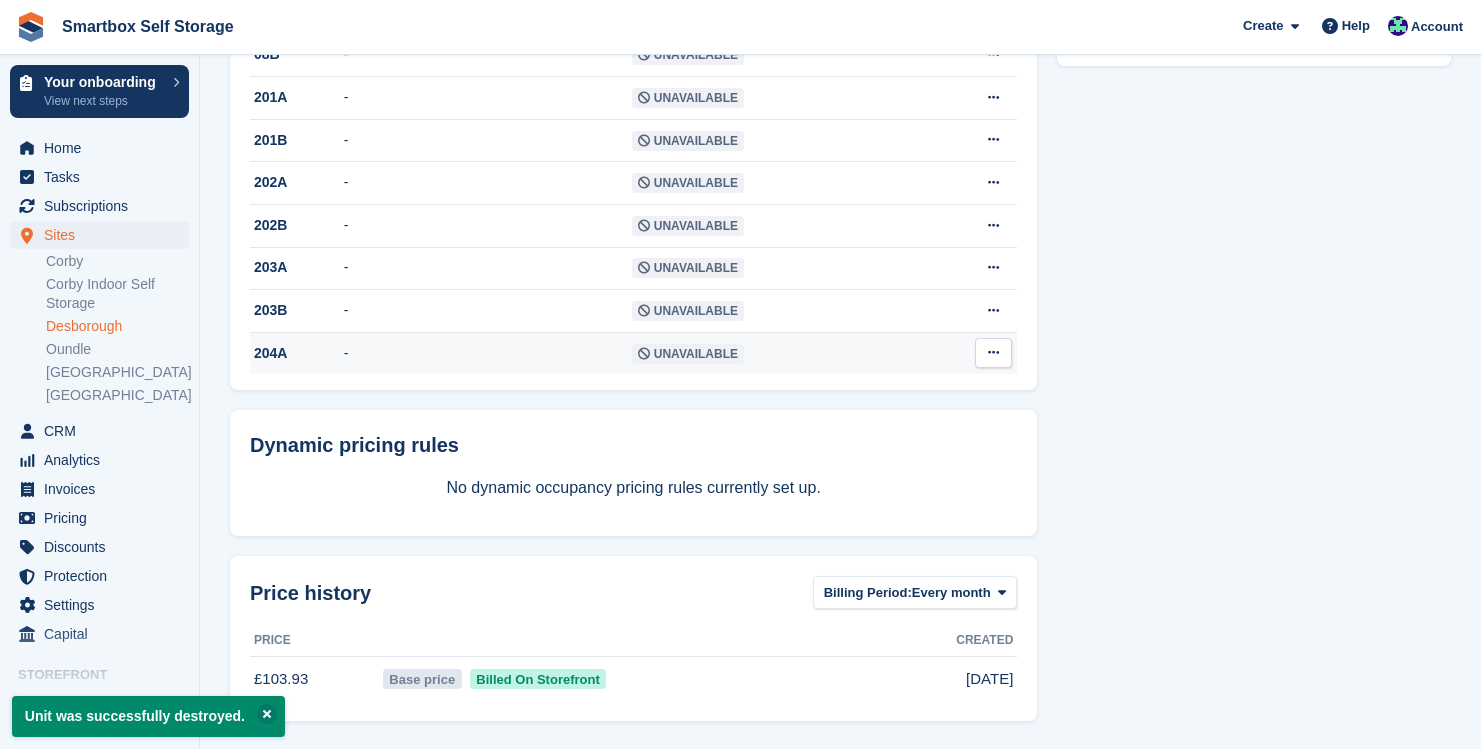 scroll, scrollTop: 1026, scrollLeft: 0, axis: vertical 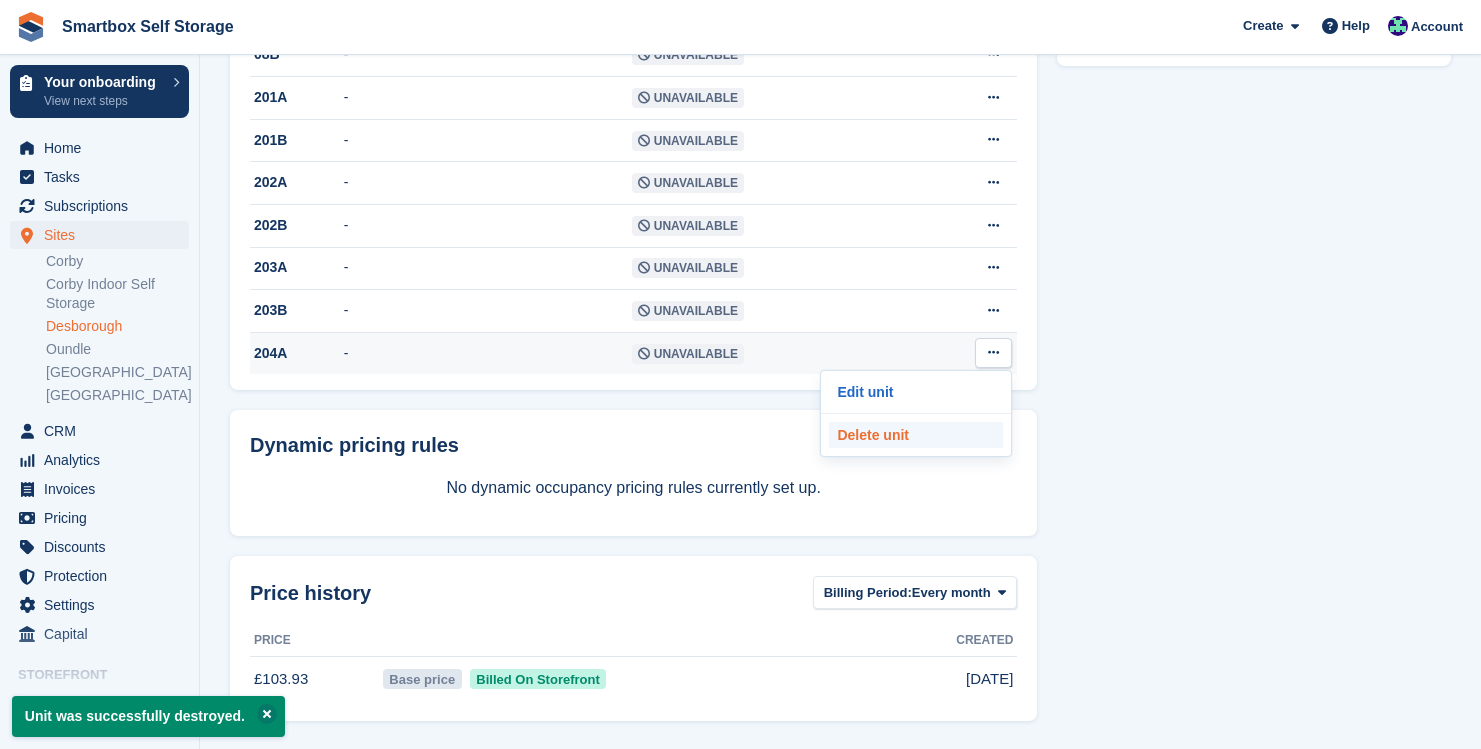 click on "Delete unit" at bounding box center (916, 435) 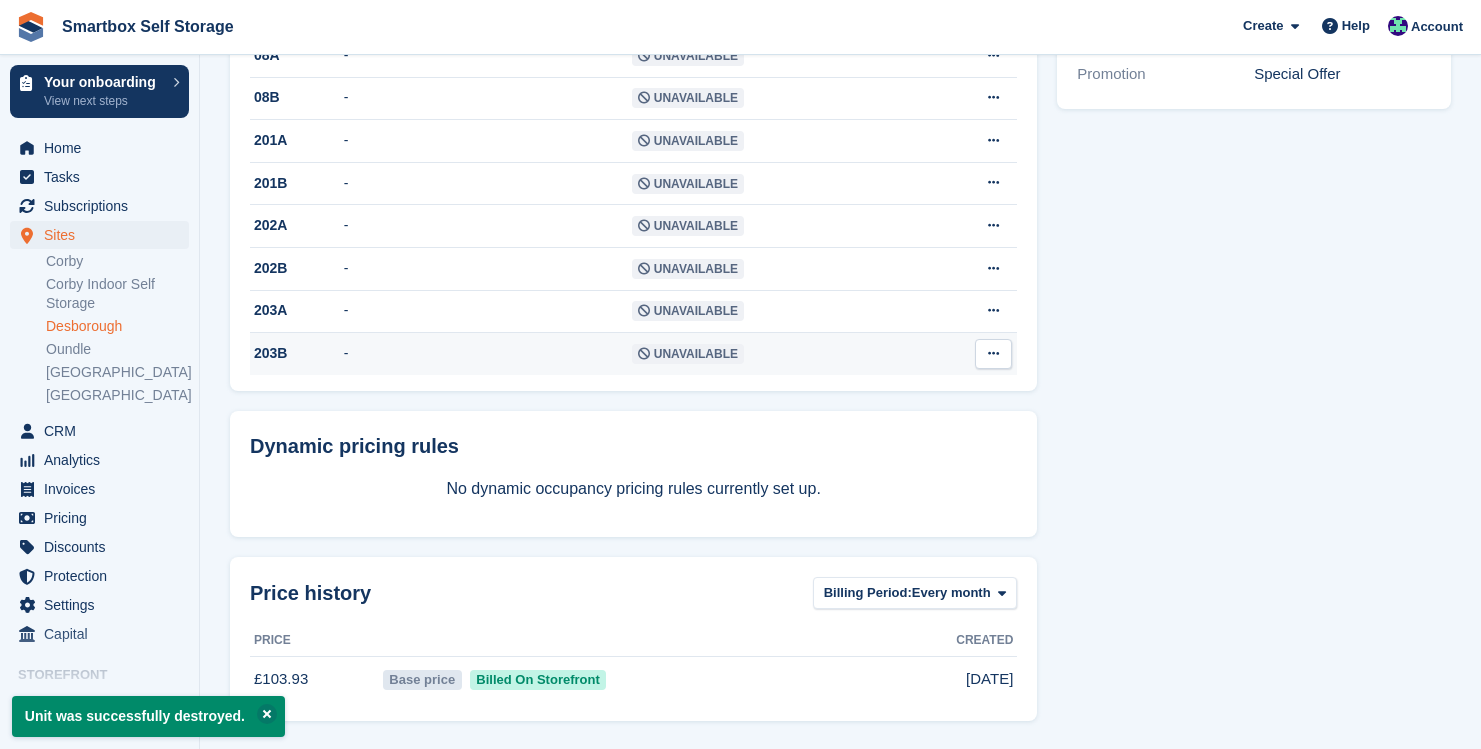 scroll, scrollTop: 983, scrollLeft: 0, axis: vertical 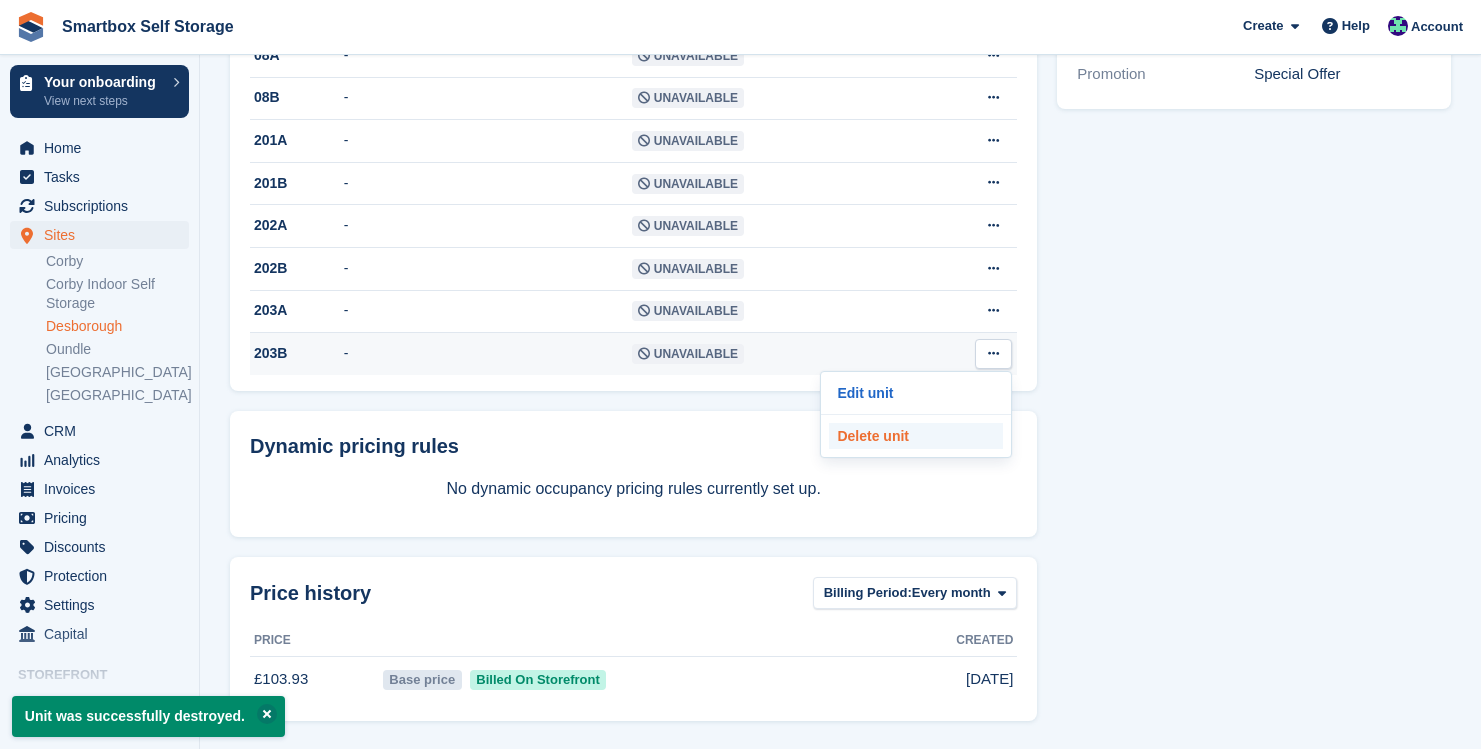 click on "Delete unit" at bounding box center (916, 436) 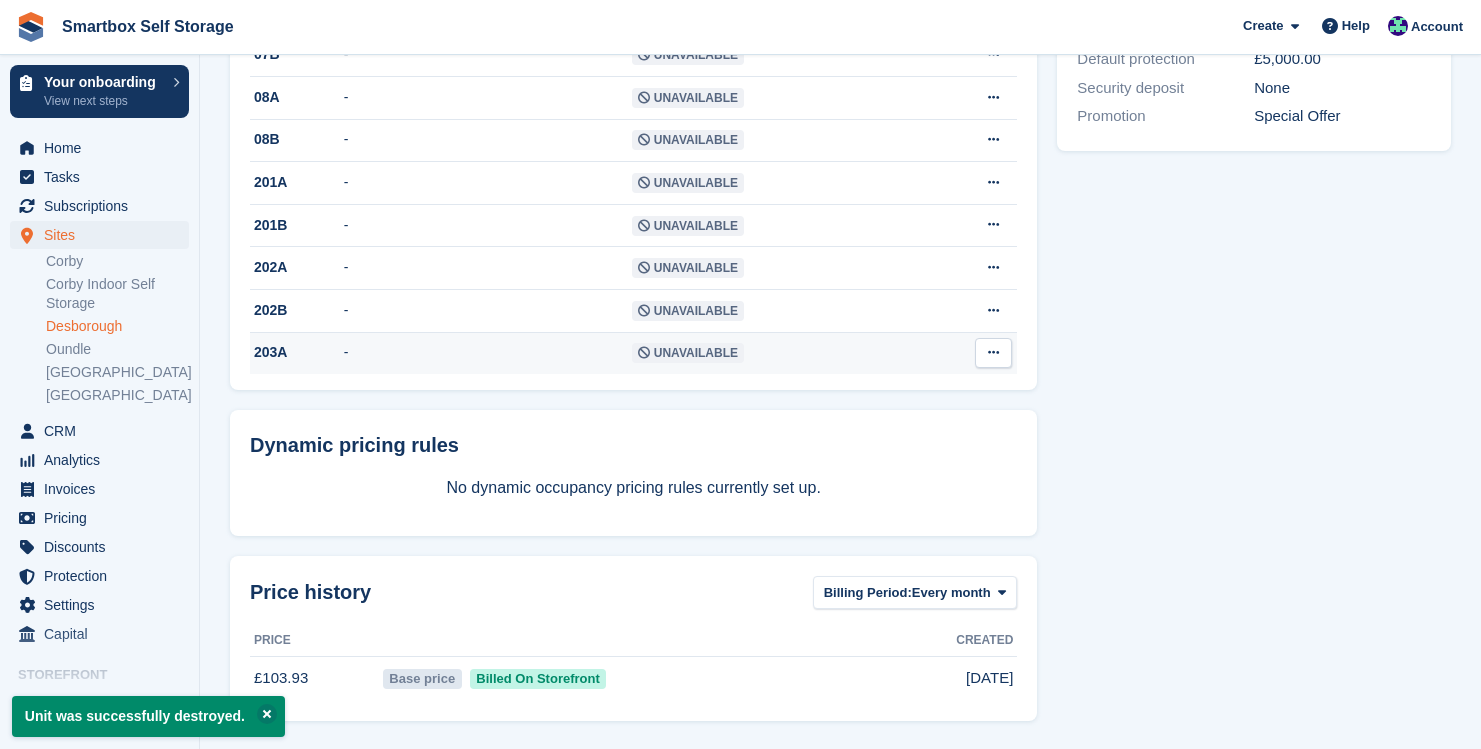 scroll, scrollTop: 939, scrollLeft: 0, axis: vertical 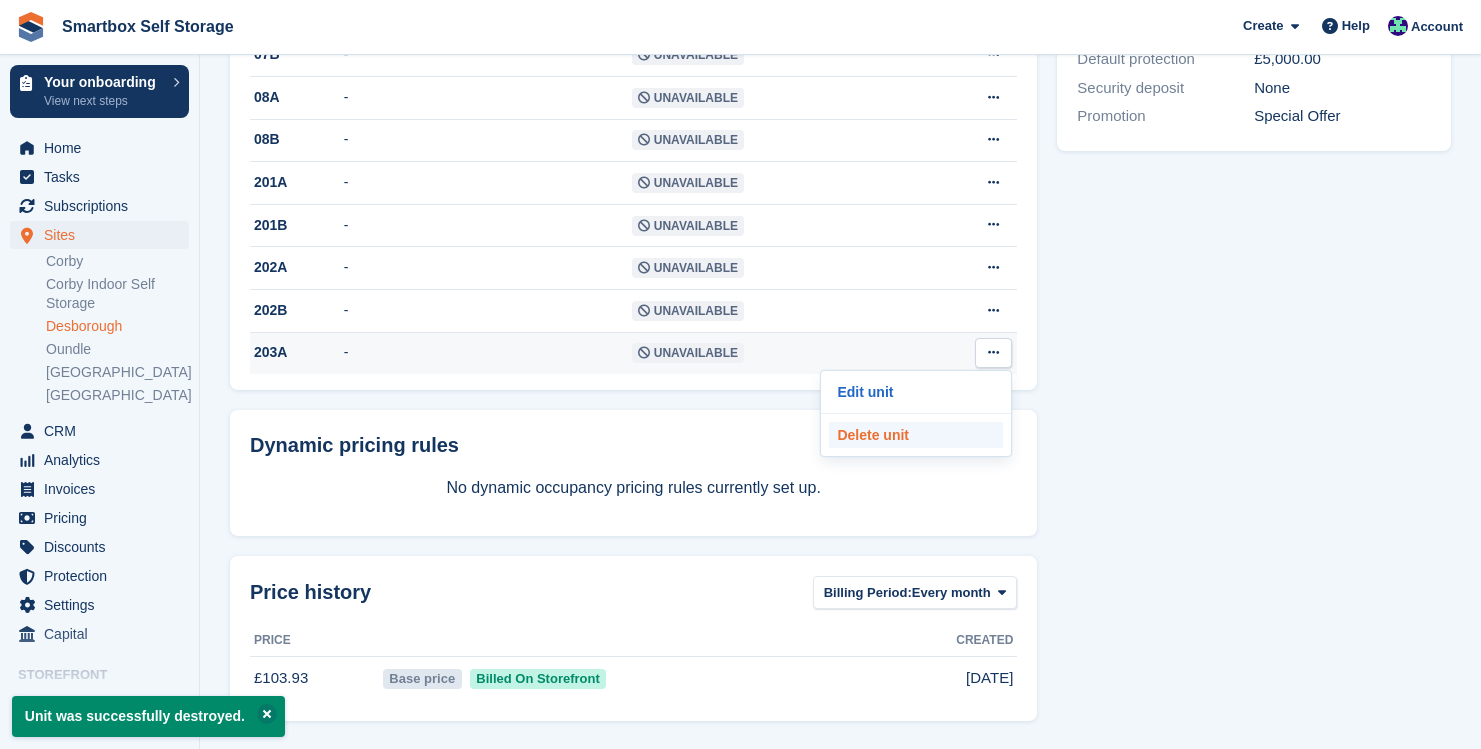 click on "Delete unit" at bounding box center [916, 435] 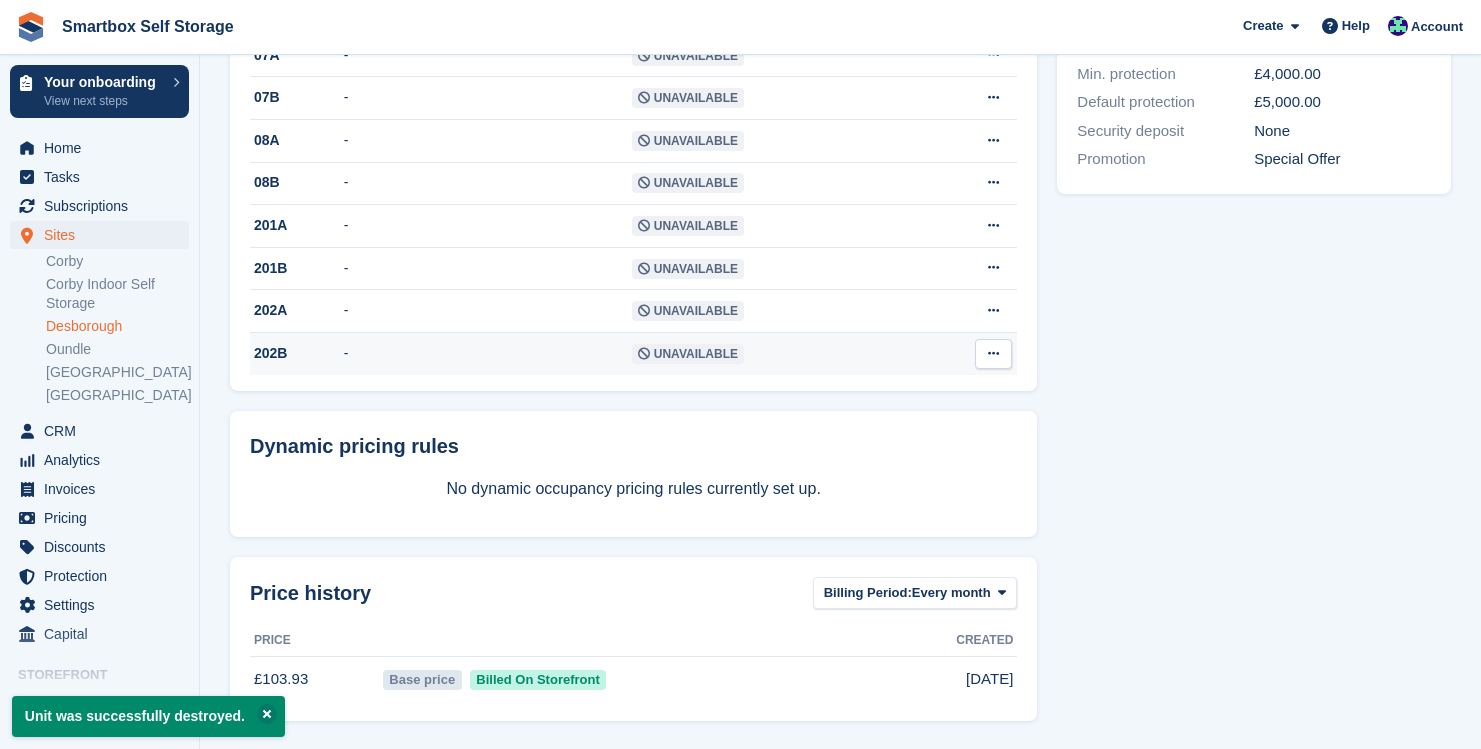 scroll, scrollTop: 896, scrollLeft: 0, axis: vertical 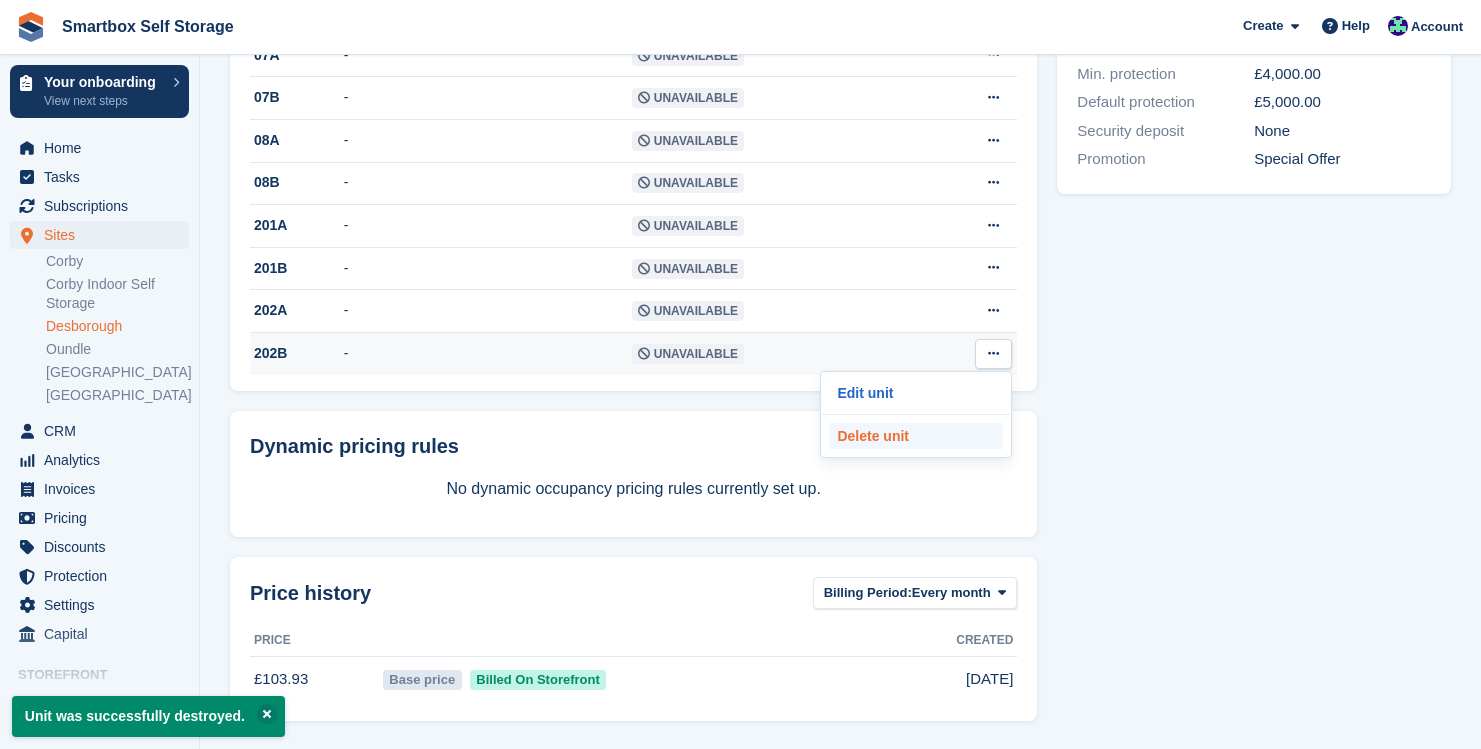 click on "Delete unit" at bounding box center [916, 436] 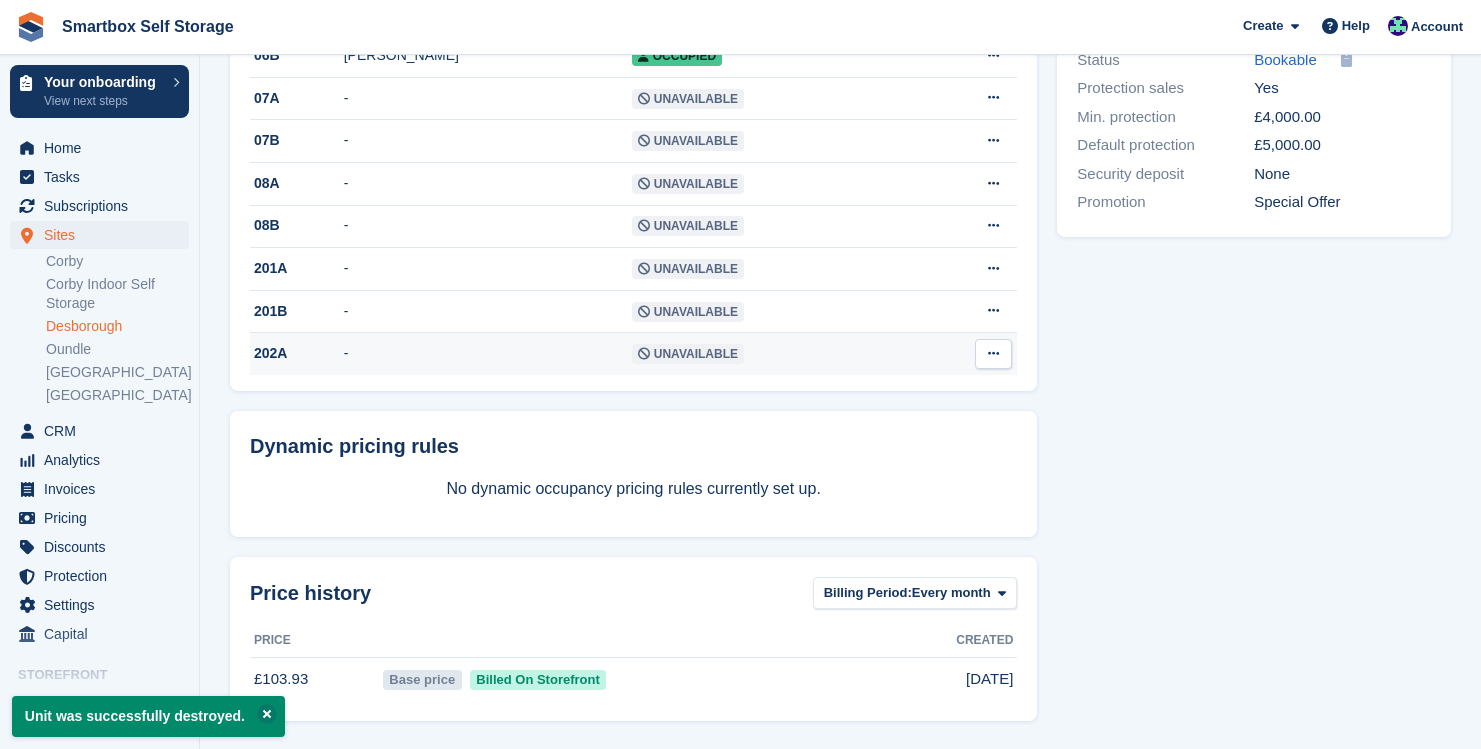 scroll, scrollTop: 852, scrollLeft: 0, axis: vertical 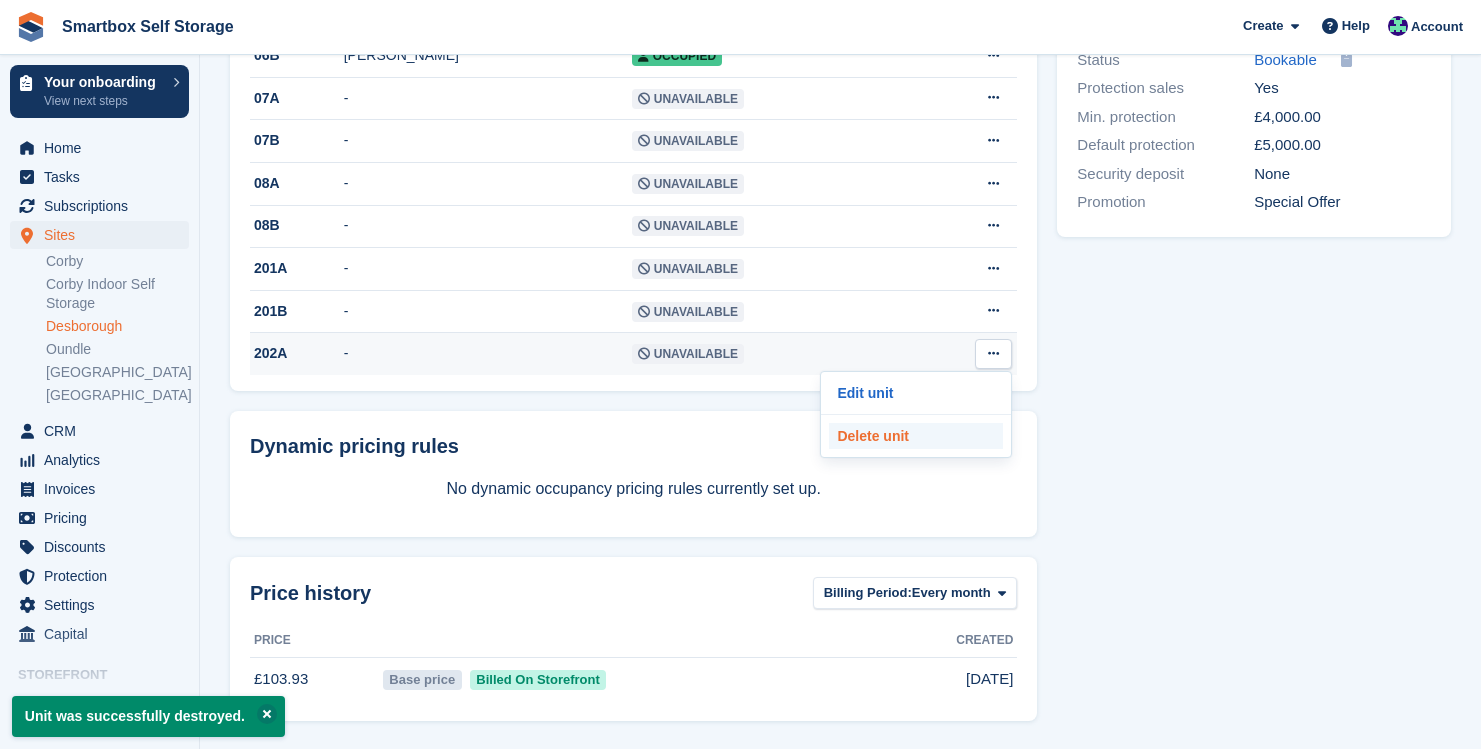click on "Delete unit" at bounding box center (916, 436) 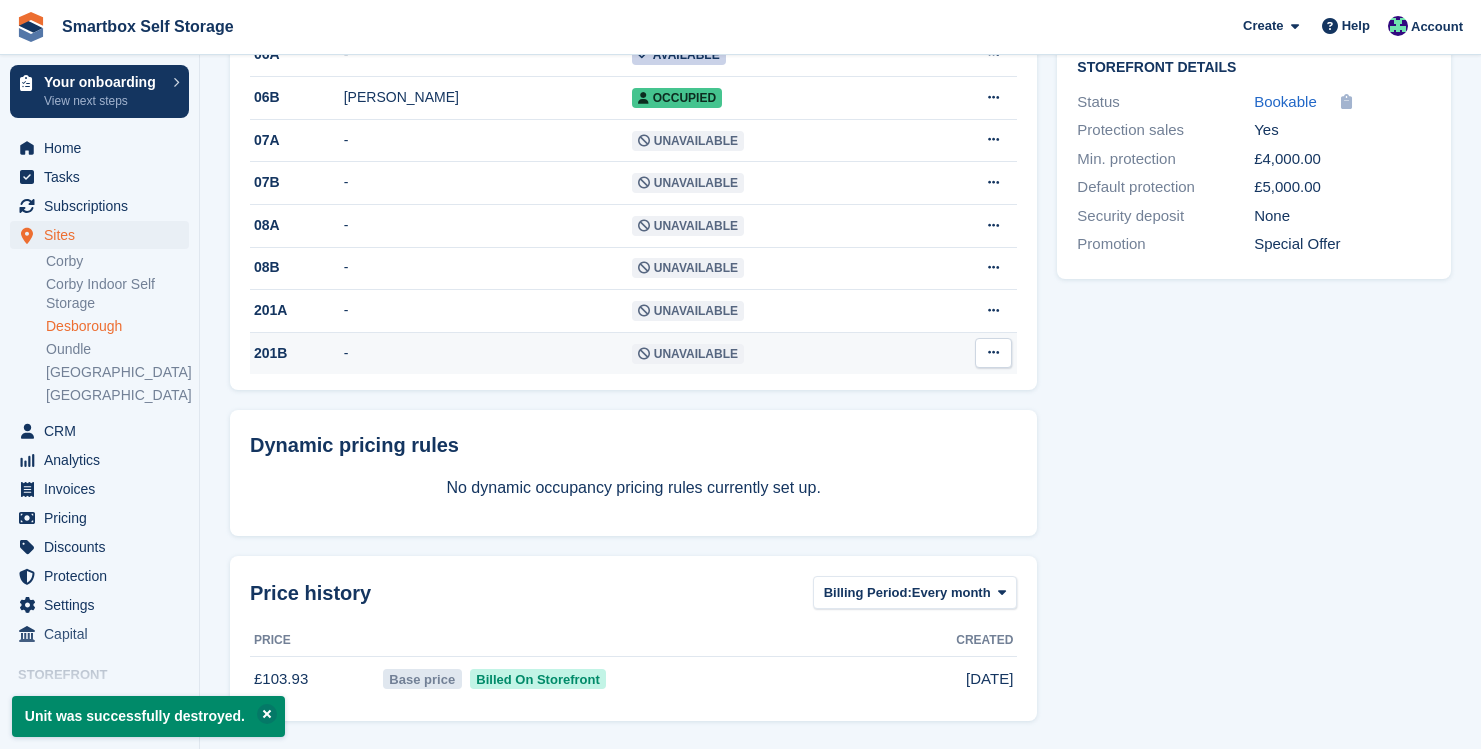scroll, scrollTop: 808, scrollLeft: 0, axis: vertical 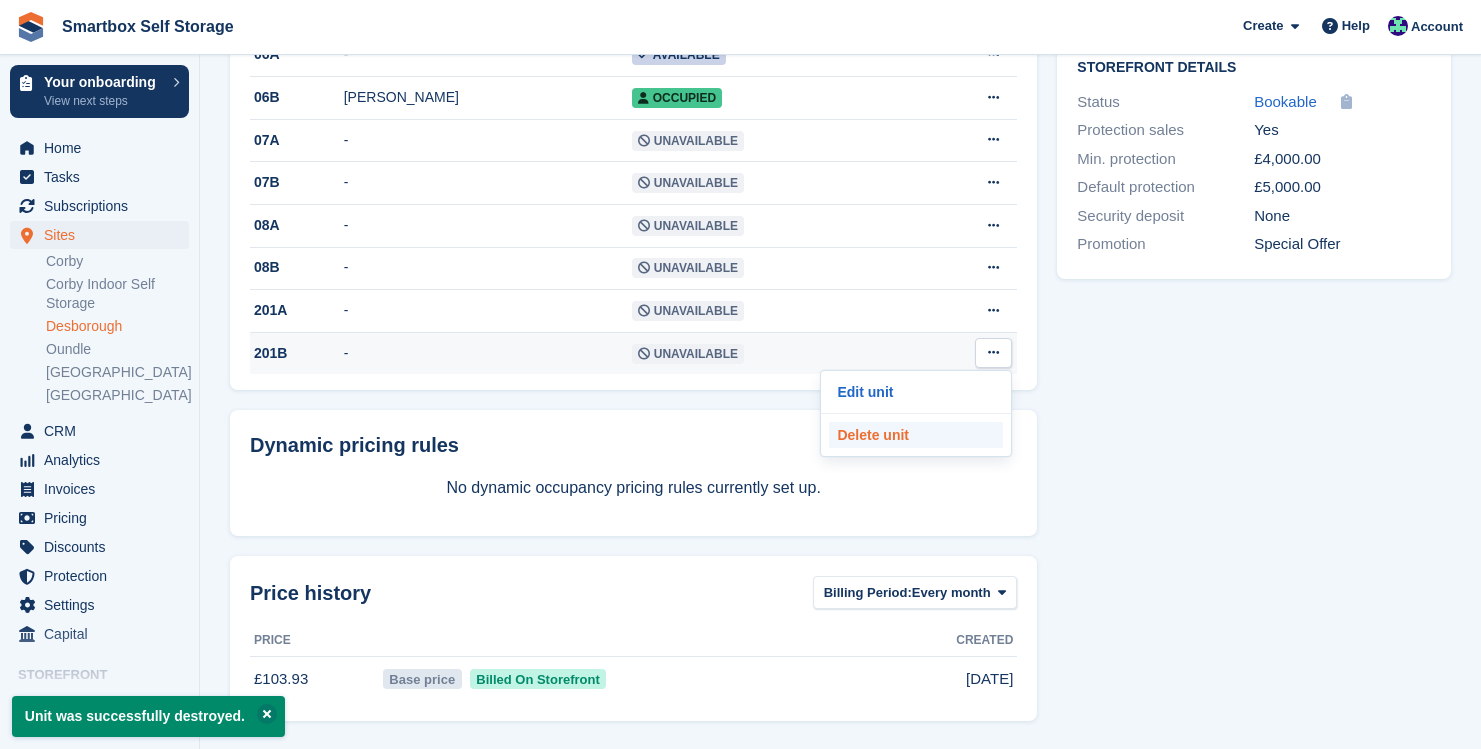 click on "Delete unit" at bounding box center [916, 435] 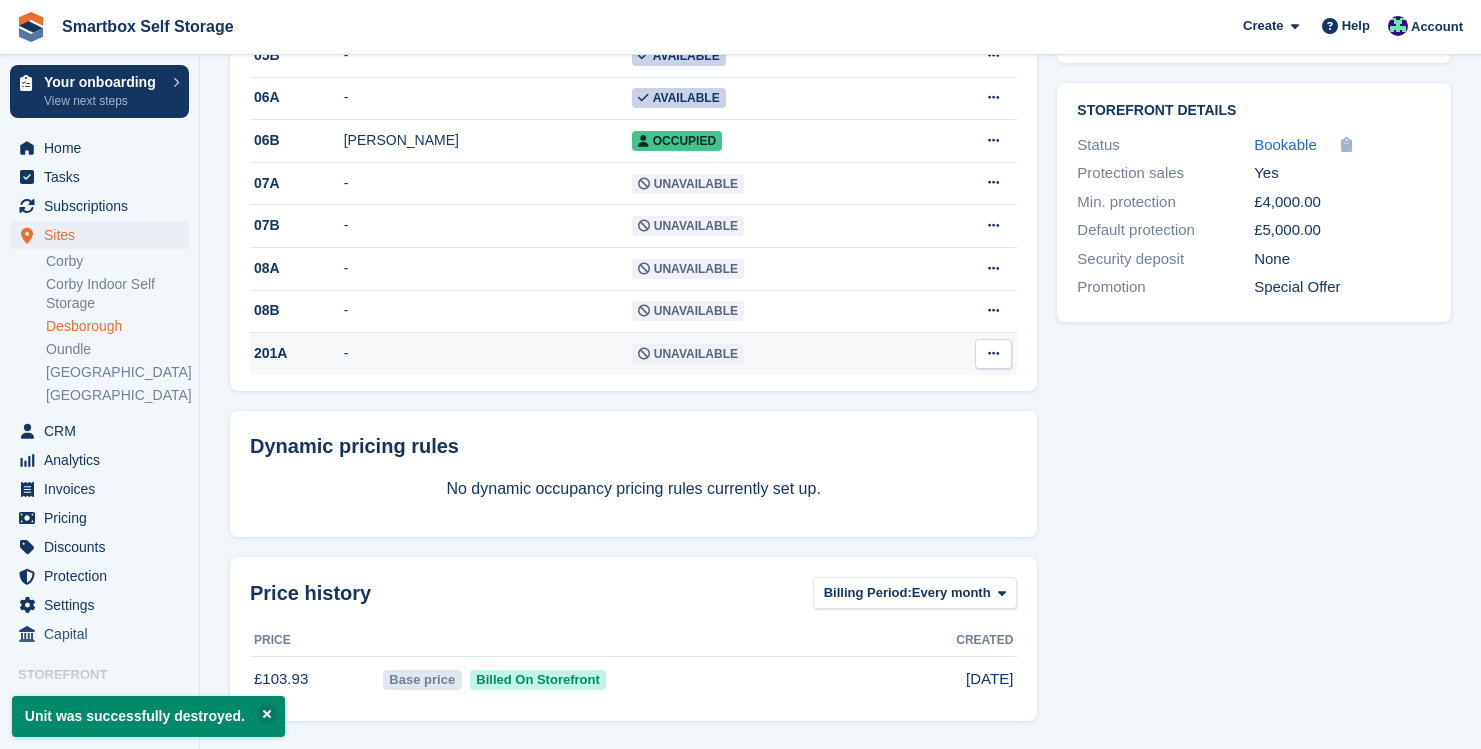 scroll, scrollTop: 765, scrollLeft: 0, axis: vertical 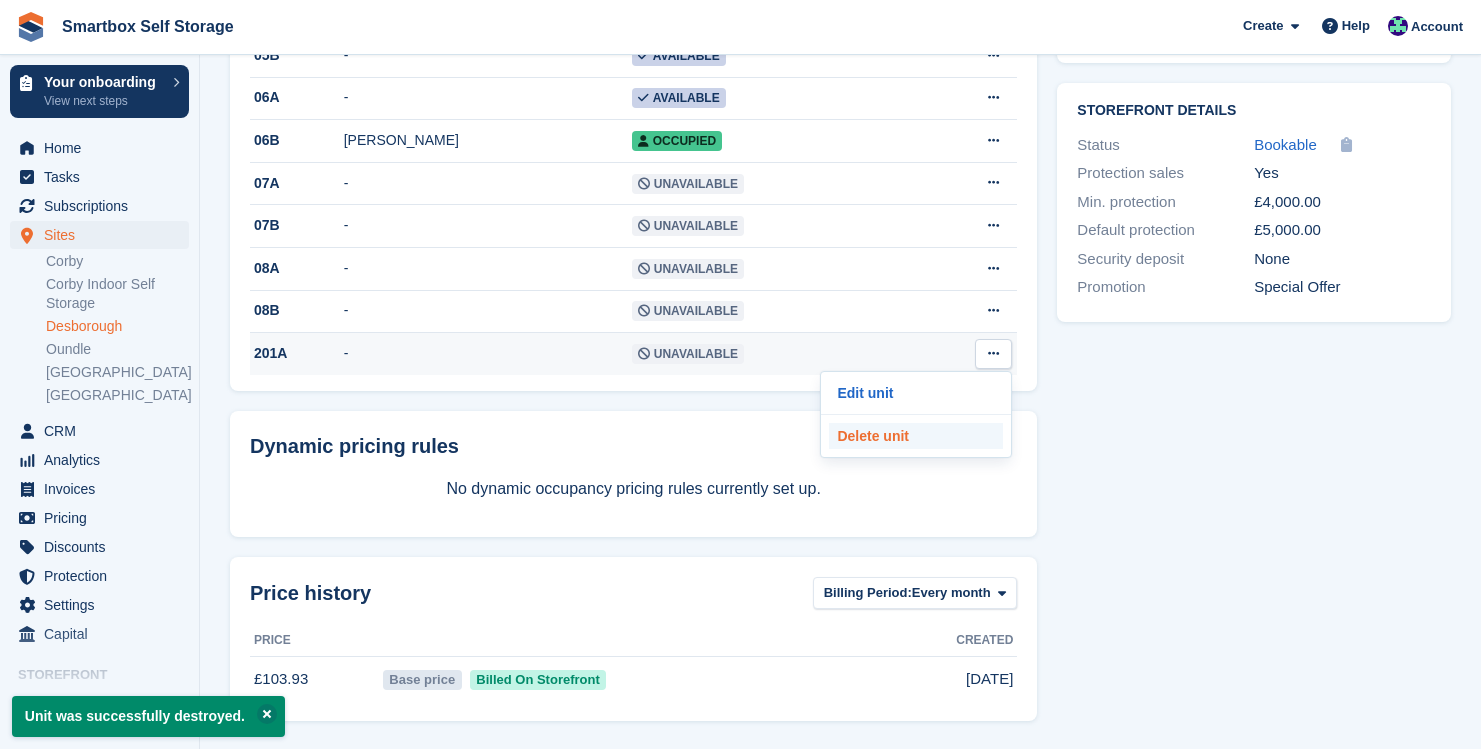 click on "Delete unit" at bounding box center [916, 436] 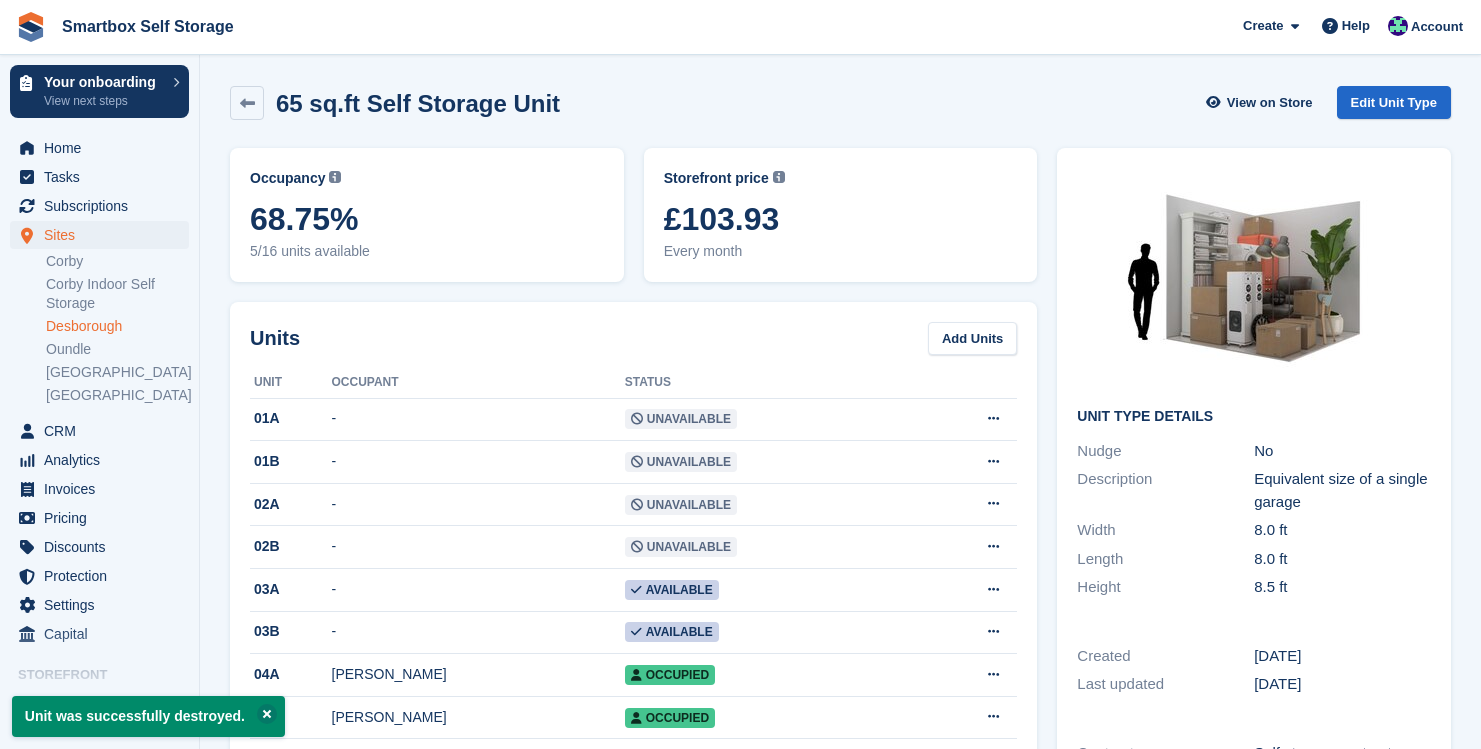 scroll, scrollTop: 0, scrollLeft: 0, axis: both 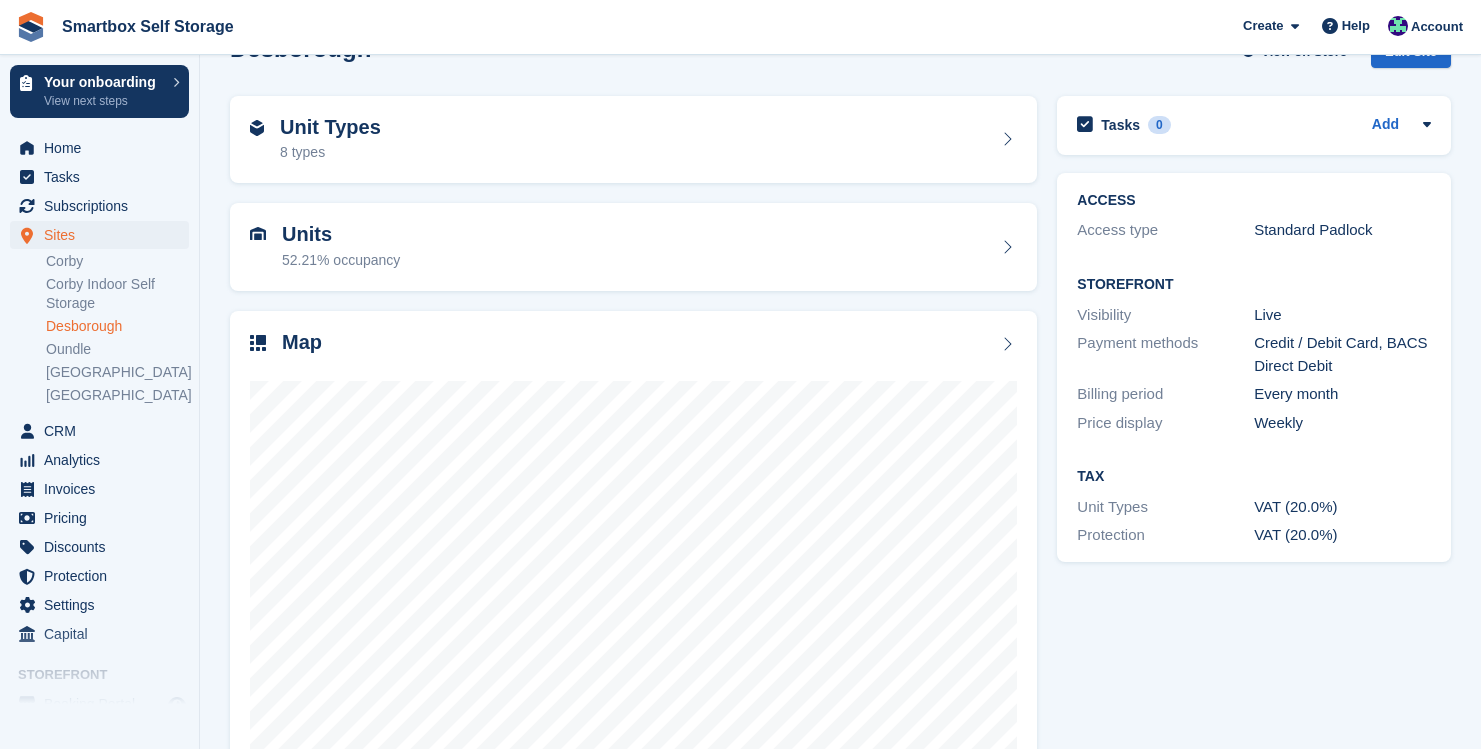 click on "Sites" at bounding box center [104, 235] 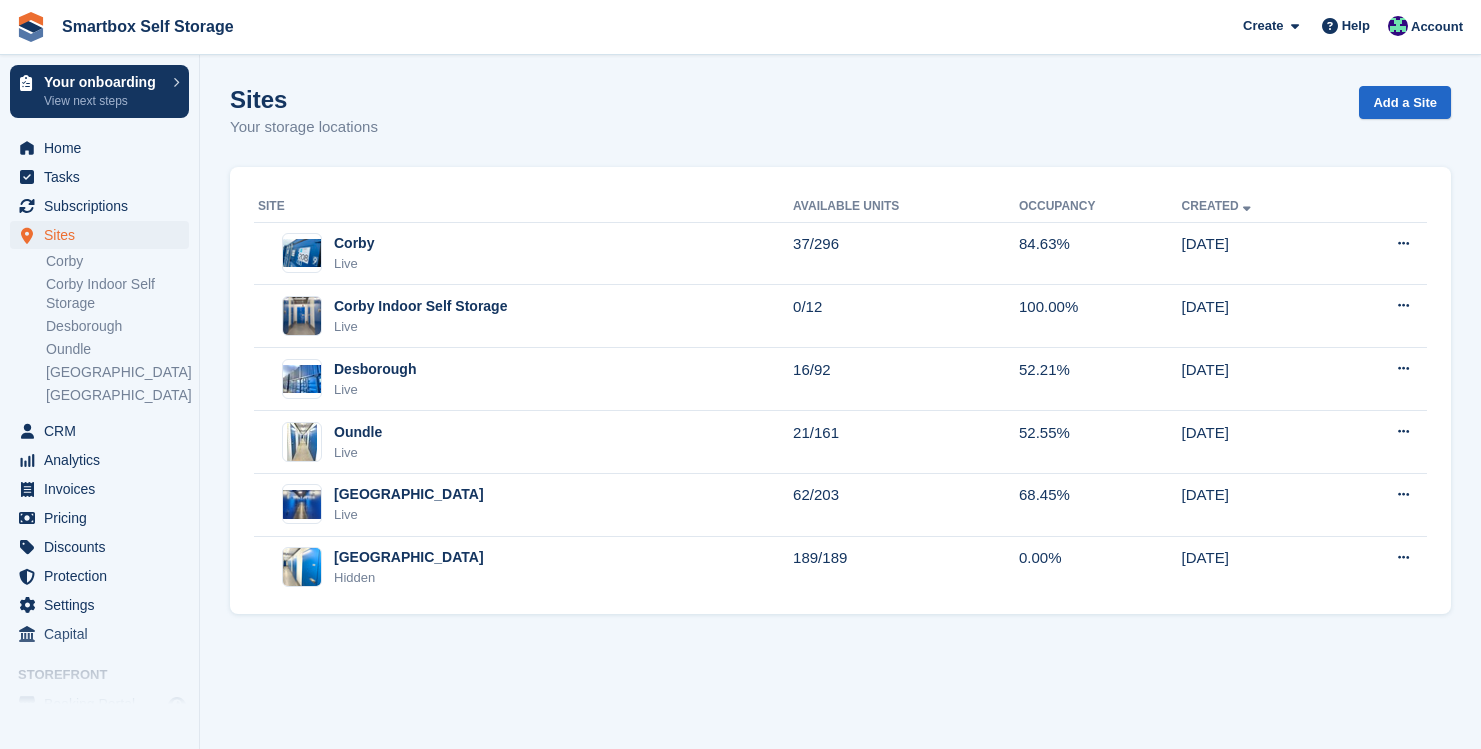 scroll, scrollTop: 0, scrollLeft: 0, axis: both 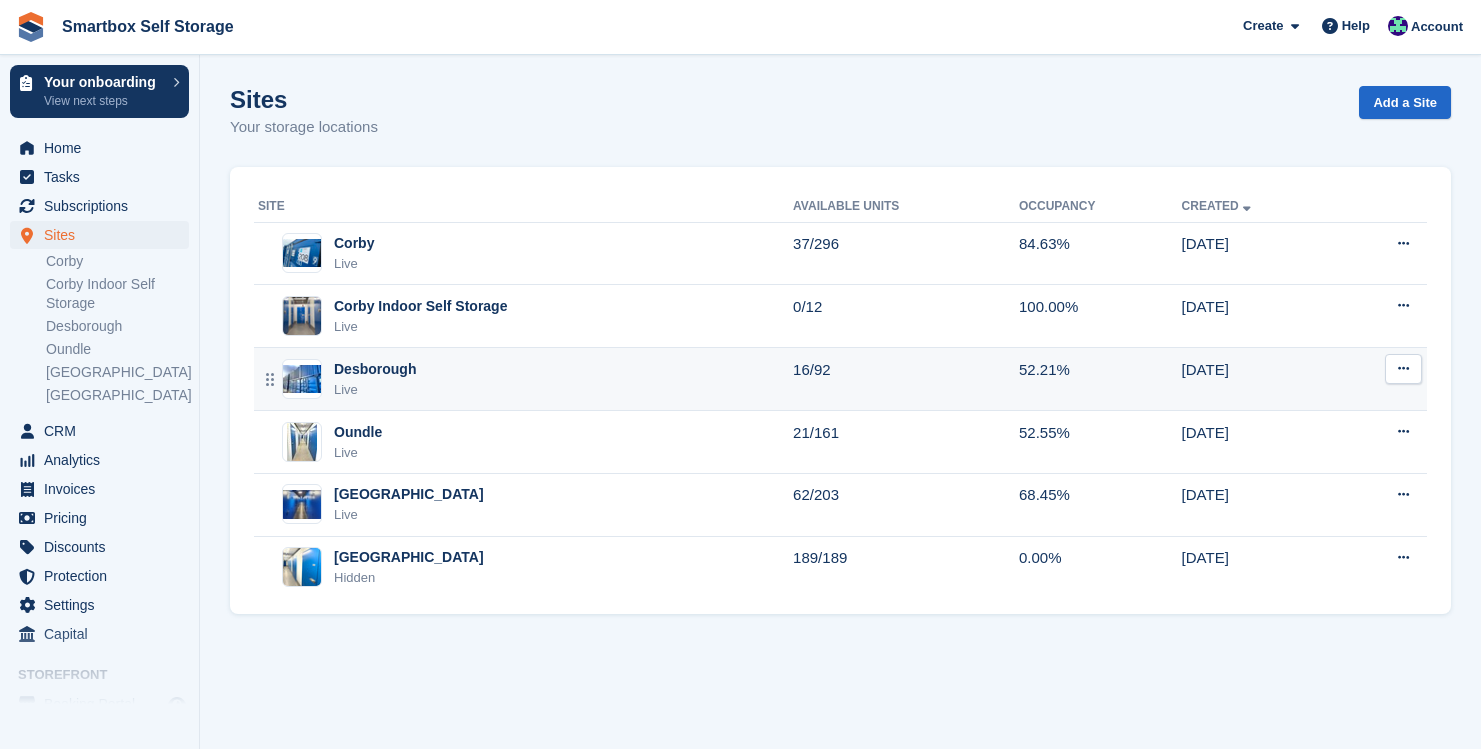 click on "Desborough" at bounding box center (375, 369) 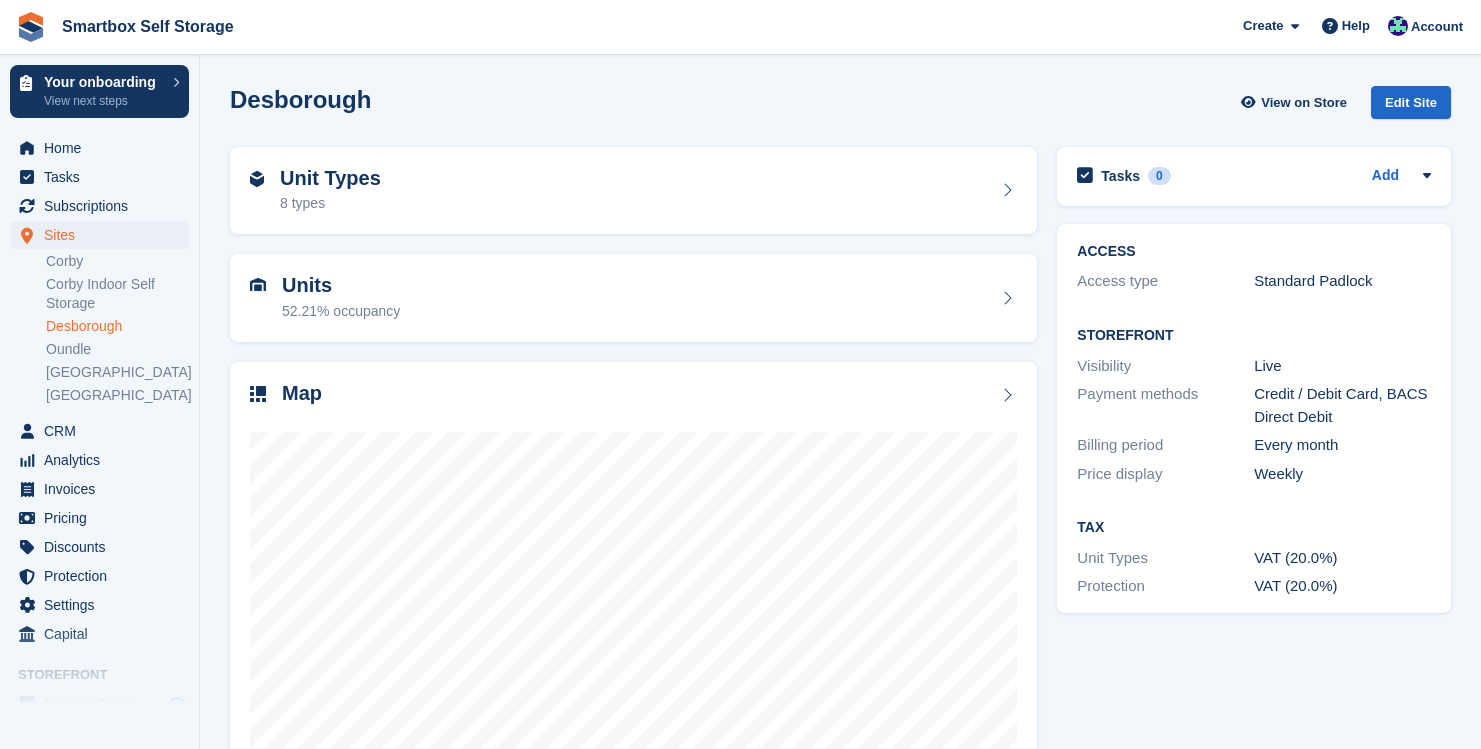 scroll, scrollTop: 0, scrollLeft: 0, axis: both 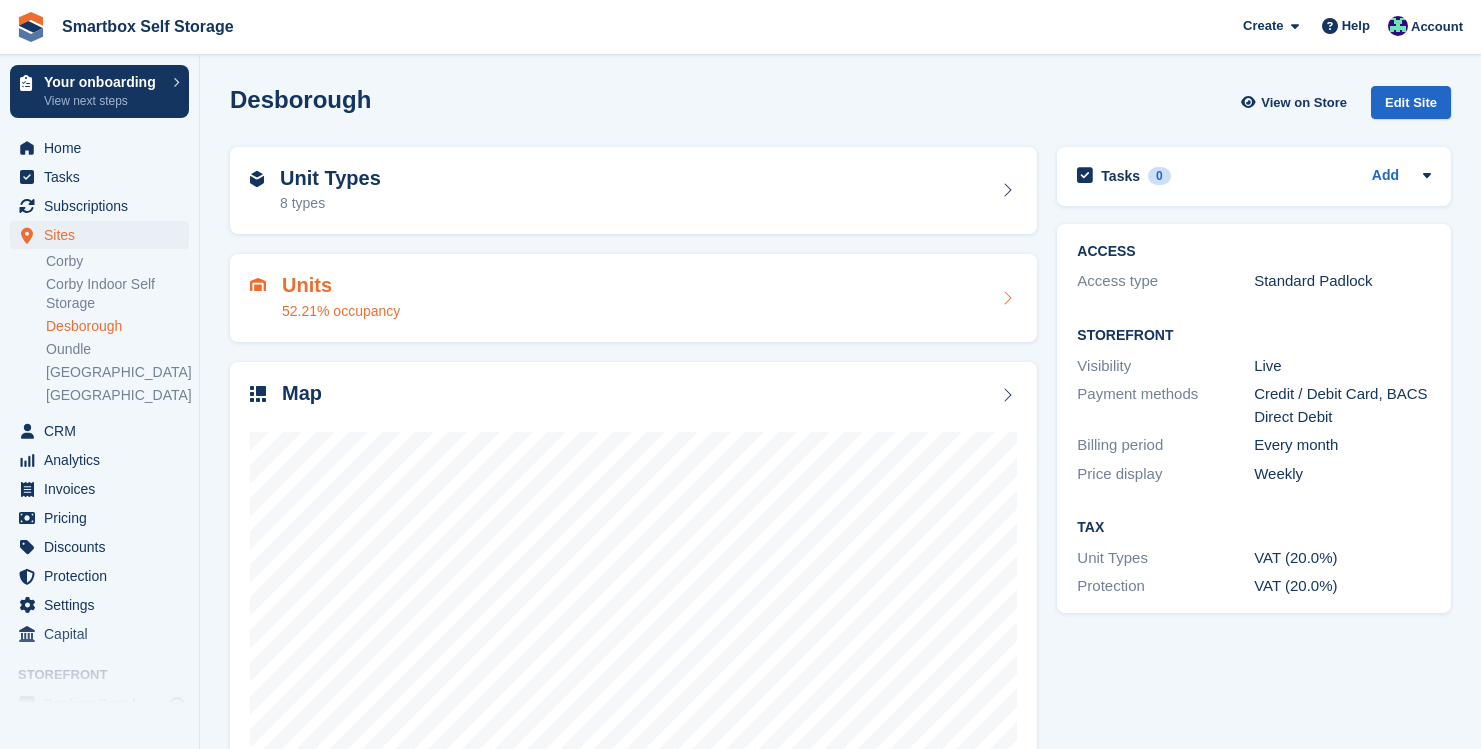 click on "52.21% occupancy" at bounding box center [341, 311] 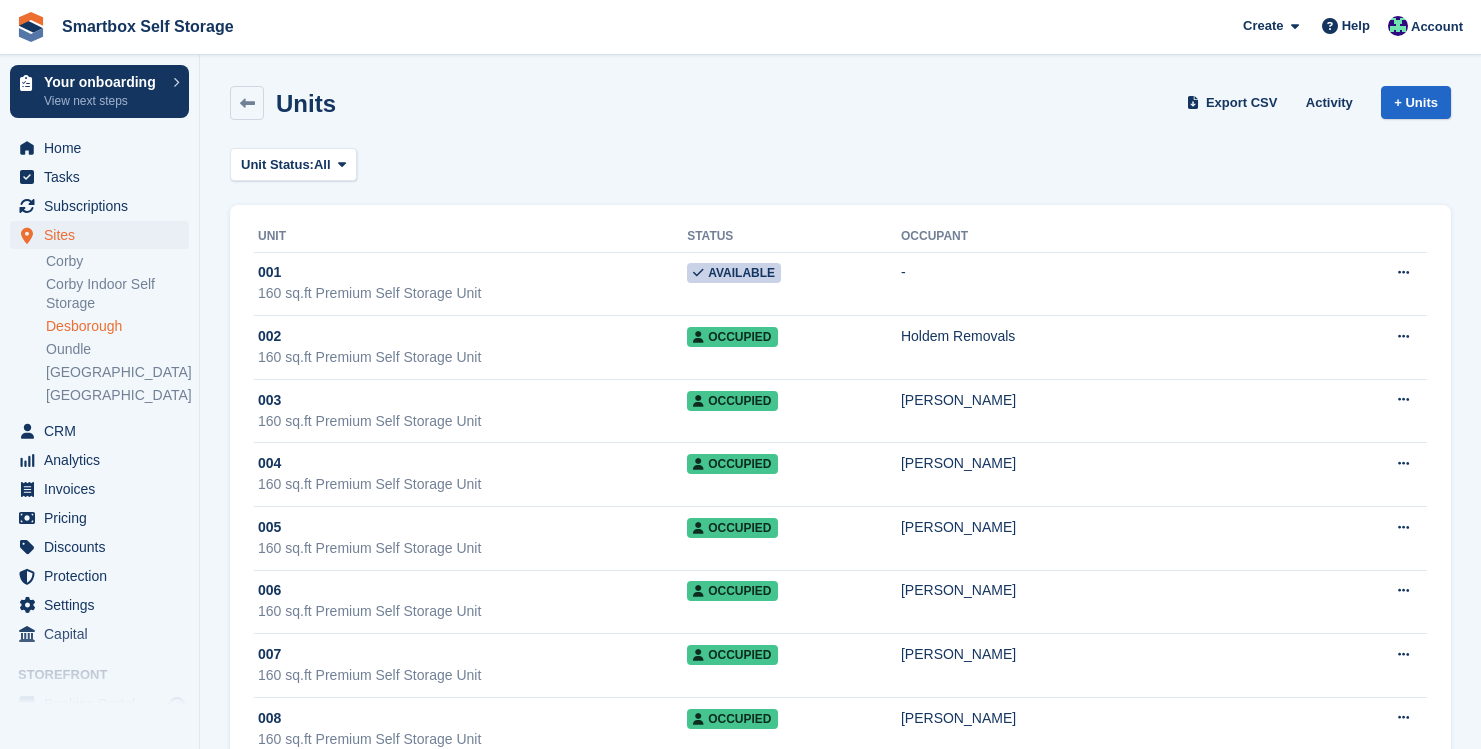 scroll, scrollTop: 0, scrollLeft: 0, axis: both 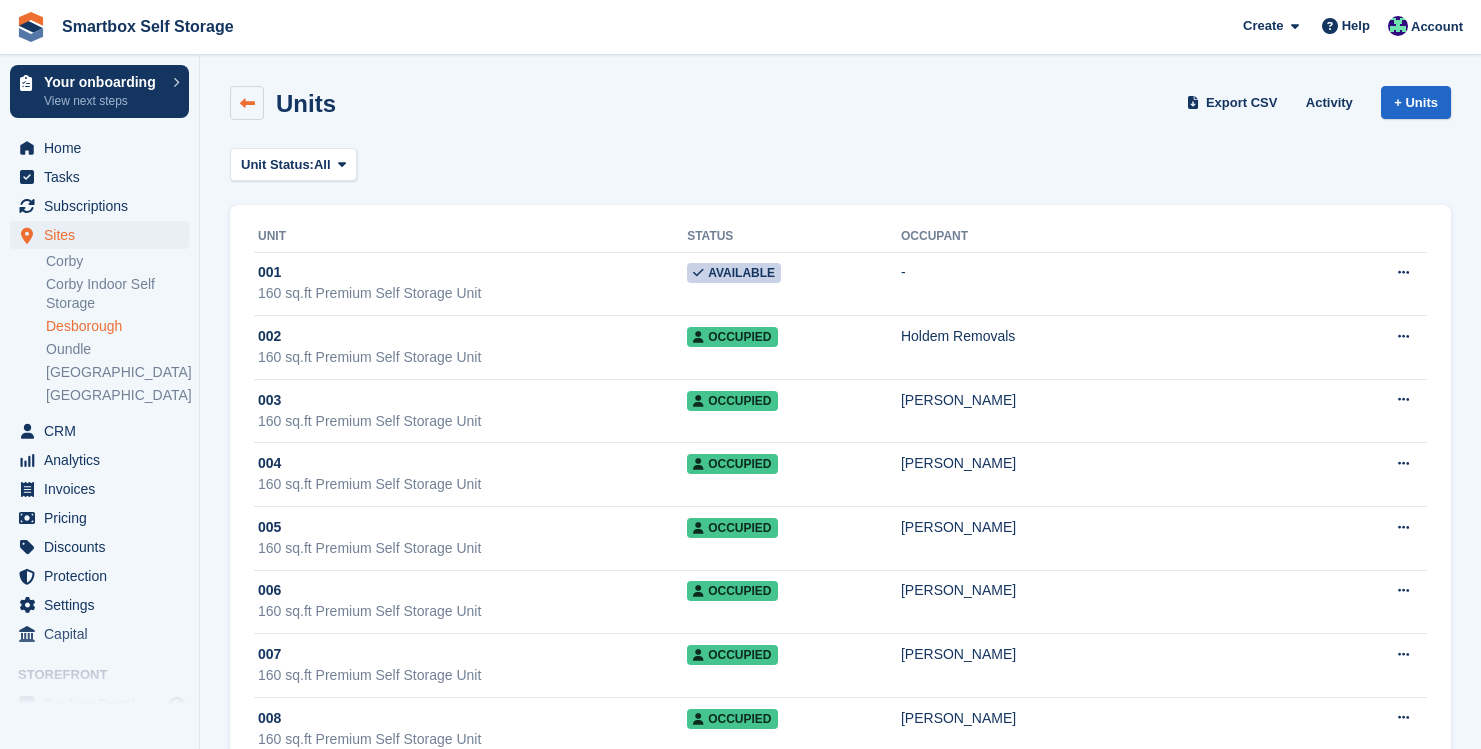 click at bounding box center (247, 103) 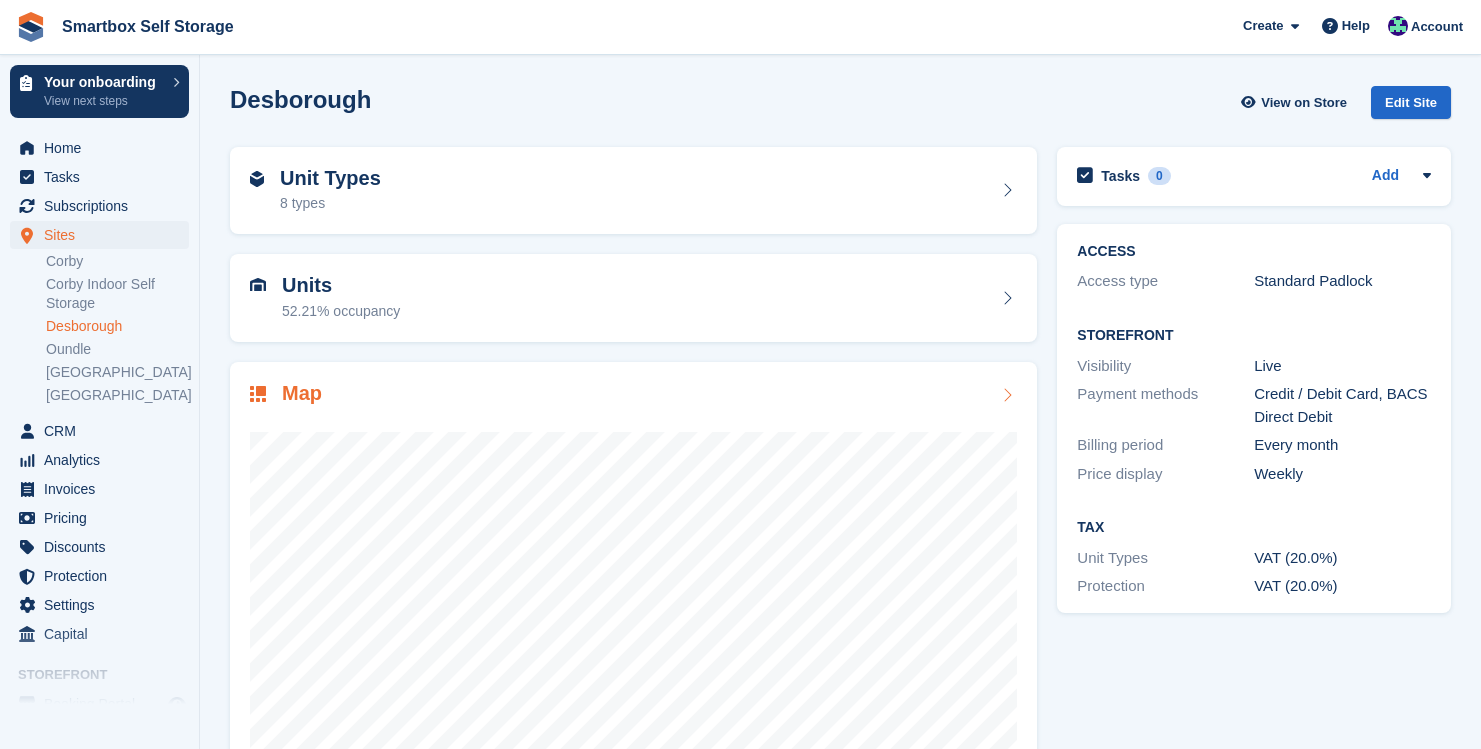 scroll, scrollTop: 0, scrollLeft: 0, axis: both 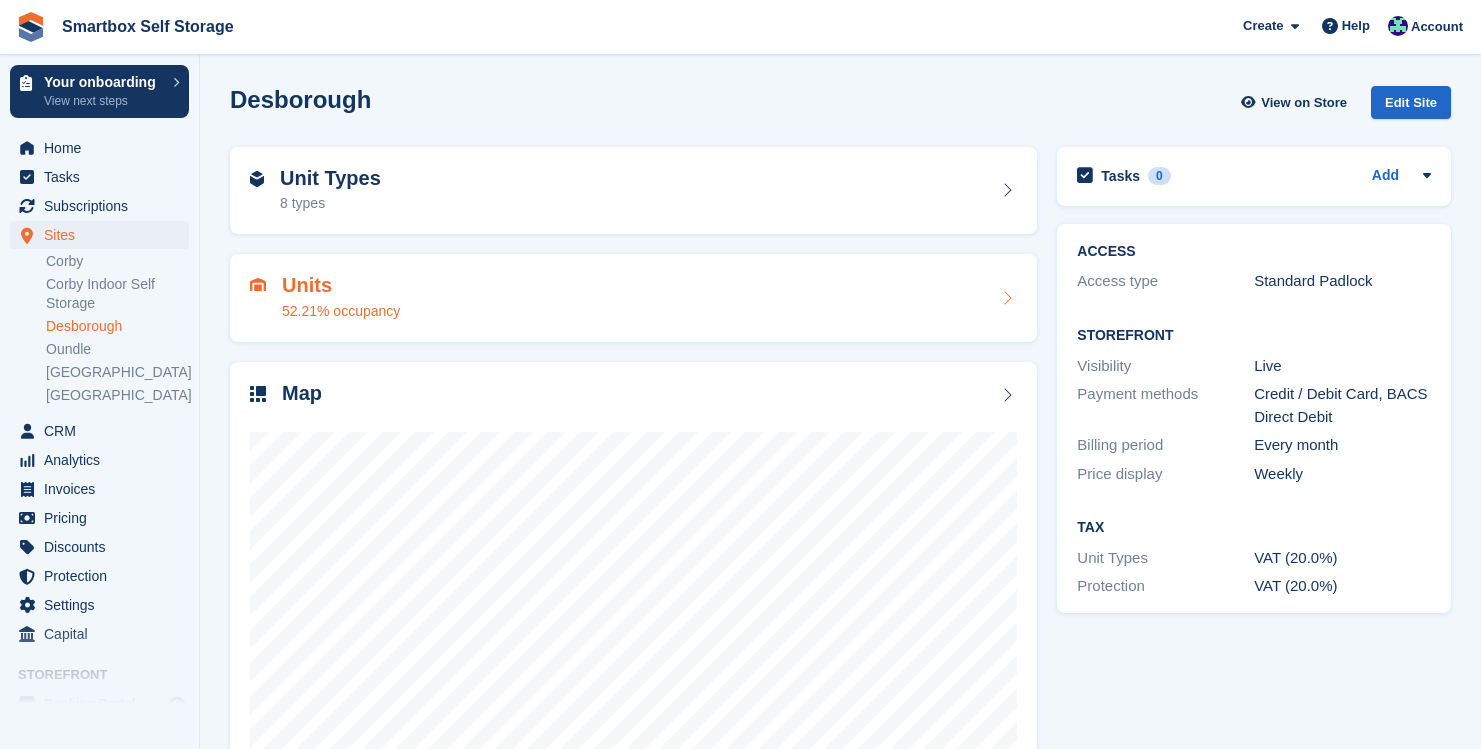 click on "52.21% occupancy" at bounding box center (341, 311) 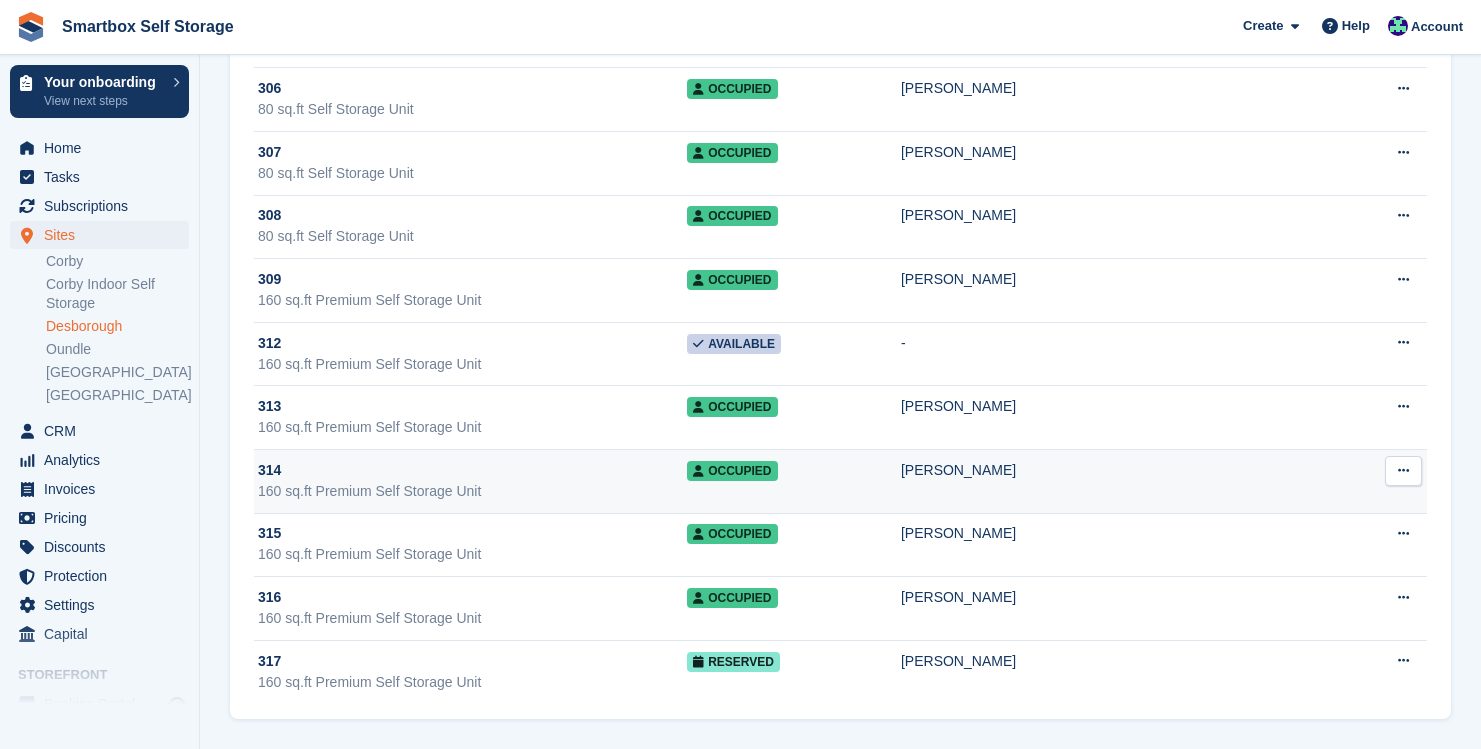 scroll, scrollTop: 5399, scrollLeft: 0, axis: vertical 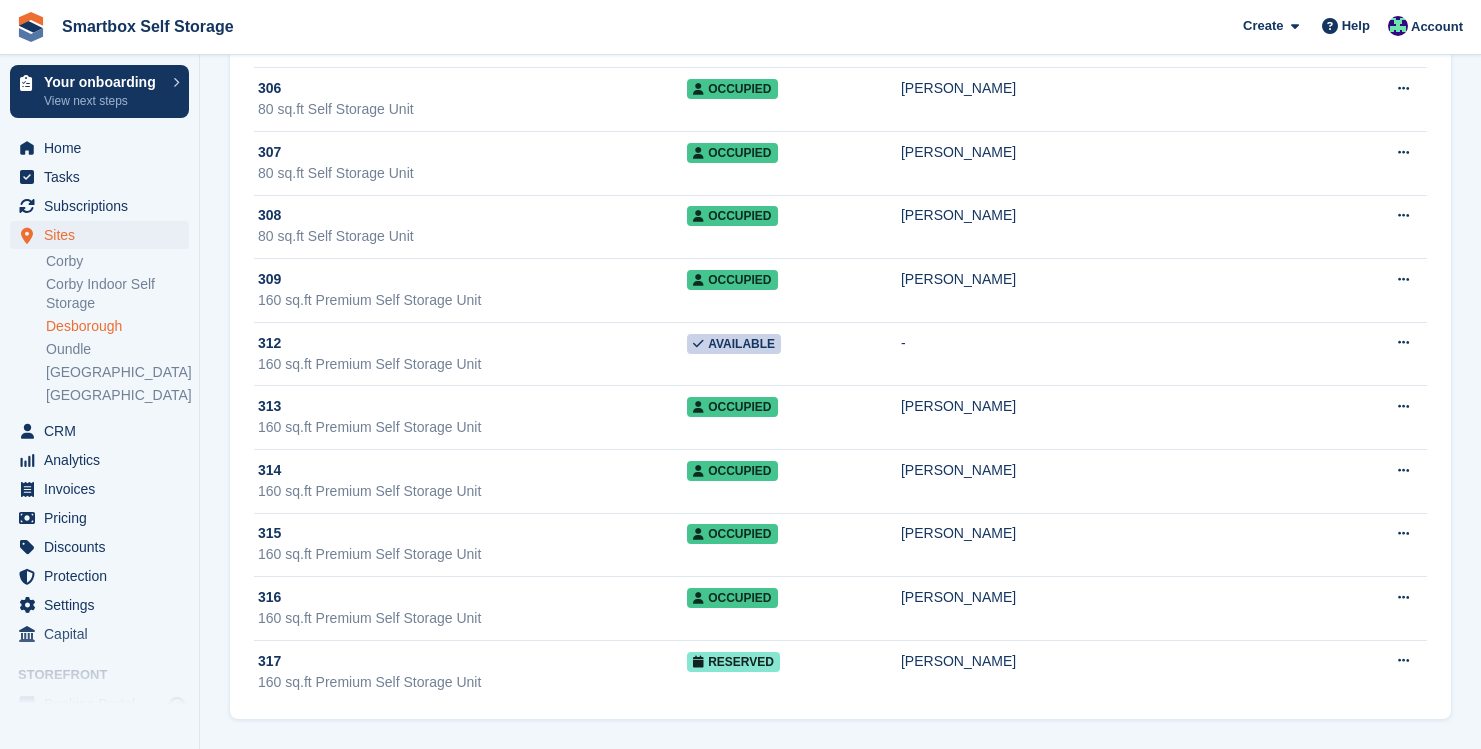click on "Sites" at bounding box center [104, 235] 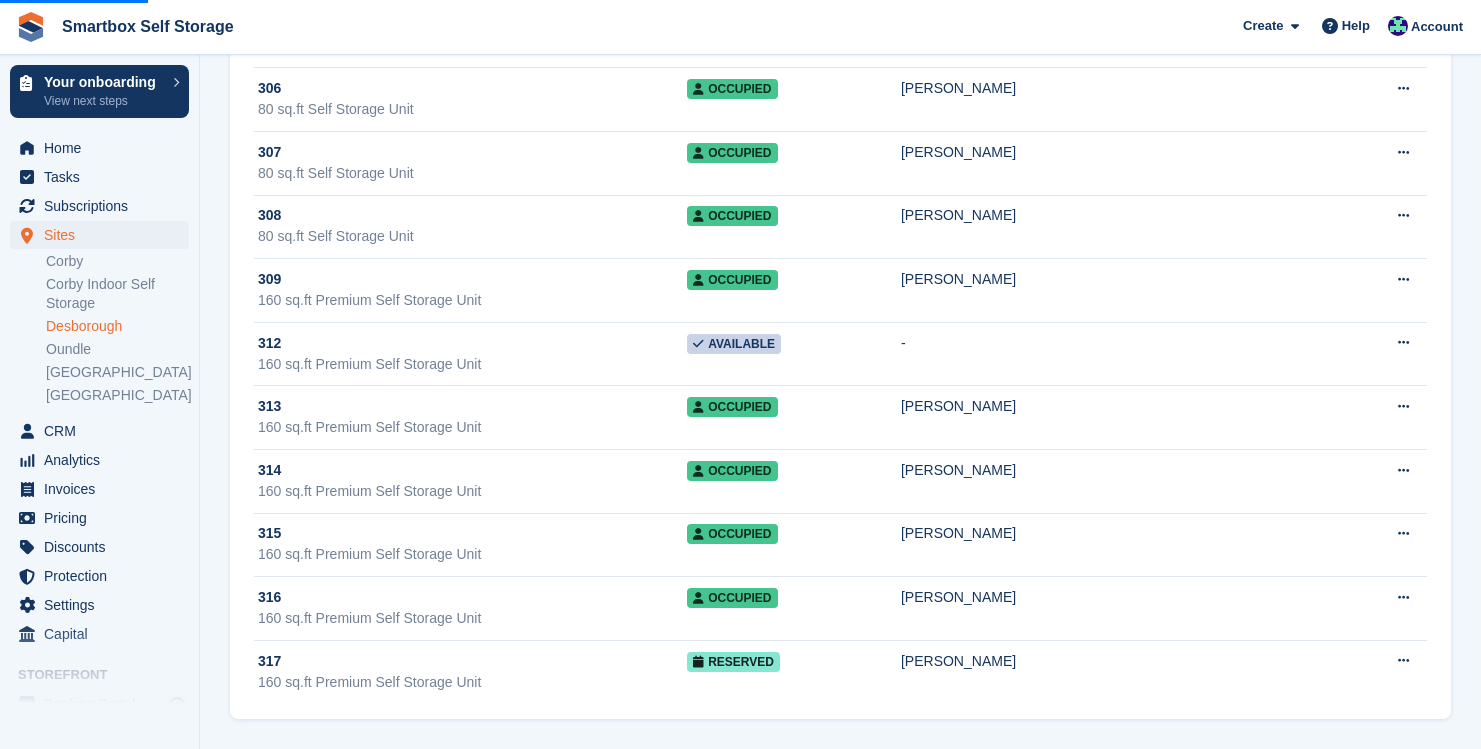 scroll, scrollTop: 0, scrollLeft: 0, axis: both 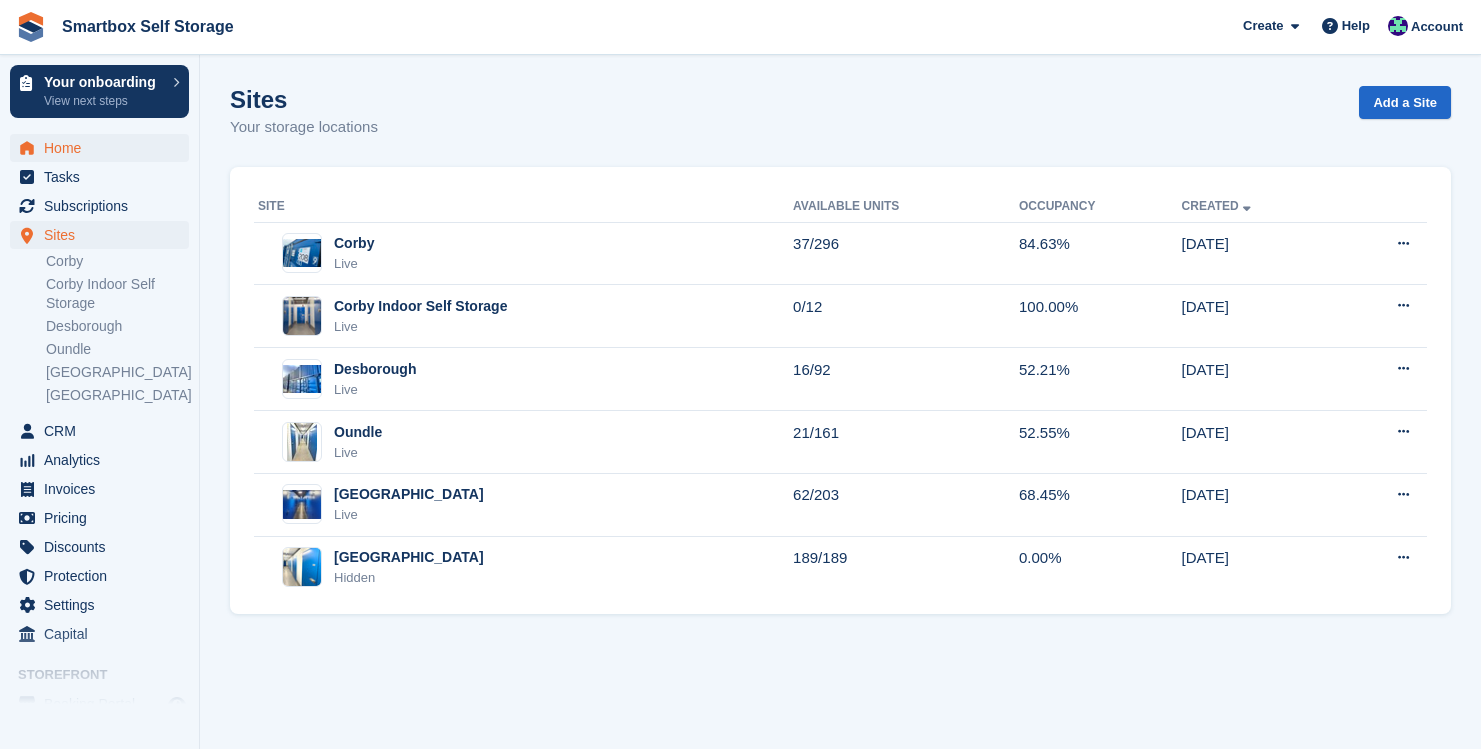 click on "Home" at bounding box center (104, 148) 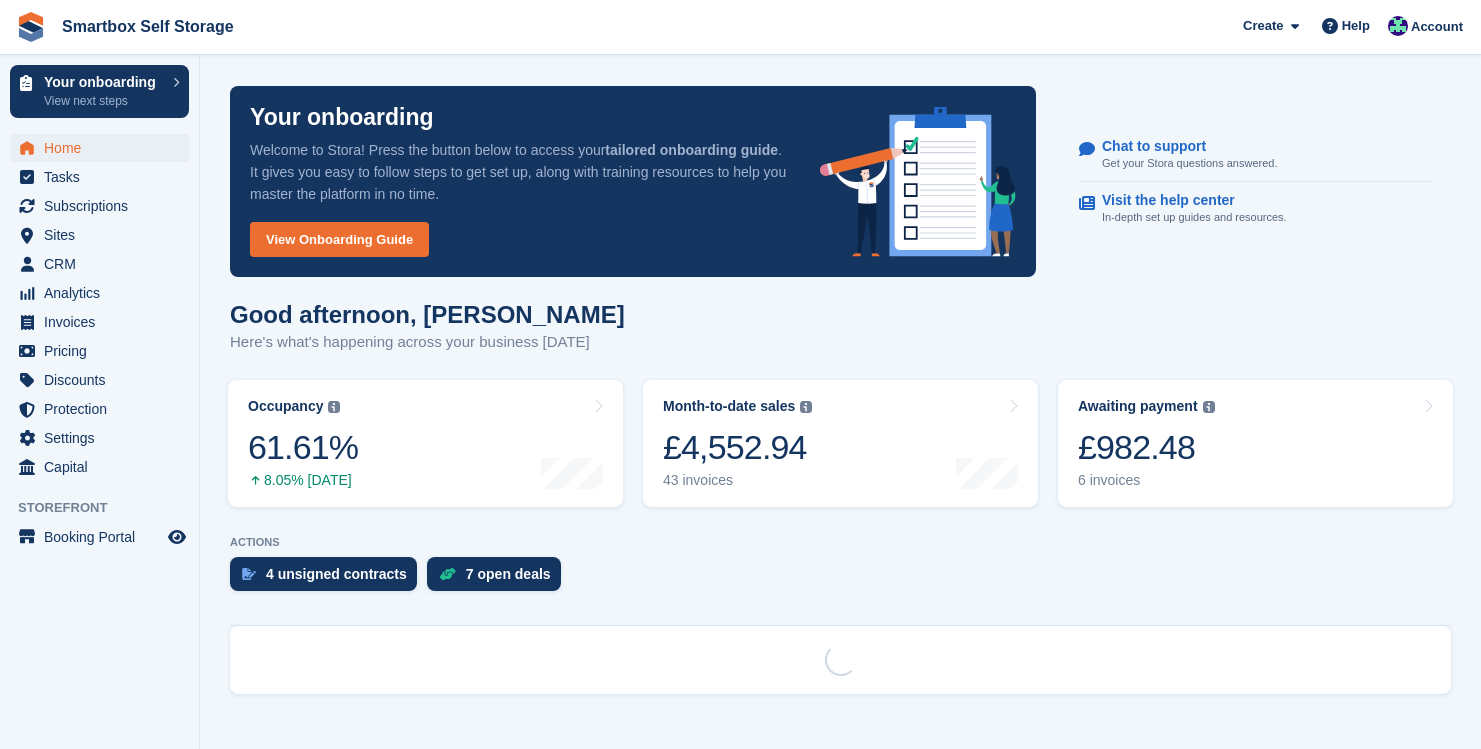 click on "Sites" at bounding box center [104, 235] 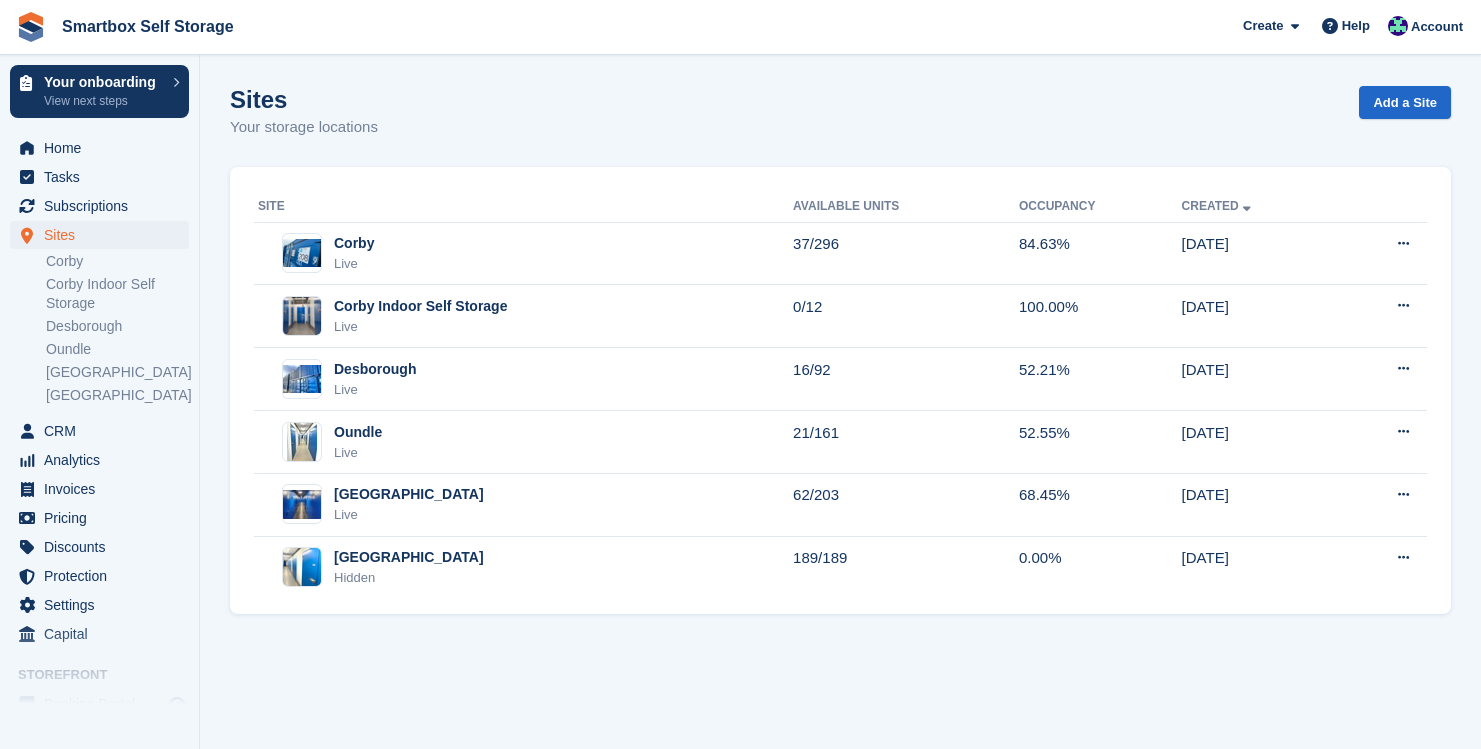 scroll, scrollTop: 0, scrollLeft: 0, axis: both 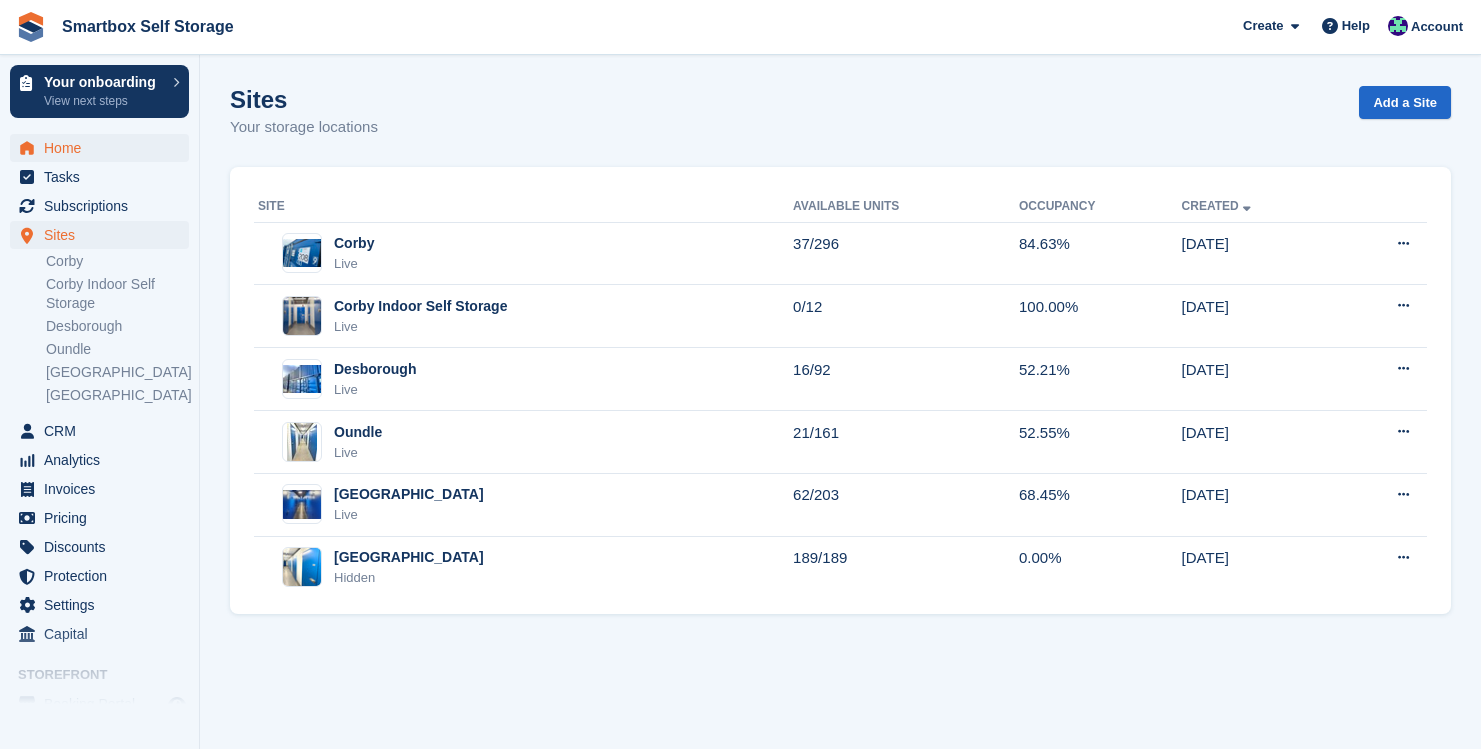 click on "Home" at bounding box center (104, 148) 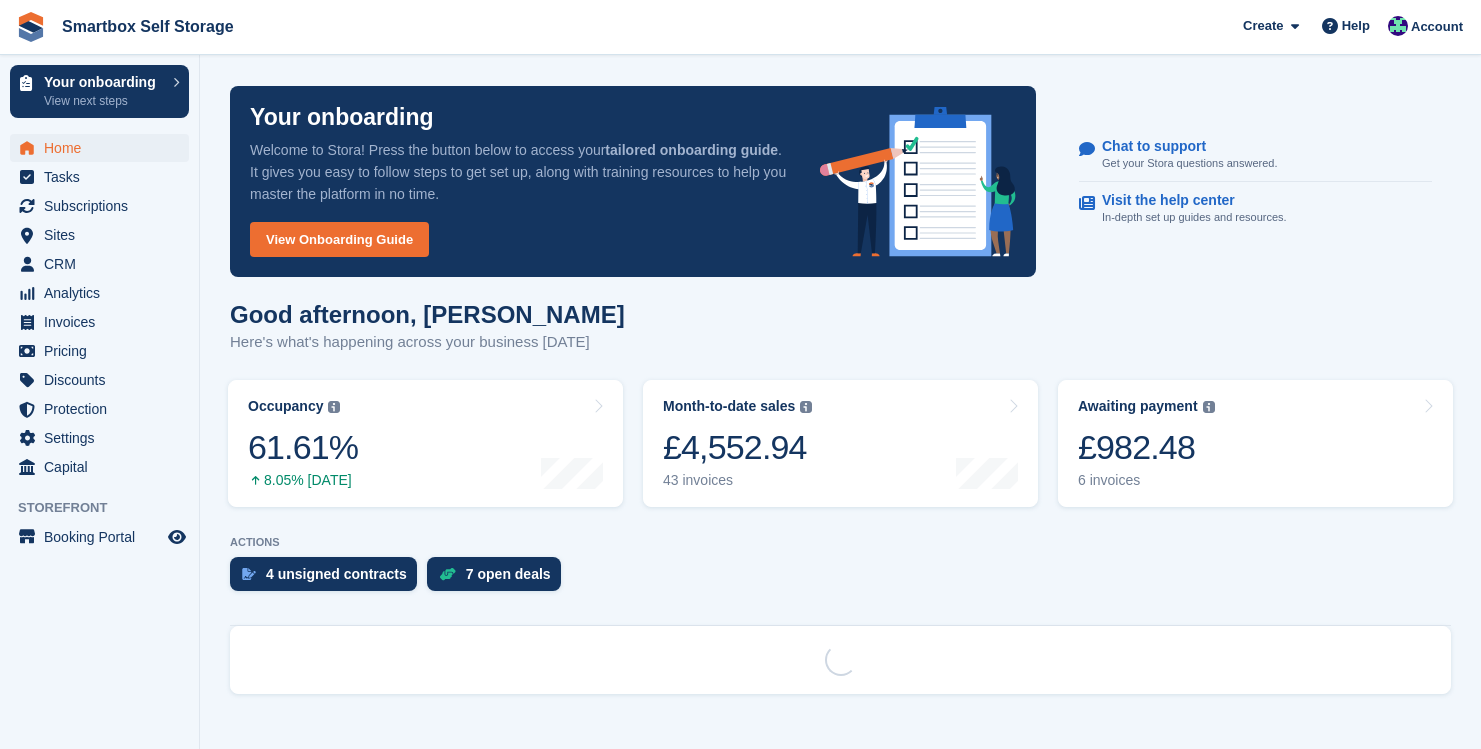 scroll, scrollTop: 0, scrollLeft: 0, axis: both 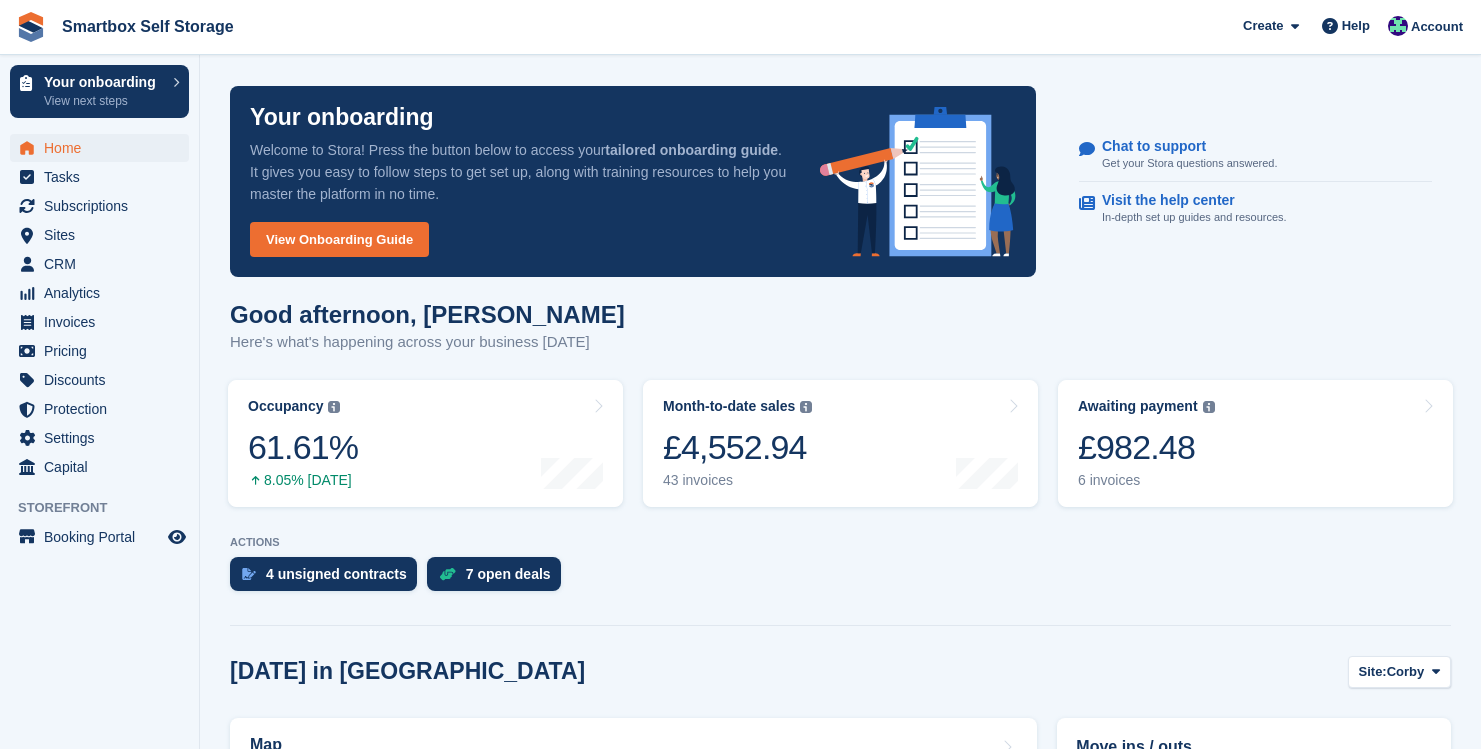 click on "Home" at bounding box center [104, 148] 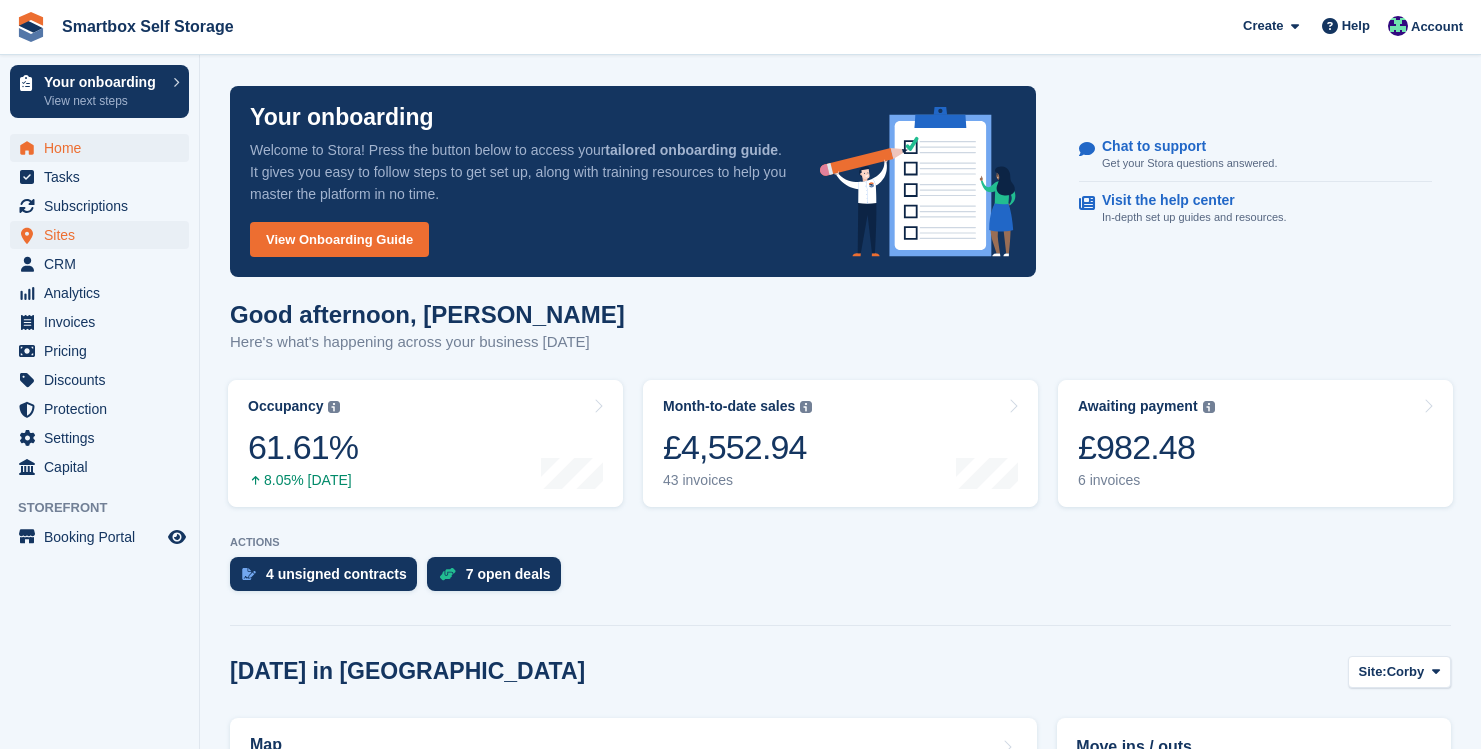 click on "Sites" at bounding box center (104, 235) 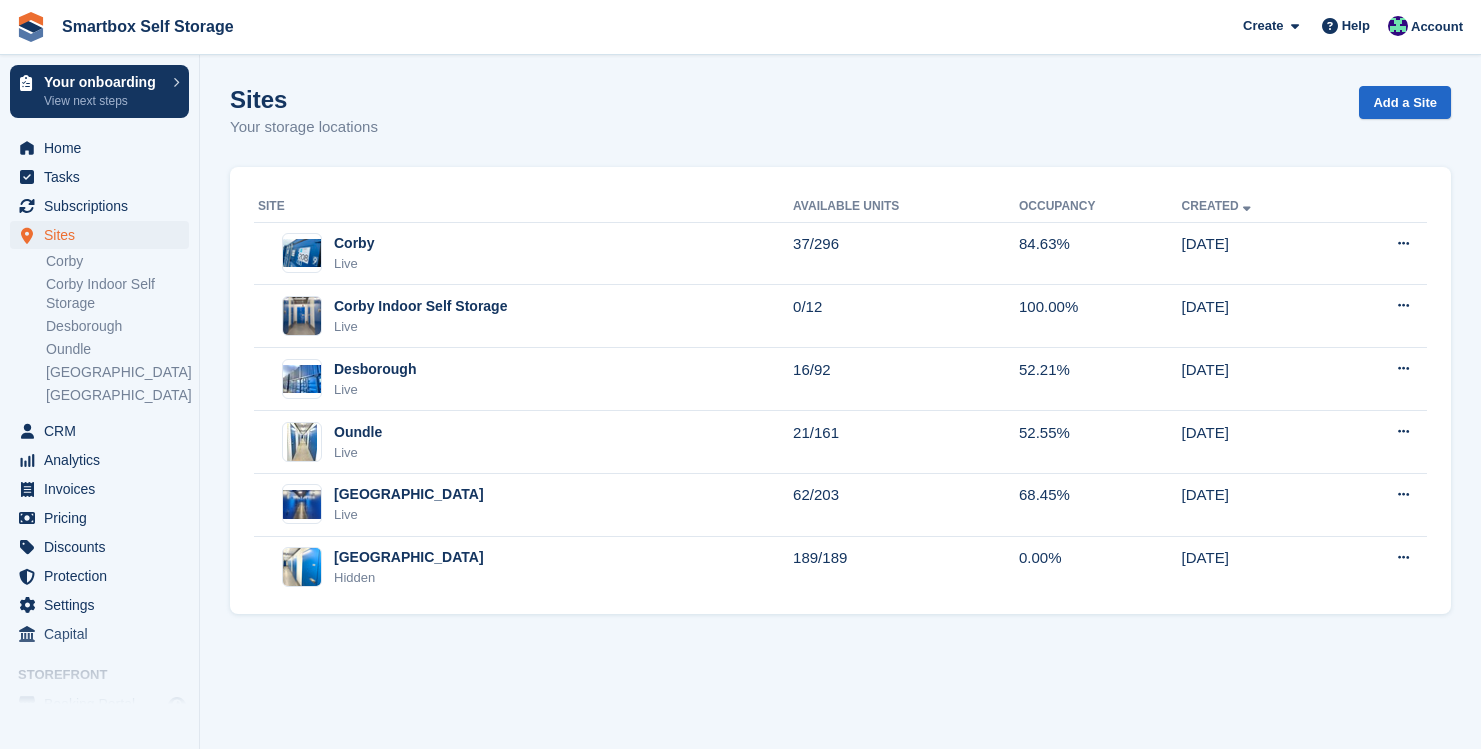 scroll, scrollTop: 0, scrollLeft: 0, axis: both 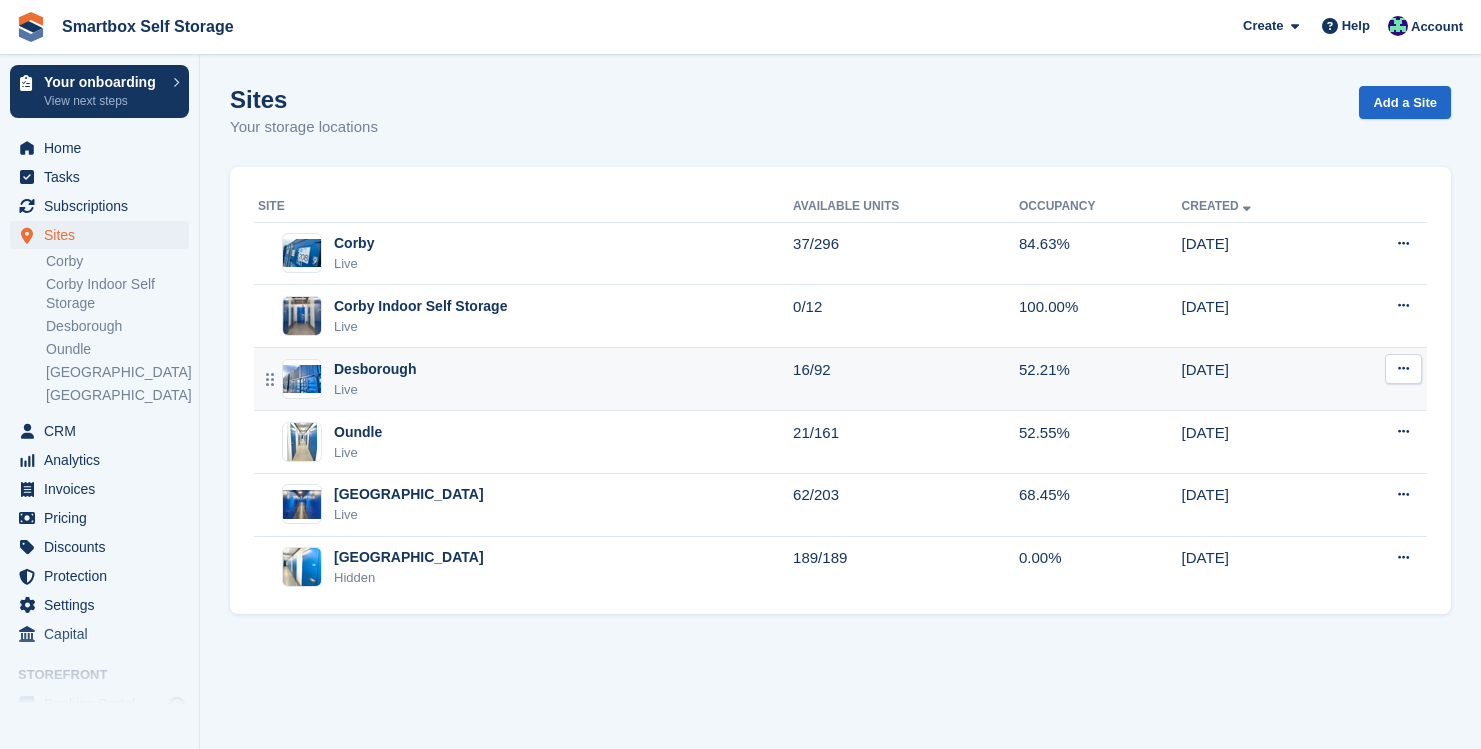 click on "Desborough" at bounding box center [375, 369] 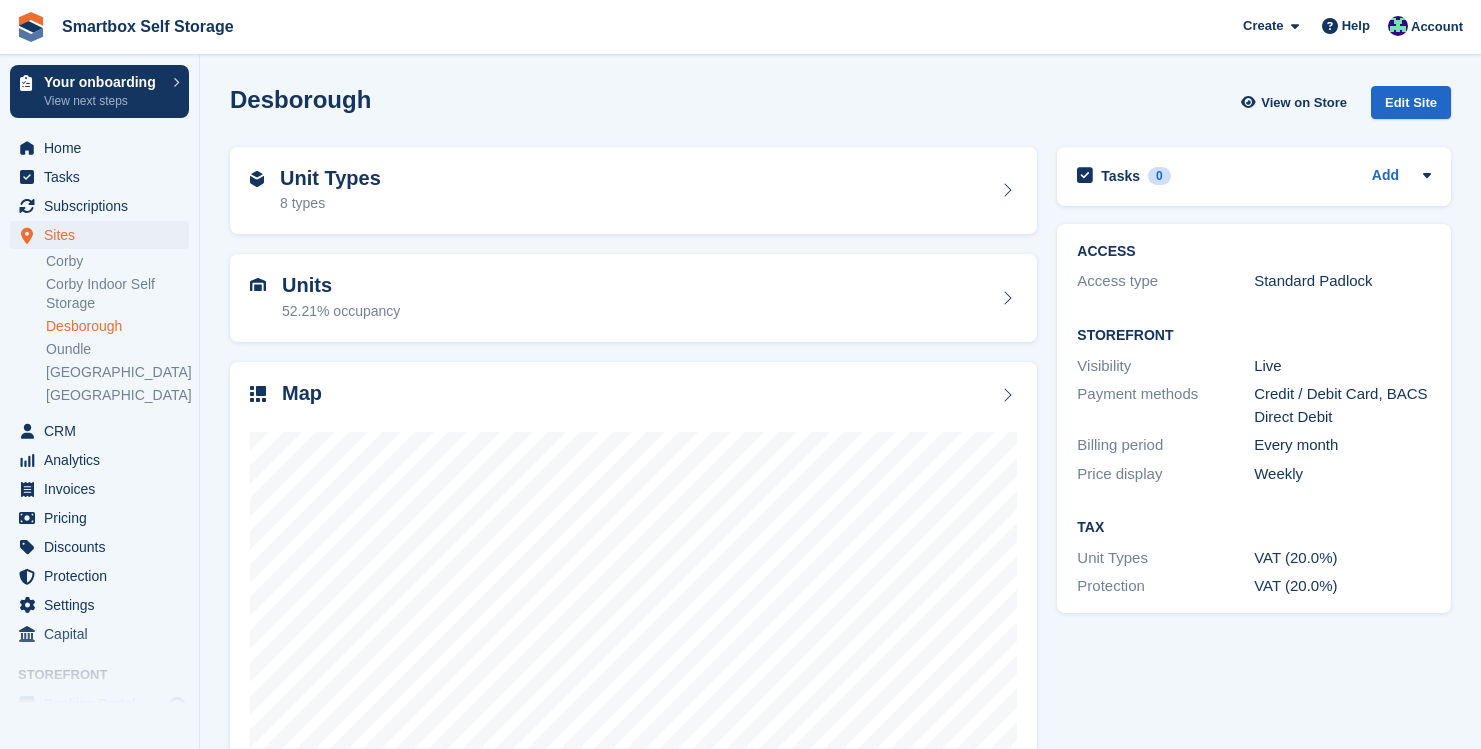 scroll, scrollTop: 0, scrollLeft: 0, axis: both 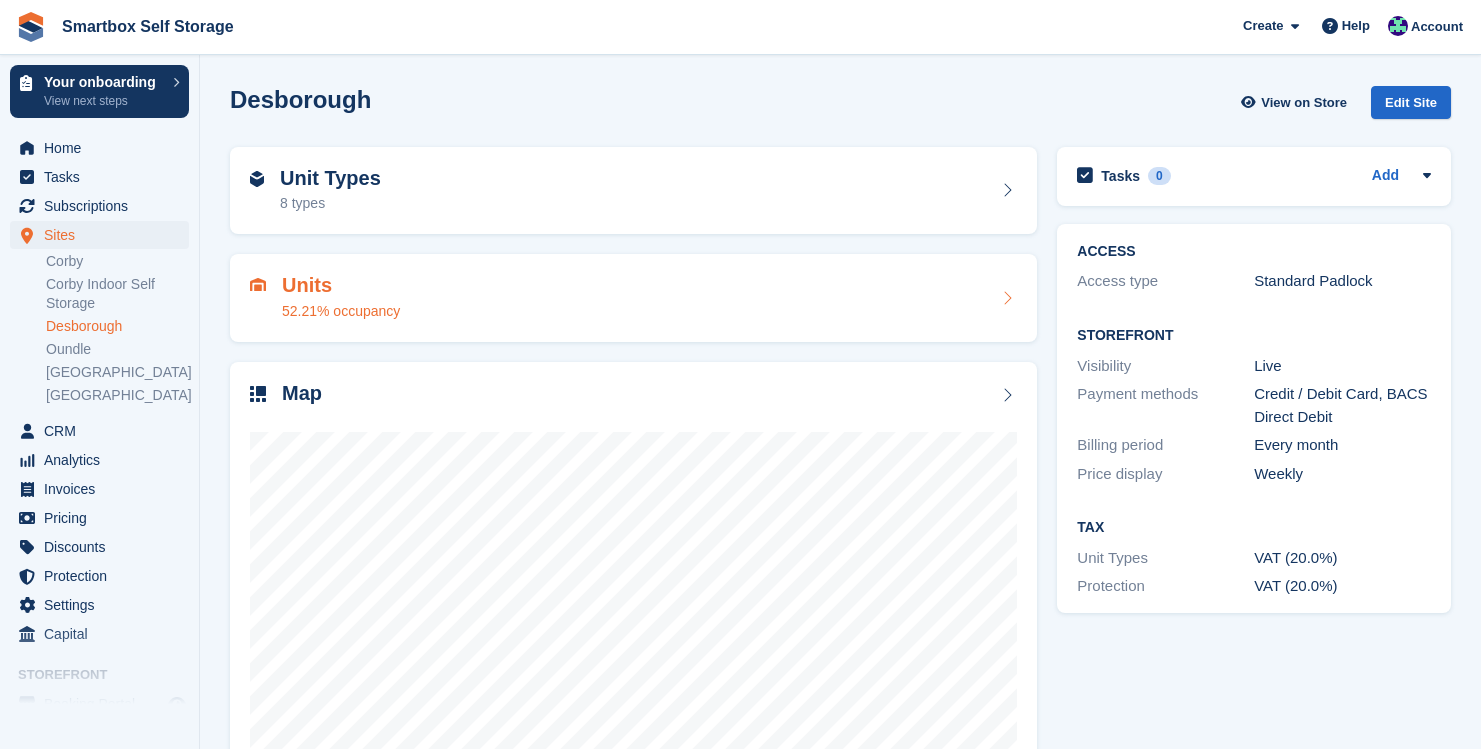 click on "Units" at bounding box center [341, 285] 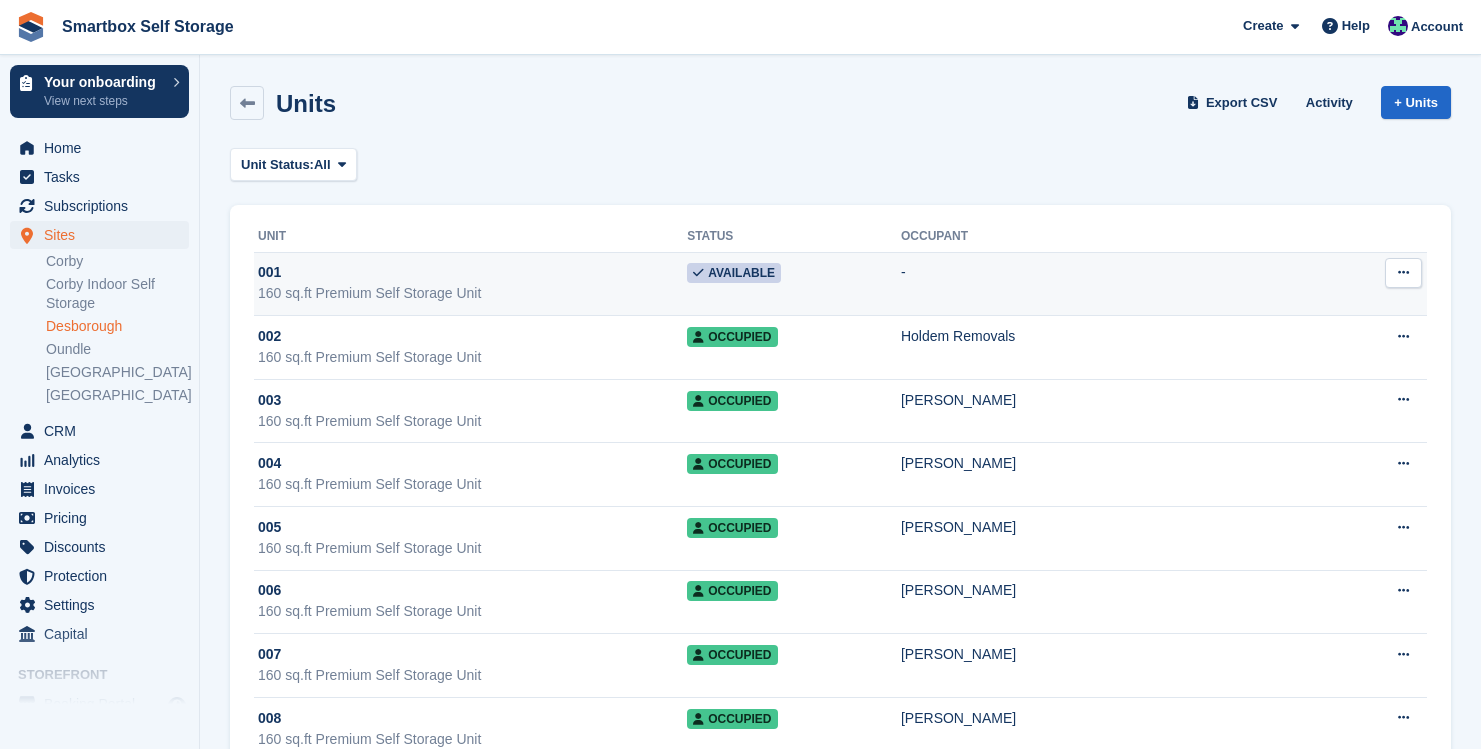 scroll, scrollTop: 0, scrollLeft: 0, axis: both 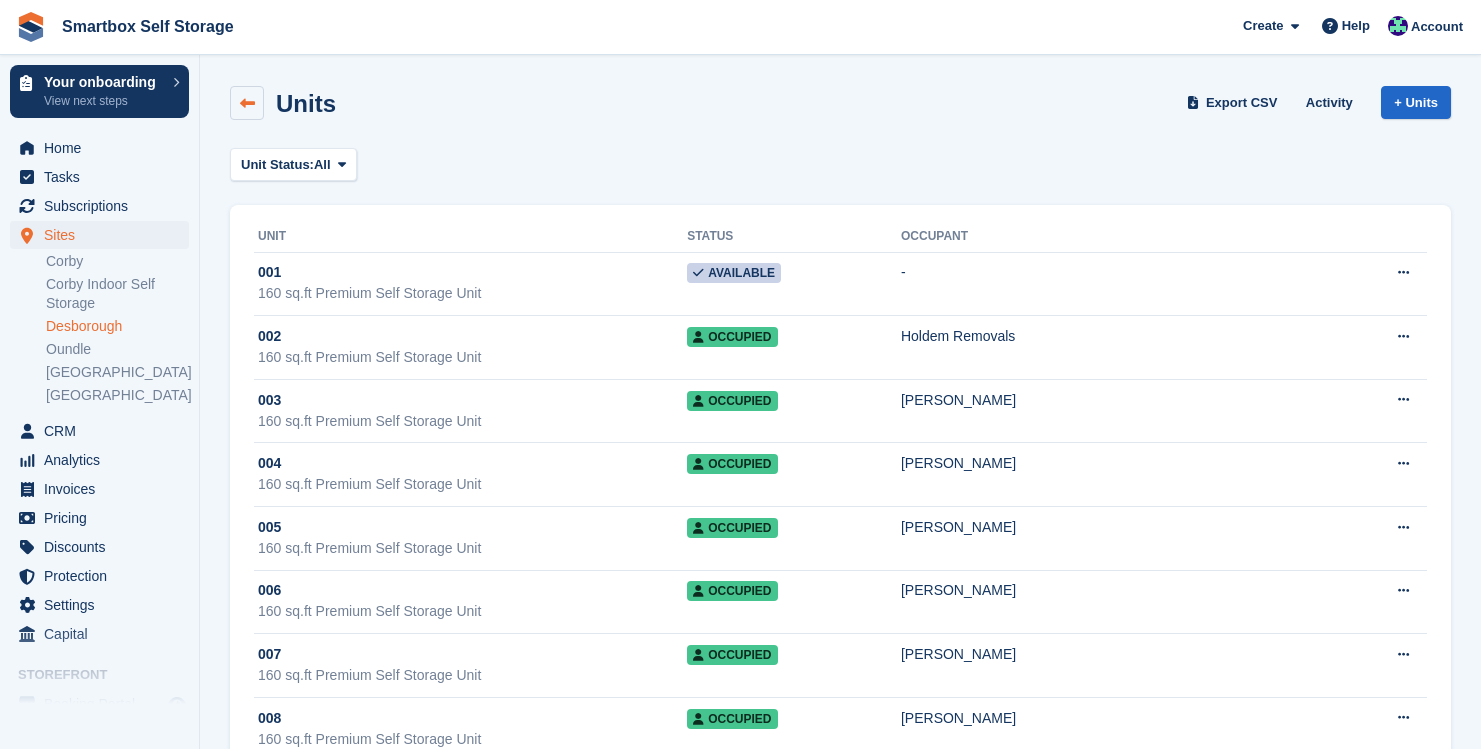 click at bounding box center (247, 103) 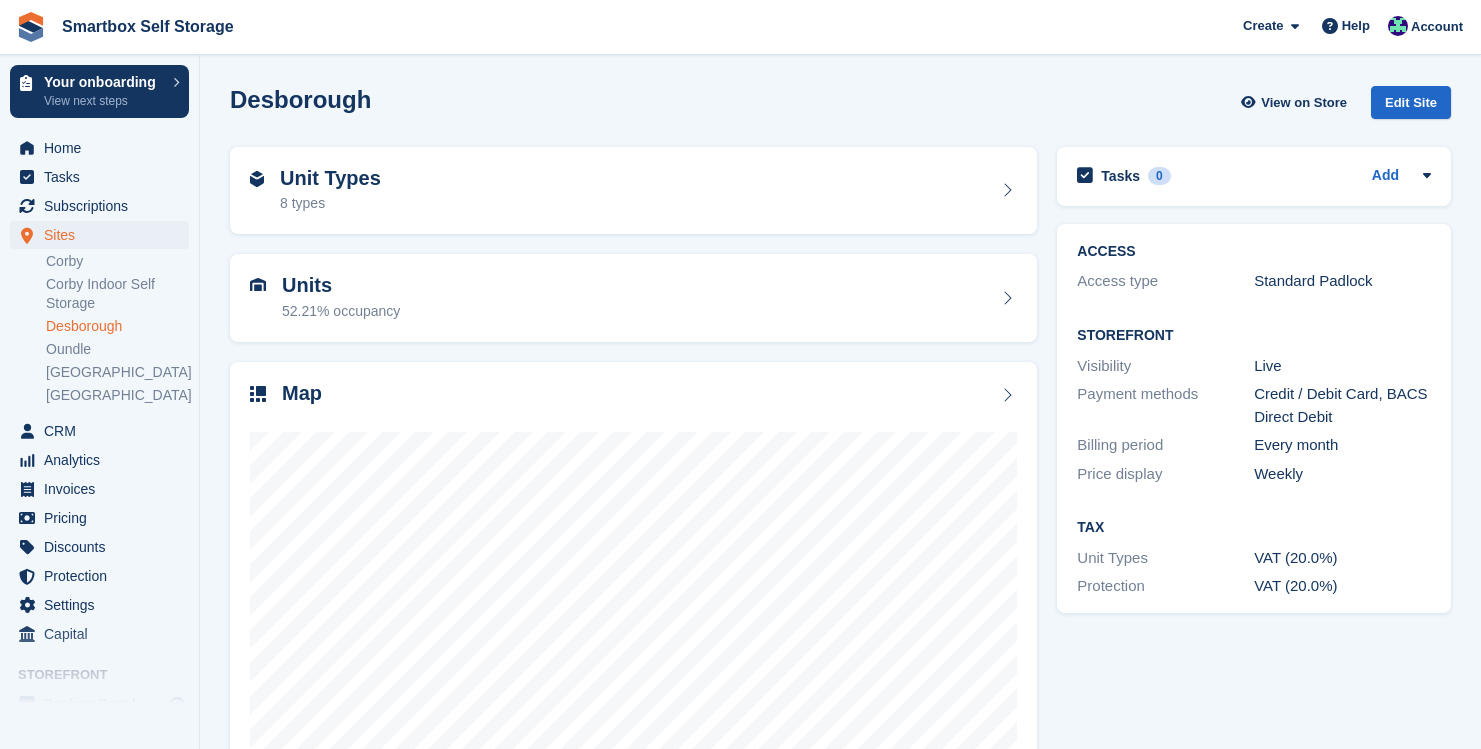 scroll, scrollTop: 0, scrollLeft: 0, axis: both 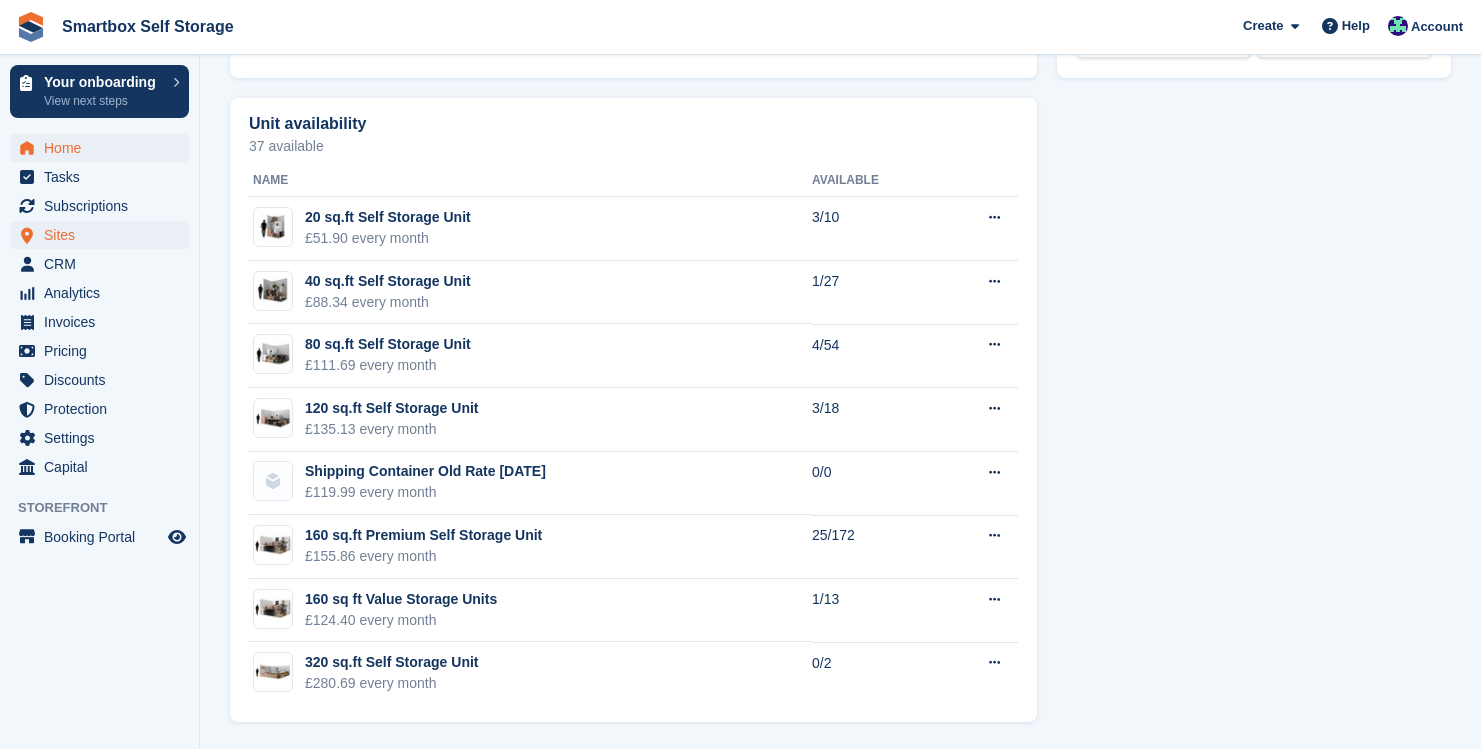 click on "Sites" at bounding box center [104, 235] 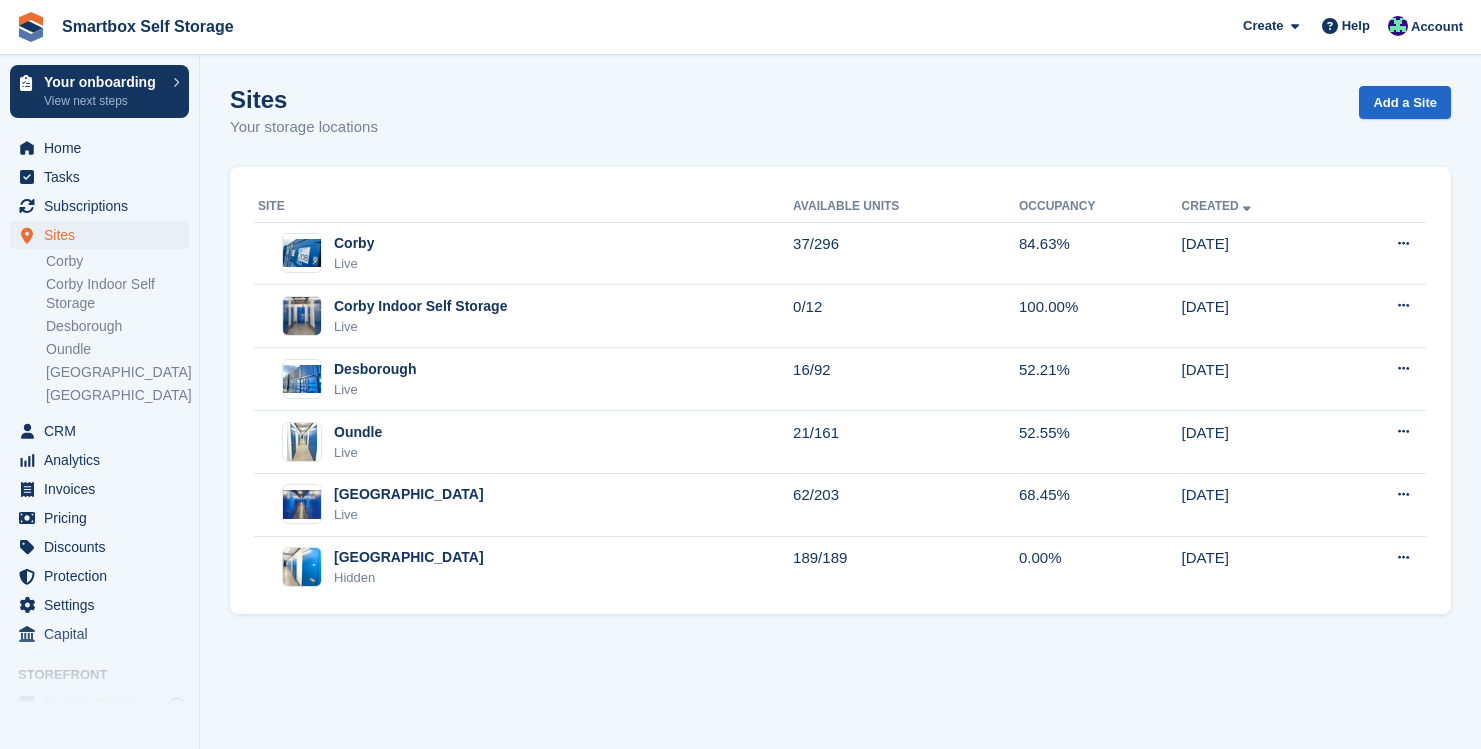 scroll, scrollTop: 0, scrollLeft: 0, axis: both 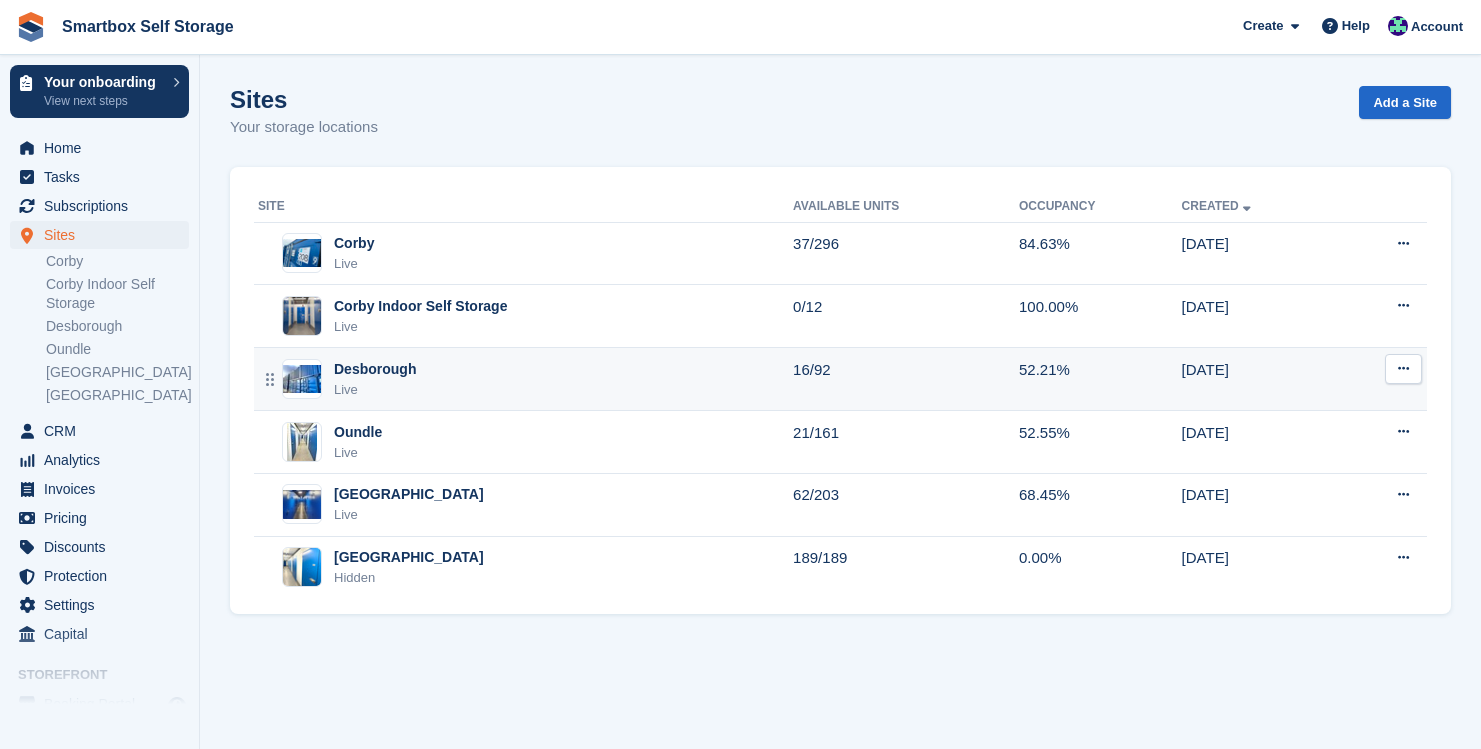 click on "Live" at bounding box center (375, 390) 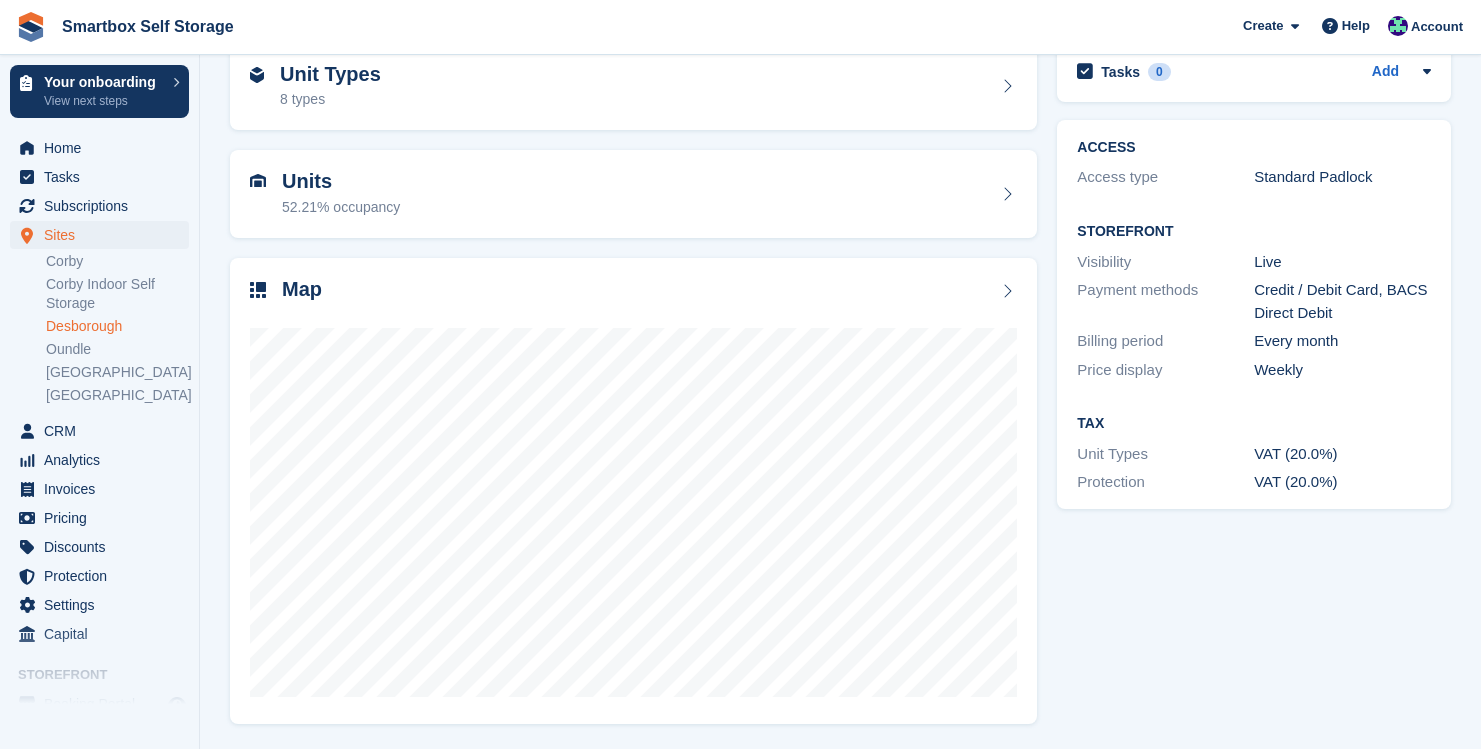 scroll, scrollTop: 103, scrollLeft: 0, axis: vertical 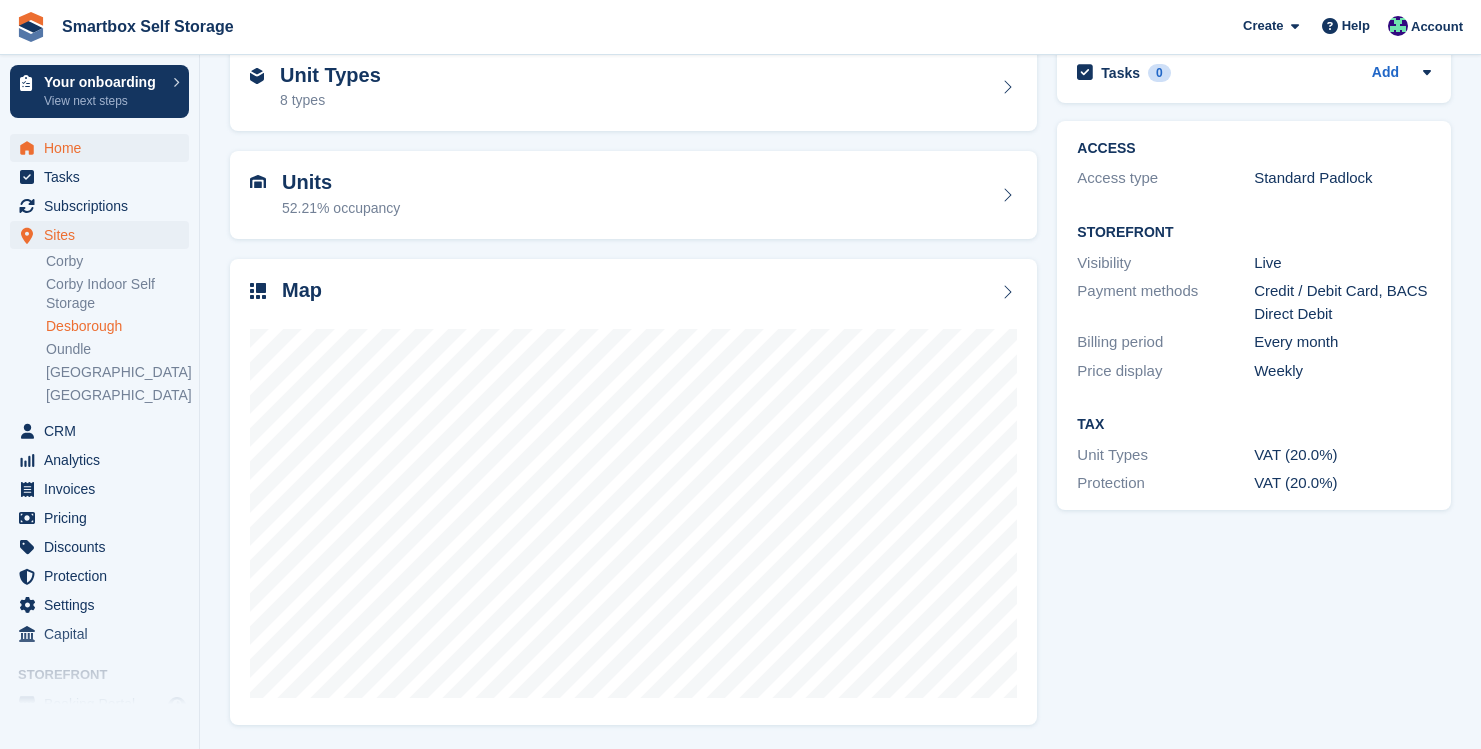 click on "Home" at bounding box center [104, 148] 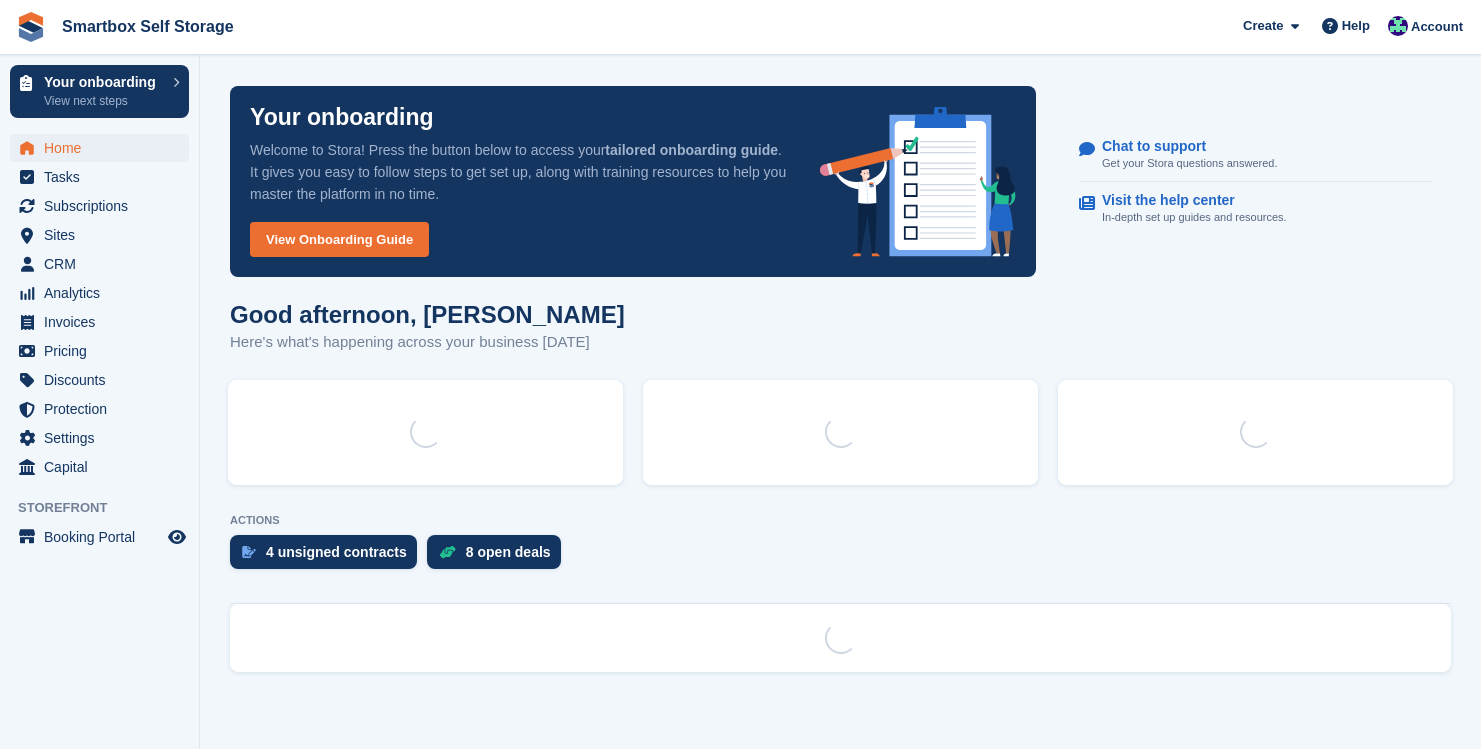 scroll, scrollTop: 0, scrollLeft: 0, axis: both 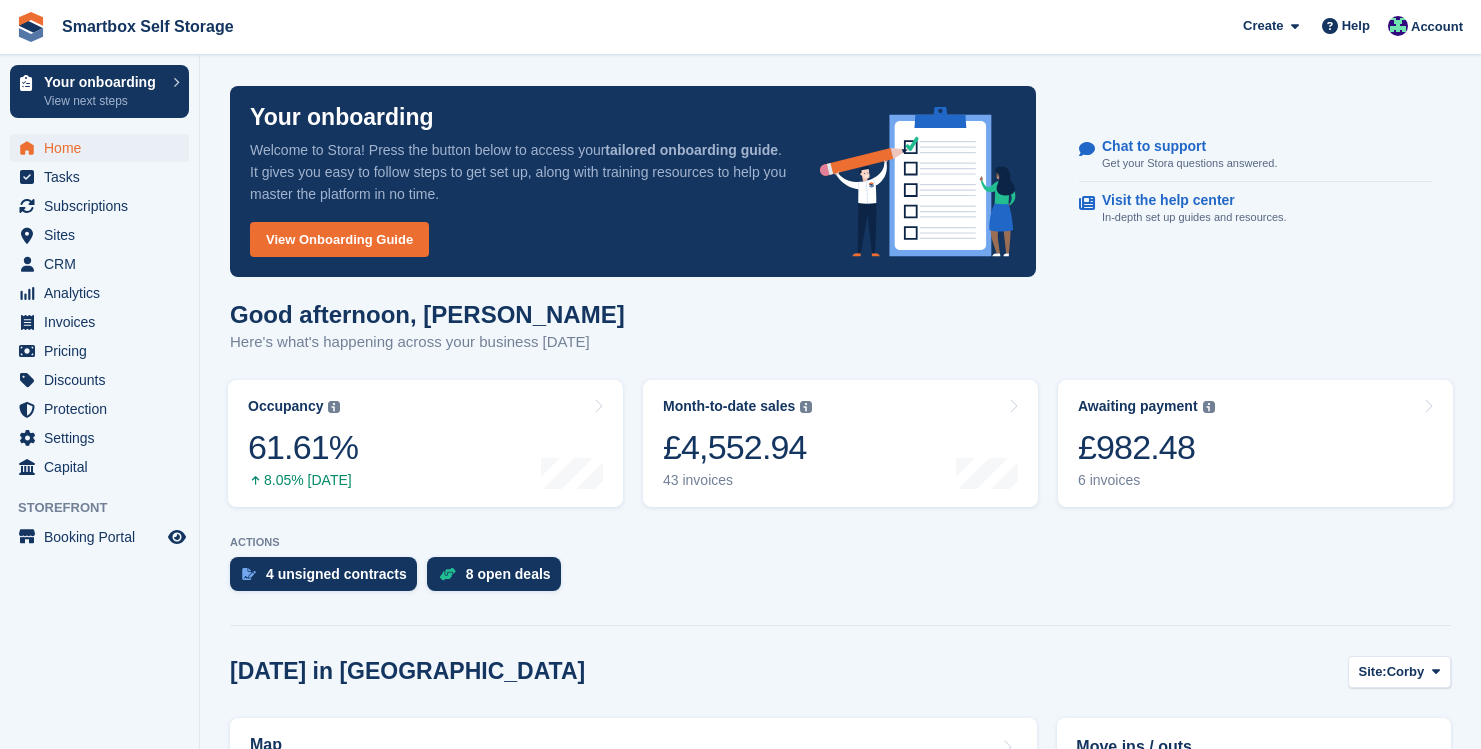 click on "Home" at bounding box center (104, 148) 